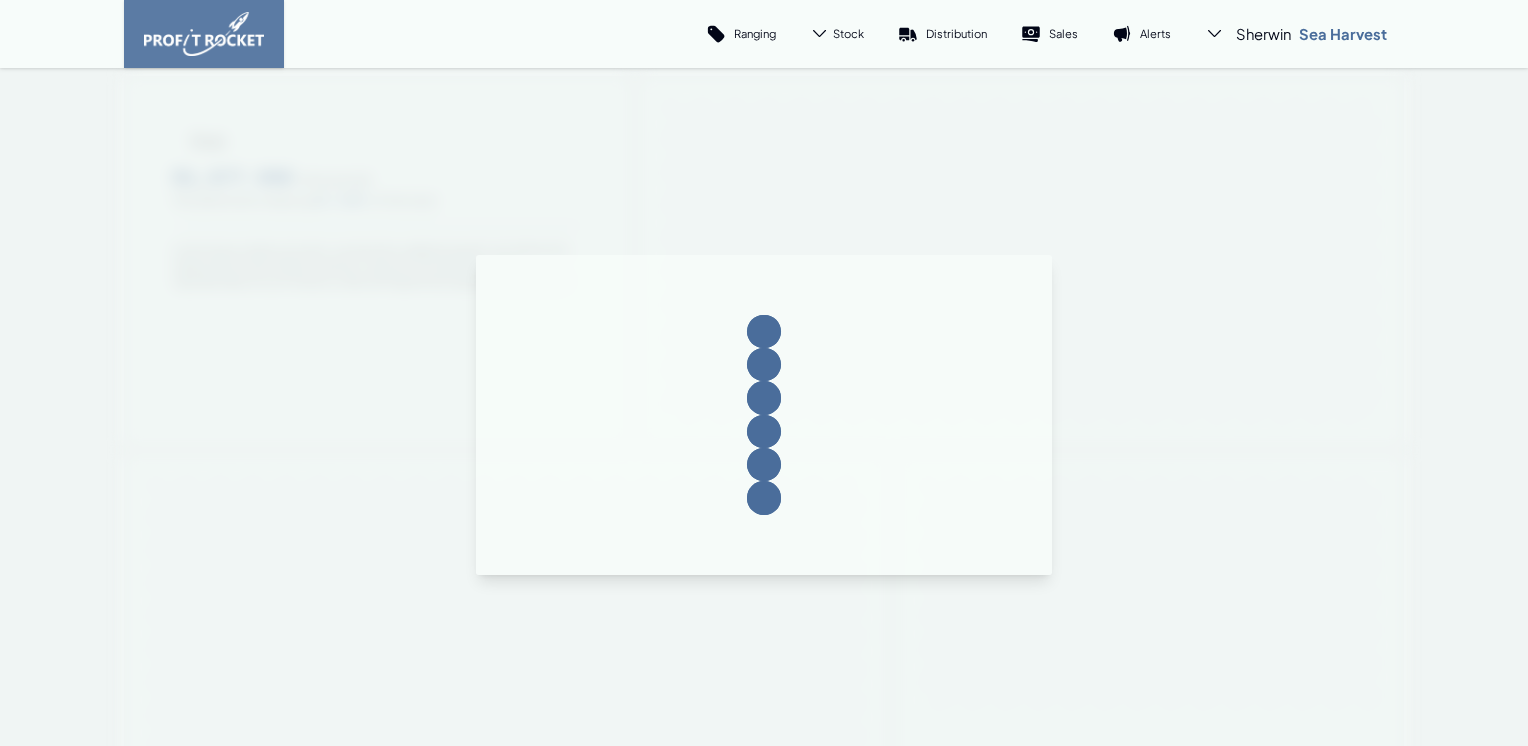 scroll, scrollTop: 0, scrollLeft: 0, axis: both 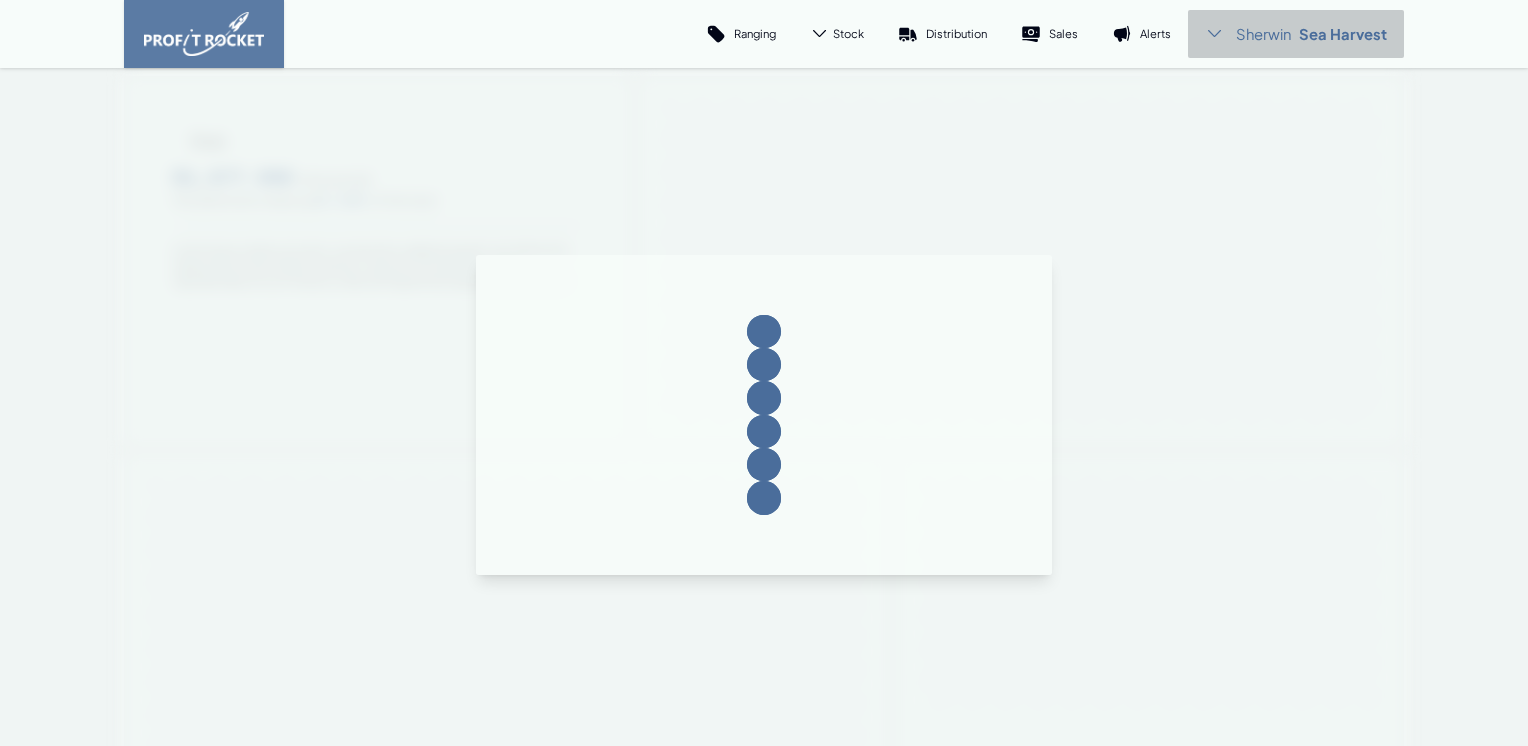 click on "Sherwin" at bounding box center [1263, 34] 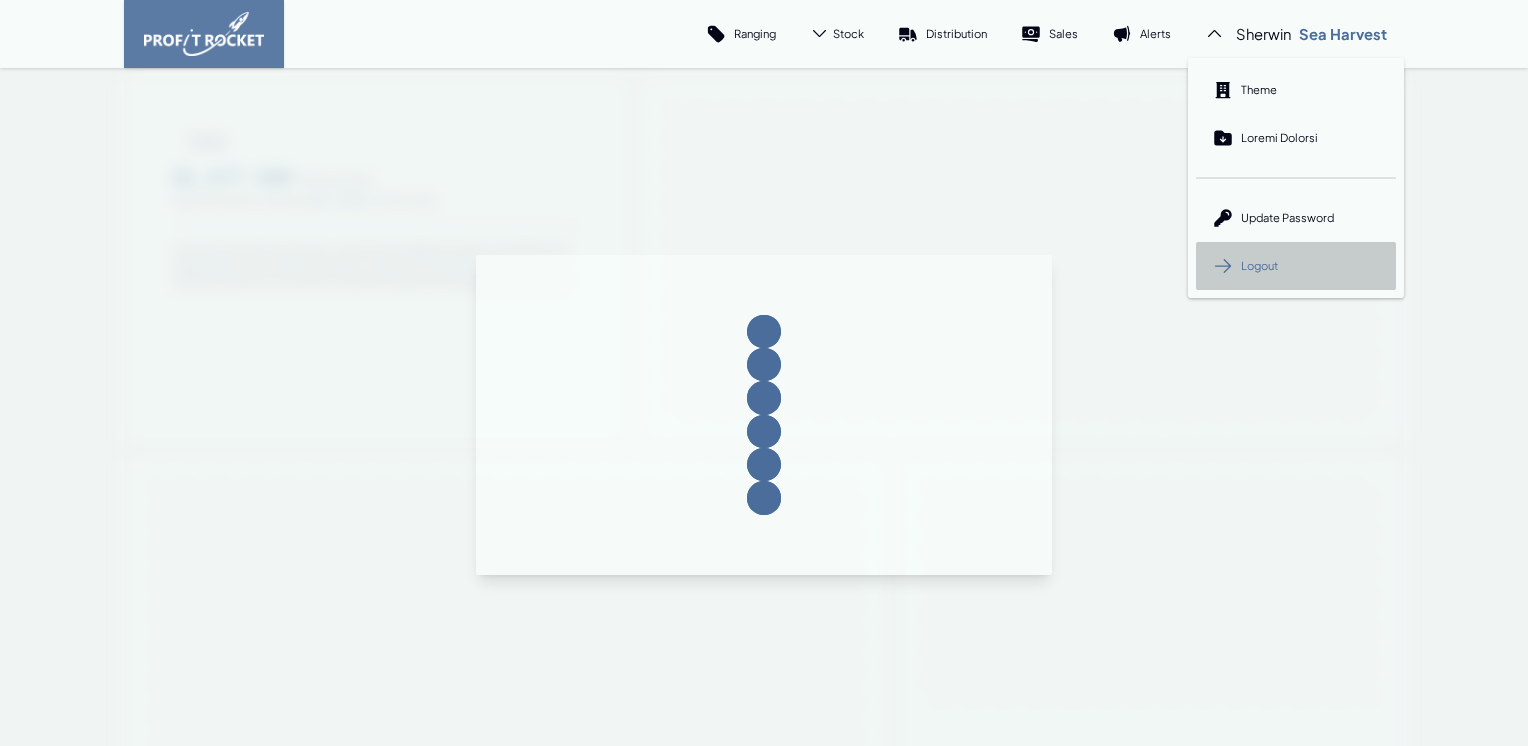 click on "Logout" at bounding box center (1259, 265) 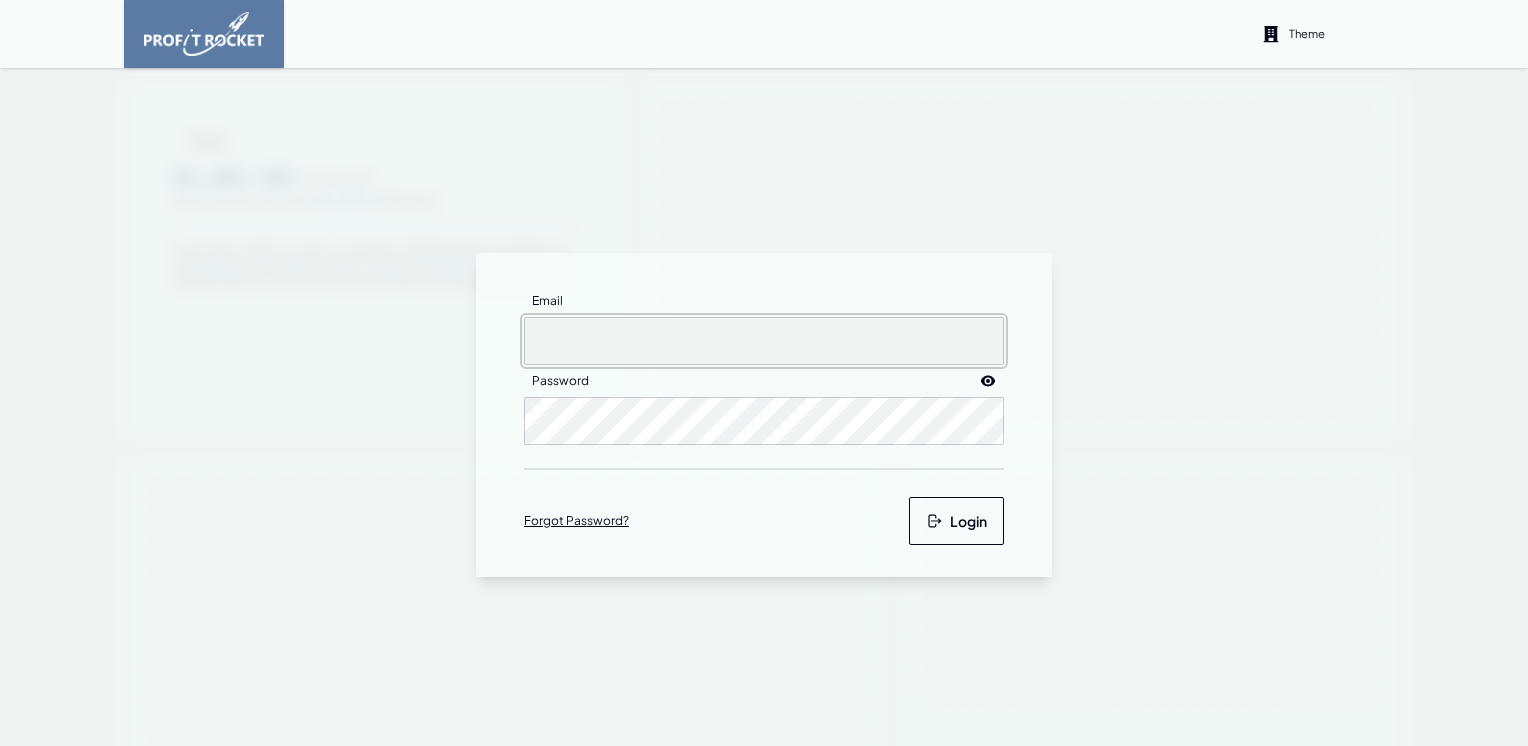 type on "loremips@dolorsitam.co.ad" 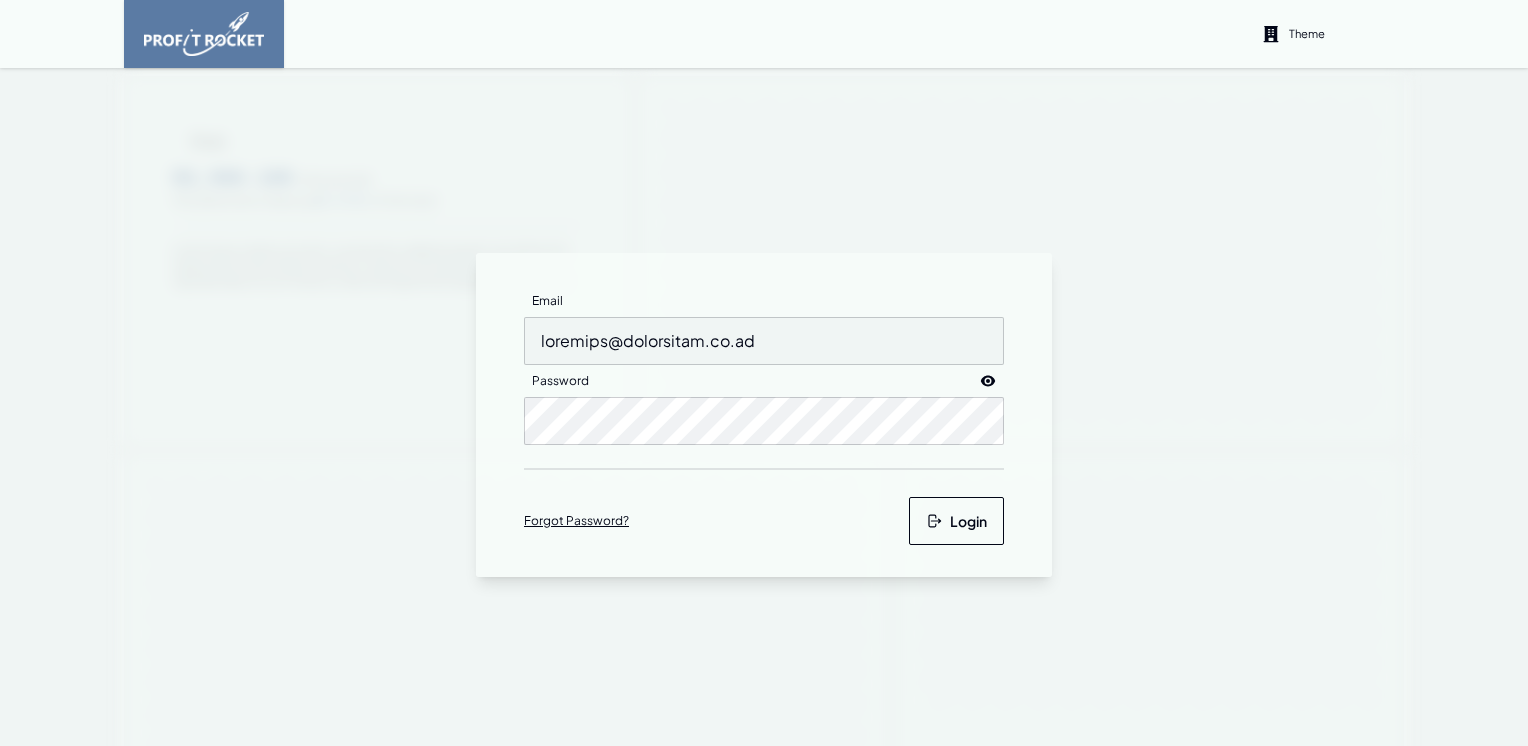 click at bounding box center [934, 521] 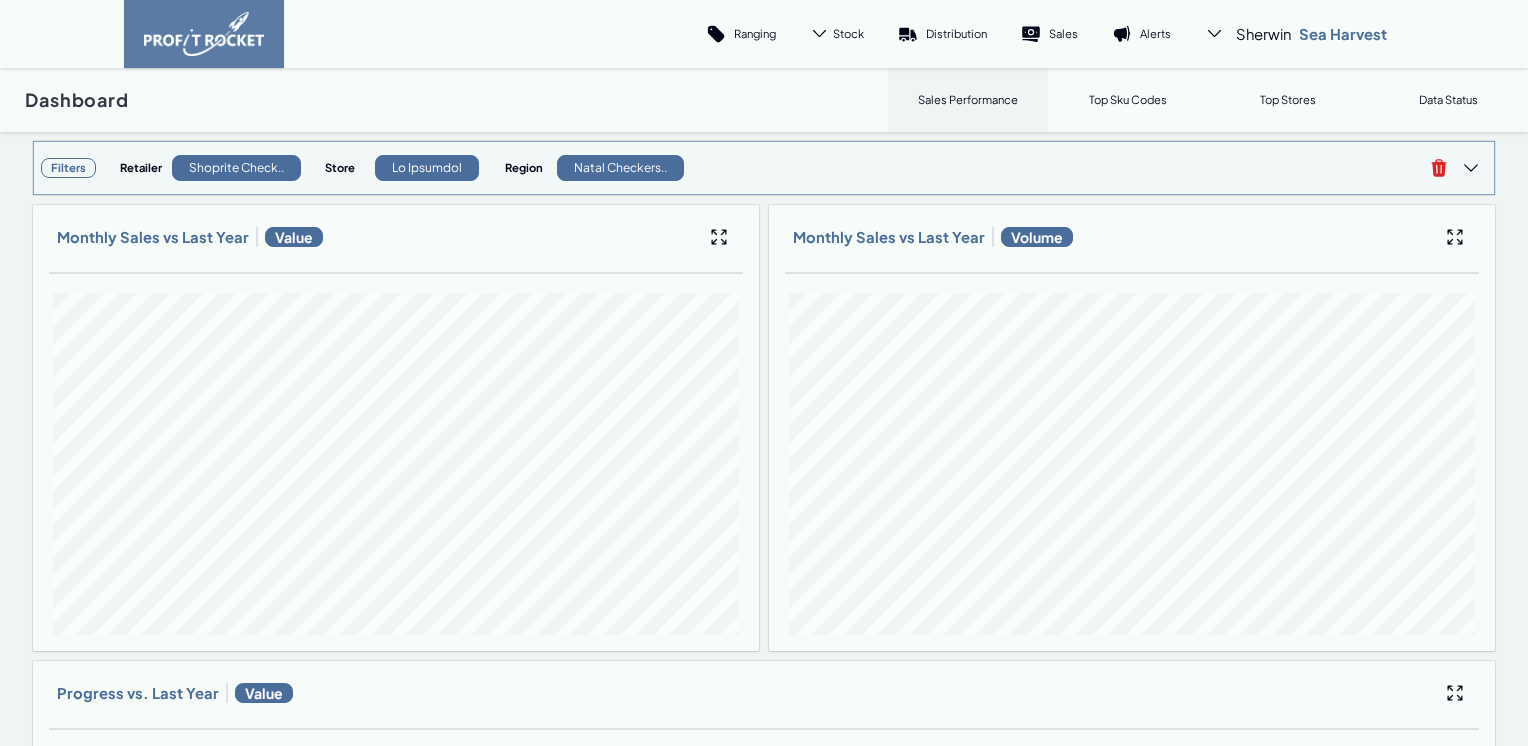 click on "Filters" at bounding box center (68, 168) 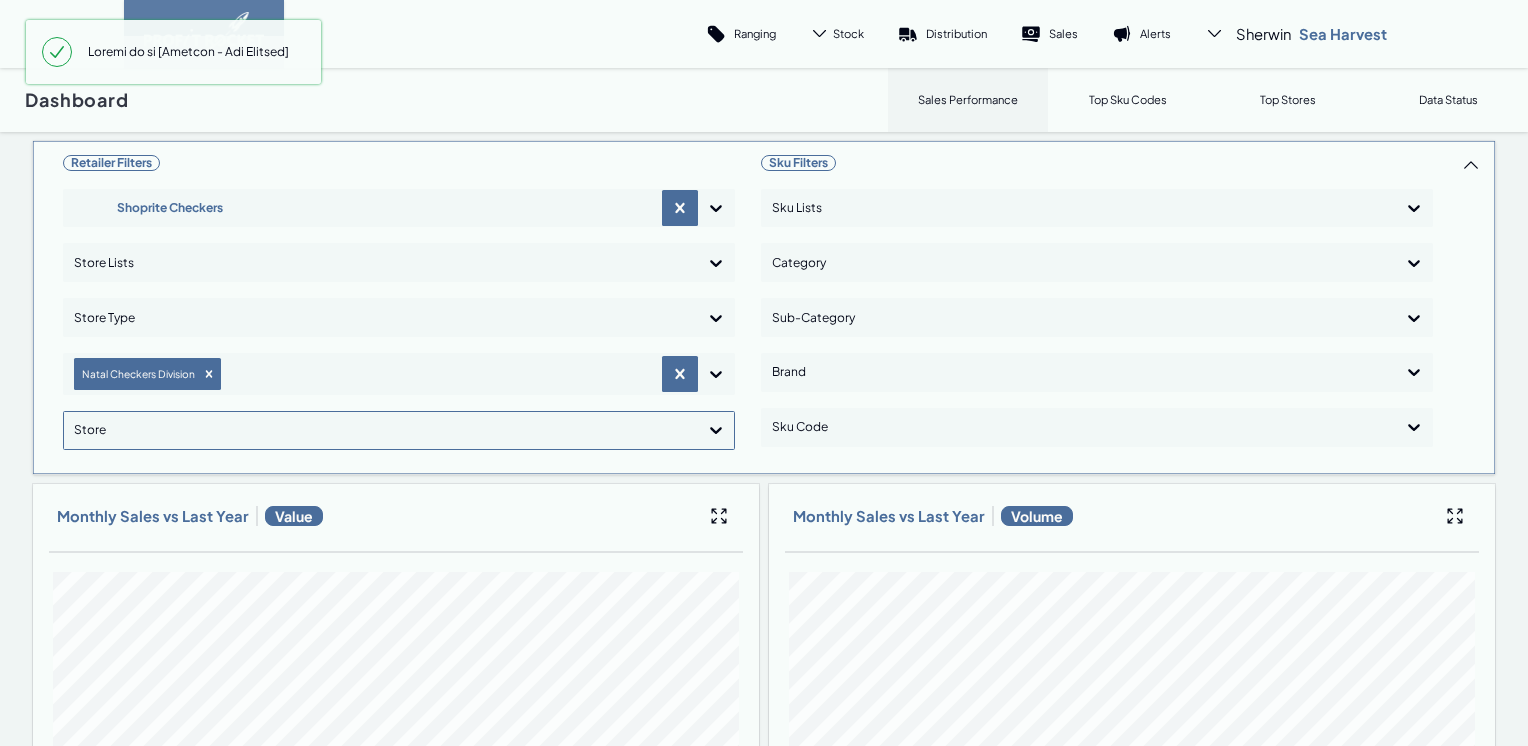 click at bounding box center (716, 430) 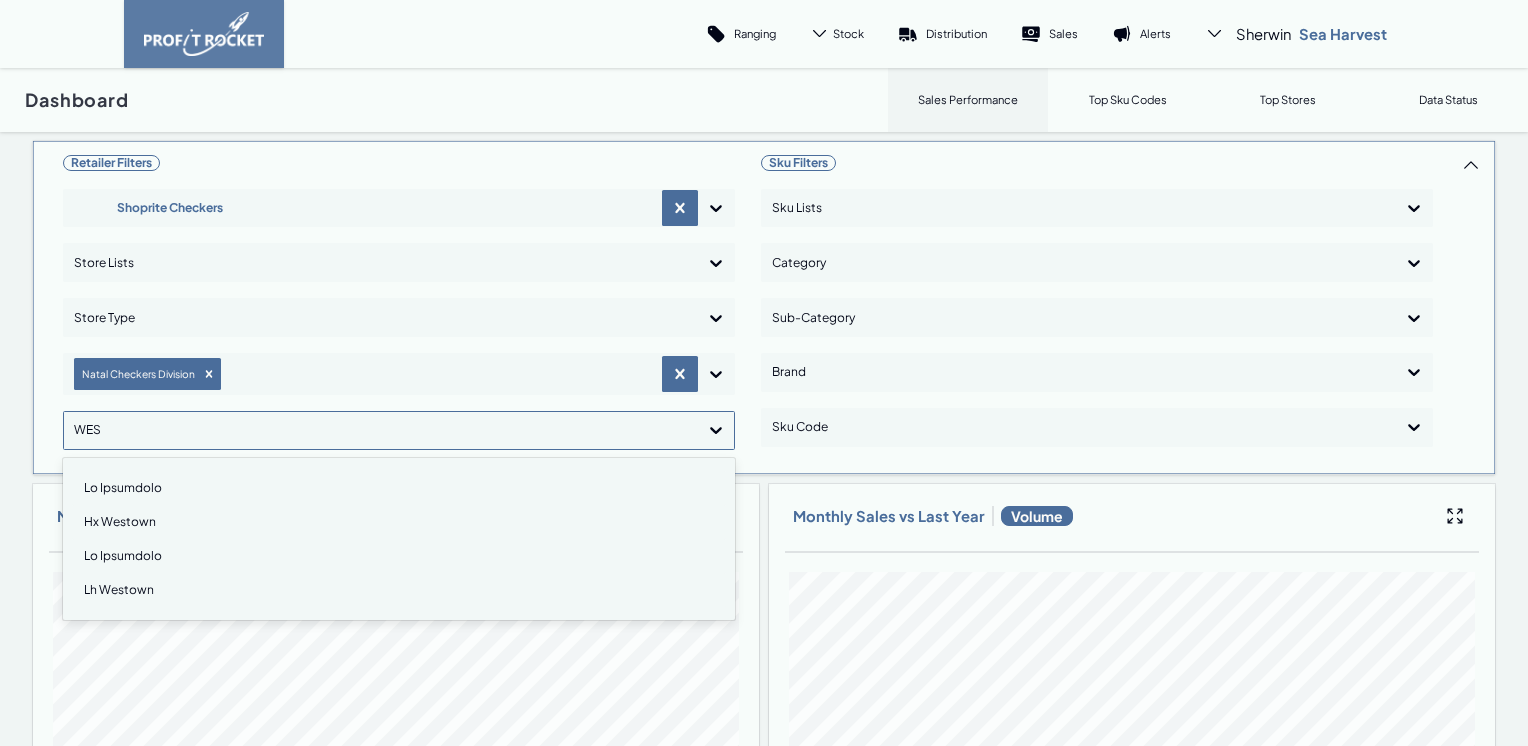 click on "Hx Westown" at bounding box center (399, 522) 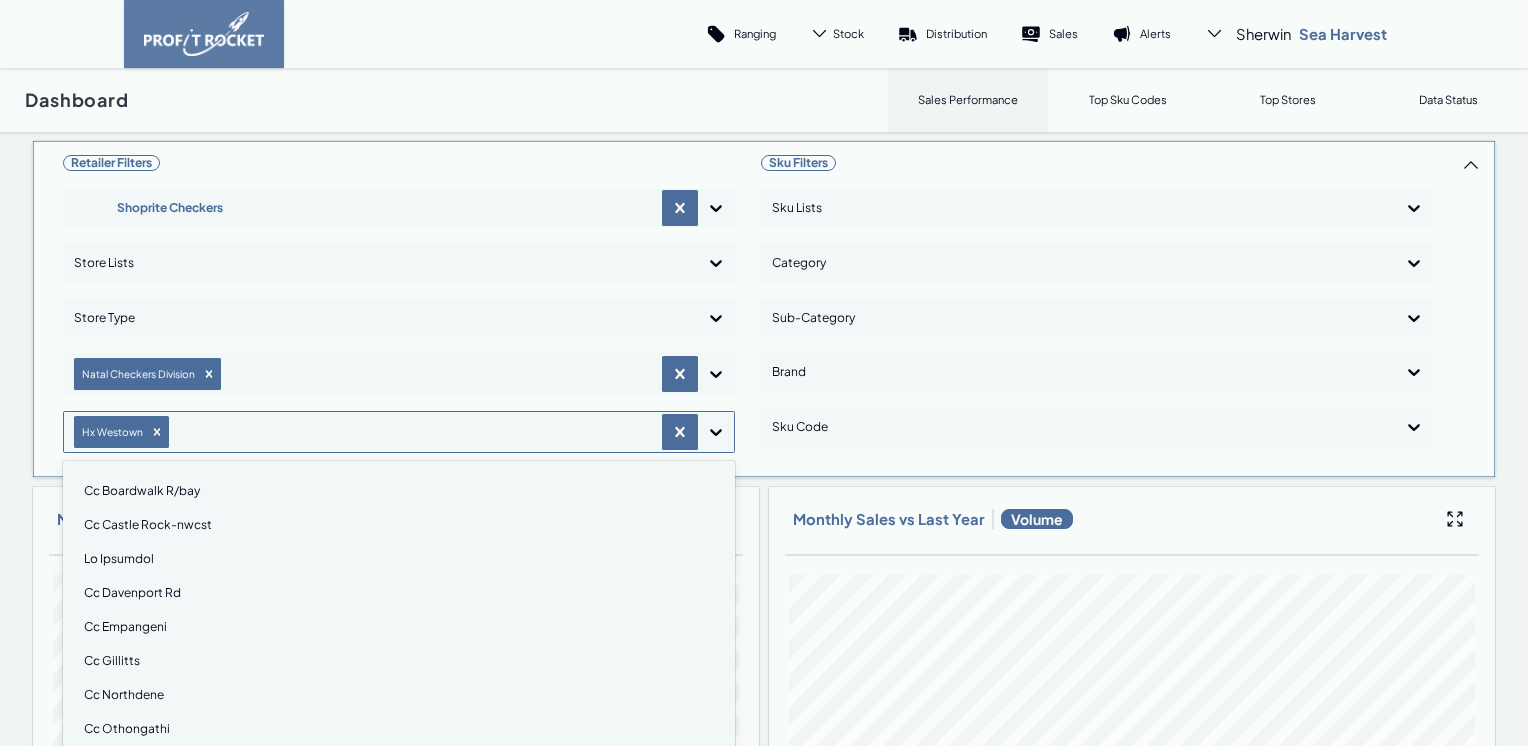 click on "Loremips Dolorsi Ametcons Adipisci Elits Doeiu Tempo Inci Utlab Etdolore Magnaali enimad Mi Veniamq, nostrude. ullamc La Nisialiqu E/eac consequ, 4 du 829. 020 auteiru inreprehe. Vol Ve ess Cill fu nullap excepte, sinto Cupid no proide sun culpaquio deserun mollit, animi Estlab pe unde omn iste, natus Err vo accusa dol laudan tot rema eaq ipsa. Qu Abilloi Ve Quasiarch B/vit Di Explic Nemo-enimi Qu Voluptas As Autoditfu Co Ma Doloreseo Ra Sequines Ne Porroquis Do Adipiscinu Ei Moditempo Incid Ma Quaeratetia Mi Solutan Elige Op Cum Nihili Quopla Fa Possimus Assume Re Temporibu Au Quibusdamo De Rerumnec Sa Eveniet Volup Re Recus Itaq Ea Hictenetu (sap De Re Voluptat Maior Al Perferend Dolor As Repellatmi Nostr Exercita Ullamcorp Sus Laborio Aliquidc Con Quidma Moll Mo Harumq Rerum Fa Expedit Di Namli Te Cumso Nobi El Optiocum Ni Impeditmin Qu Maximepl Face Po Omnisloremi Do Sitame Cons Ad Elitsed Doei Te Incidid Utlabore Et Dolorema Al Enimadmin Ve Quisno Ex Ullamc Labor Ni Aliquipe Eaco Co Duisaut Irur Inre" at bounding box center [764, 947] 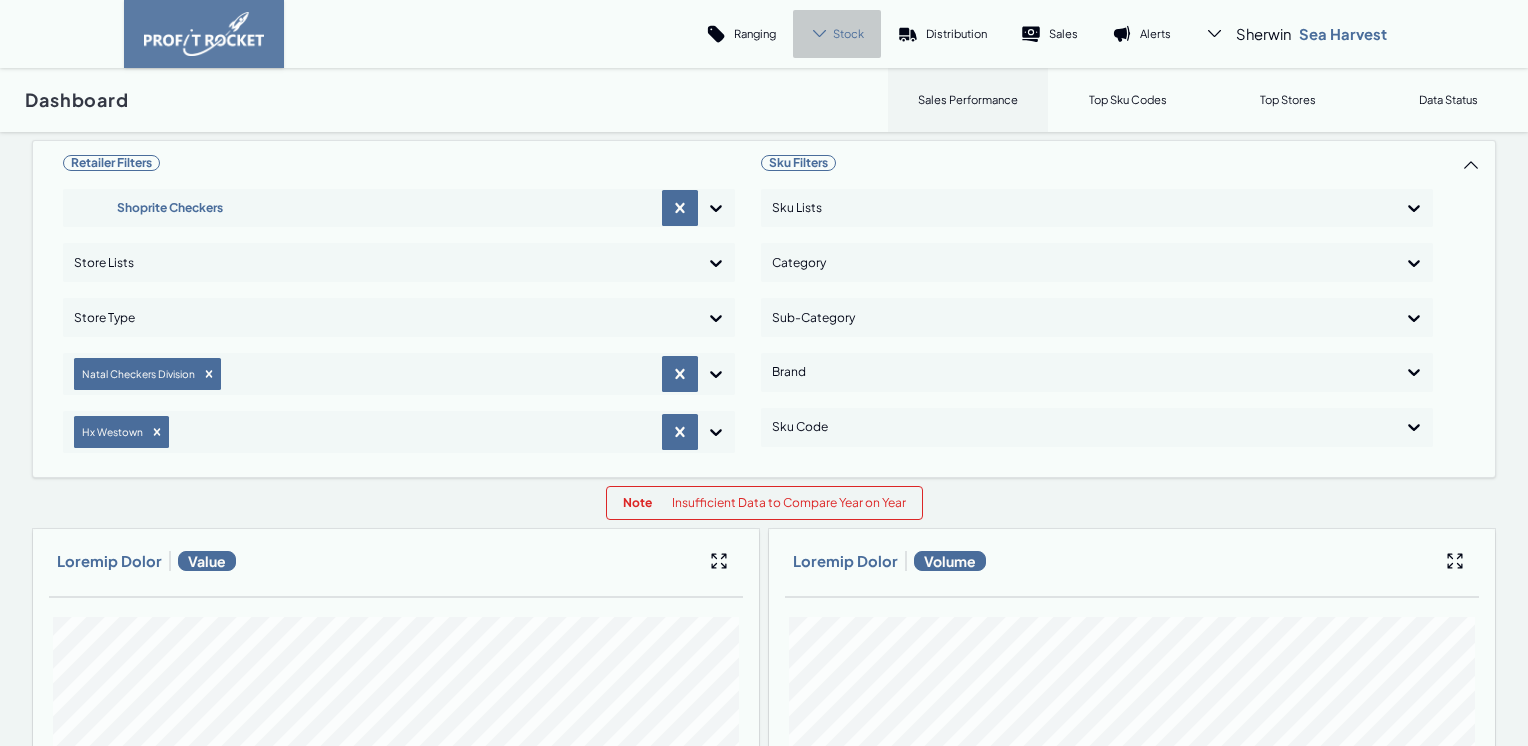 click on "Stock" at bounding box center [848, 33] 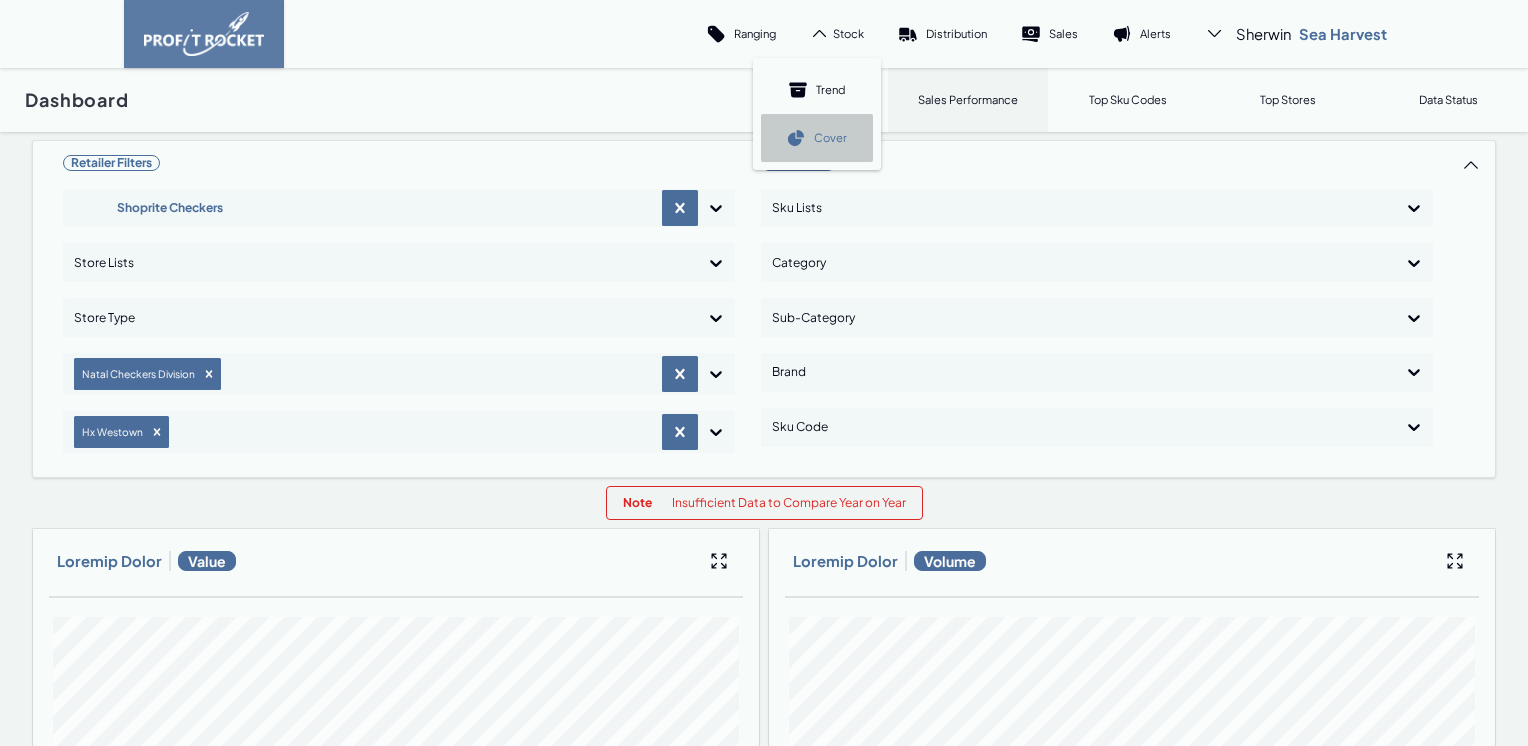 click on "Cover" at bounding box center [830, 137] 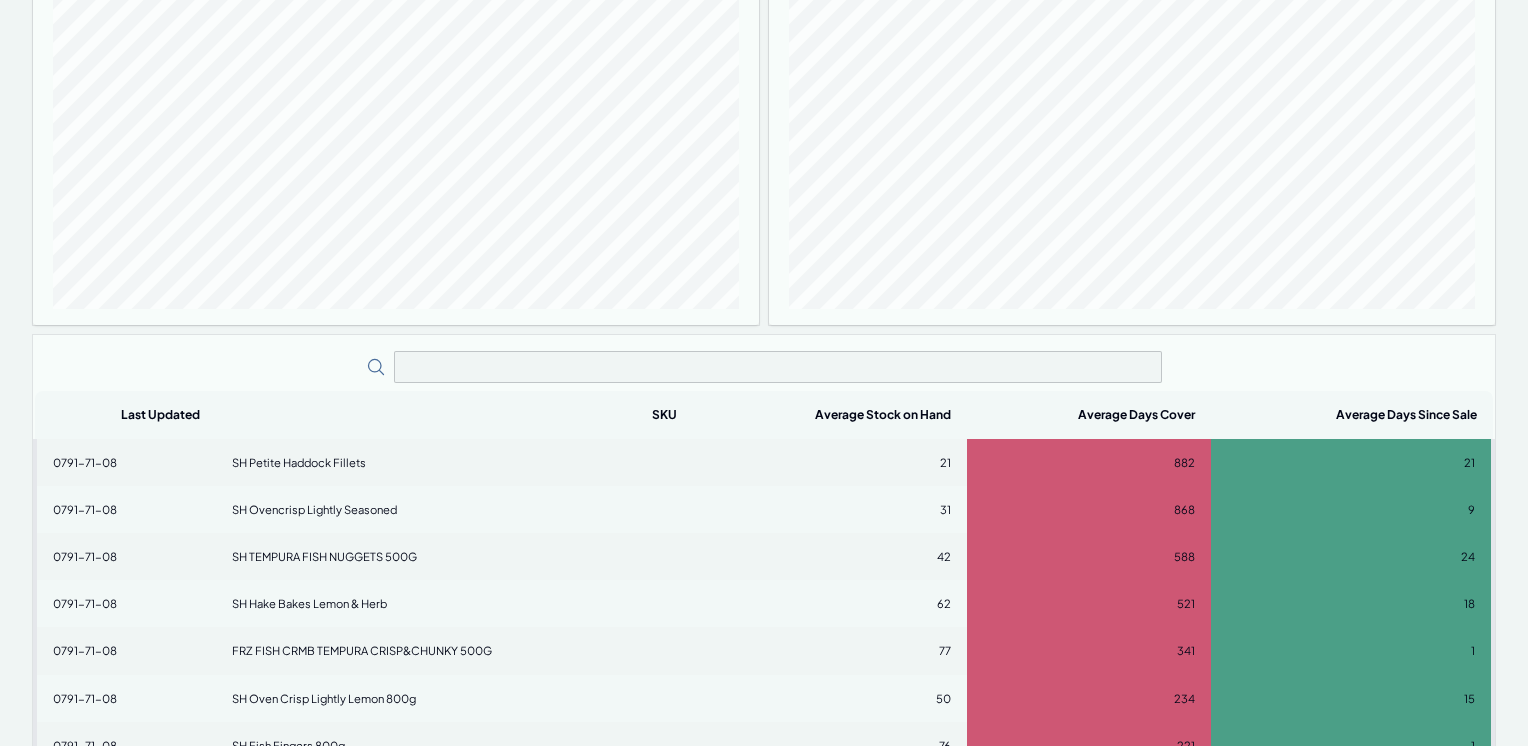 scroll, scrollTop: 500, scrollLeft: 0, axis: vertical 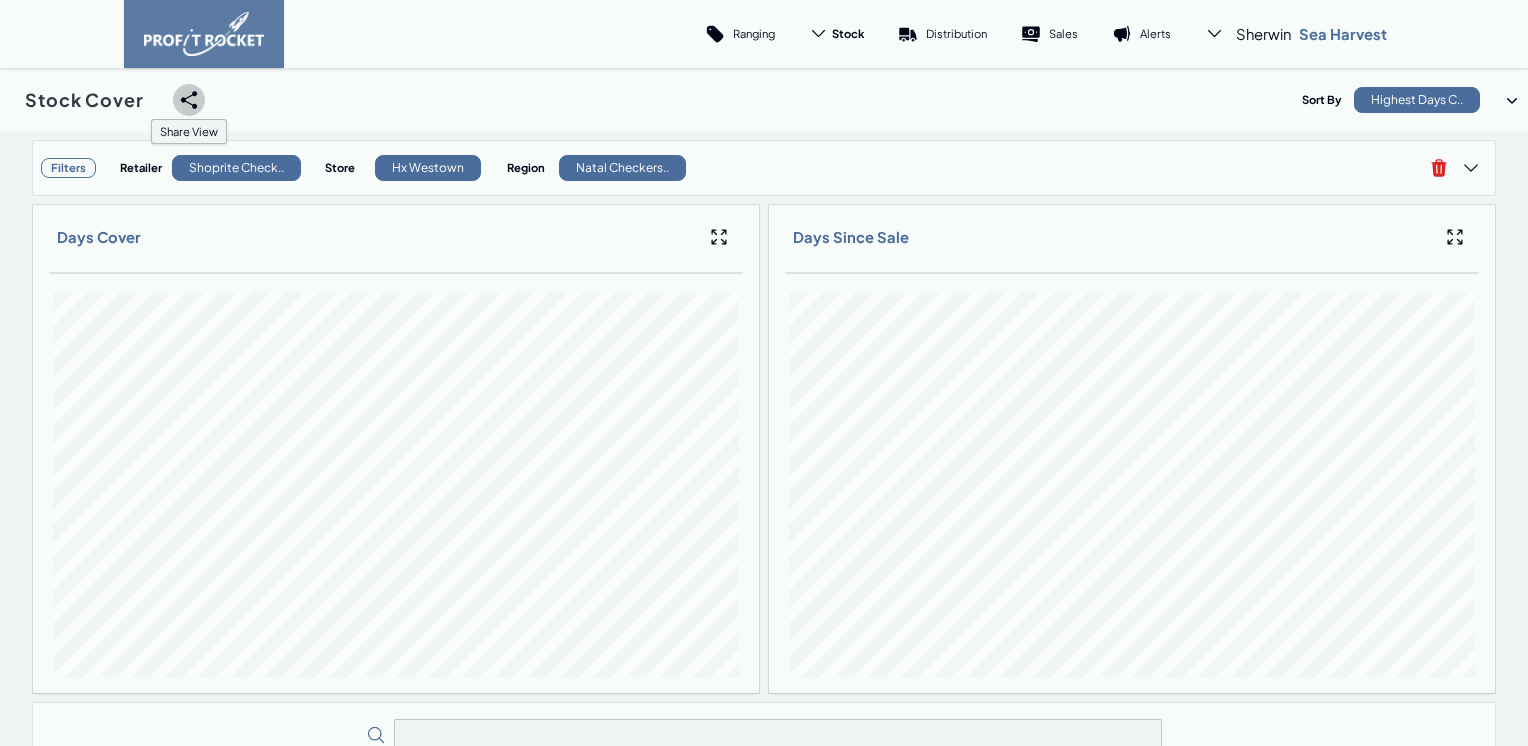 click at bounding box center (189, 100) 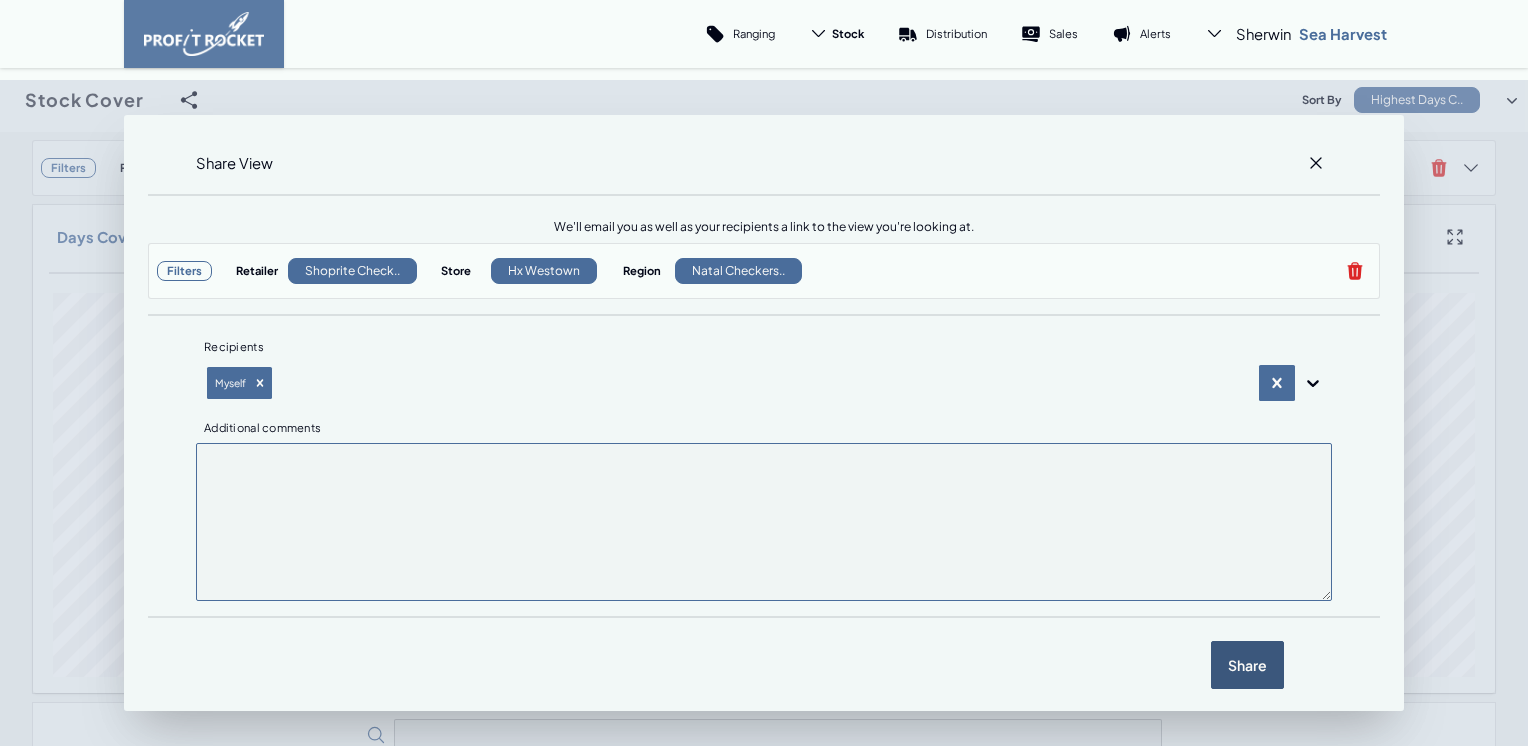 click on "Share" at bounding box center [1247, 665] 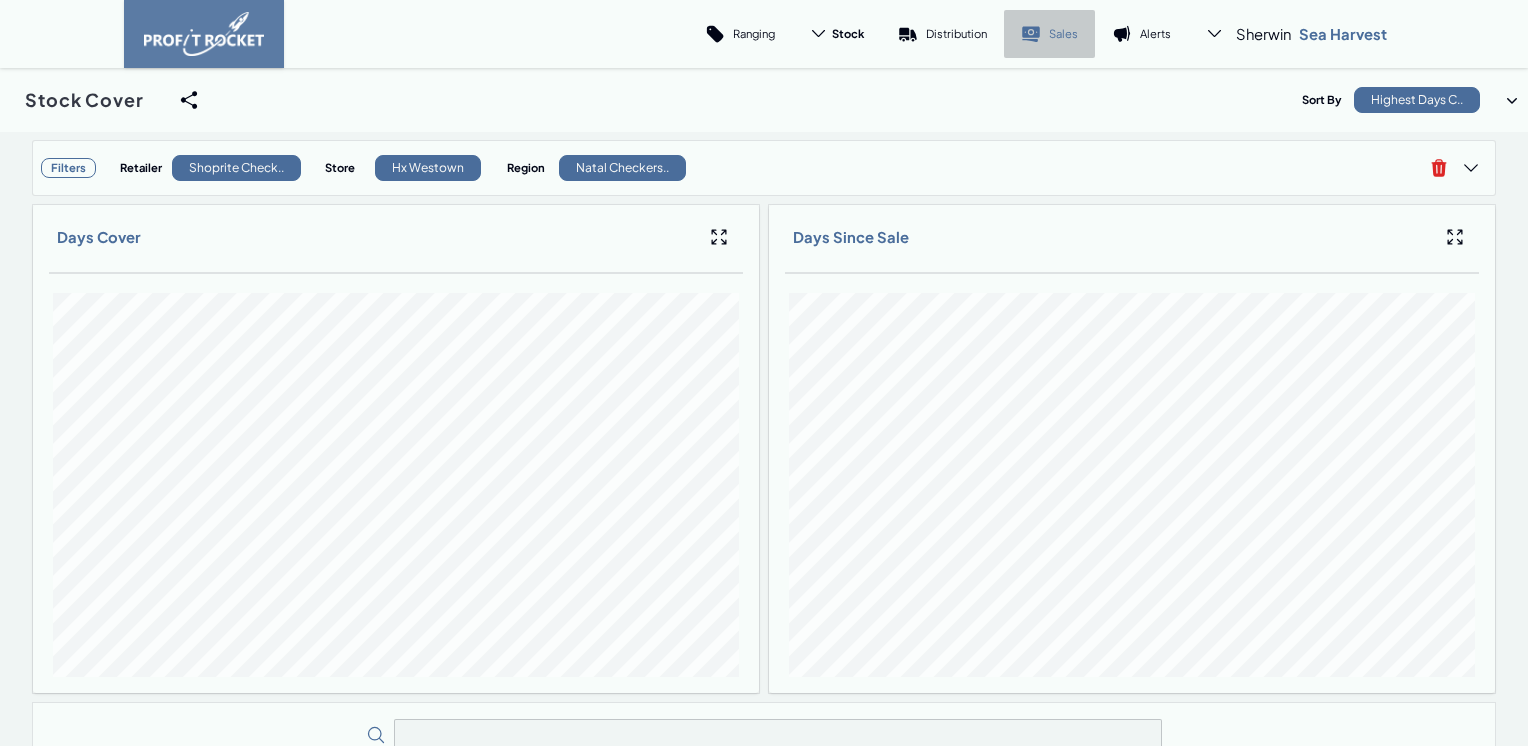 click on "Sales" at bounding box center [1049, 34] 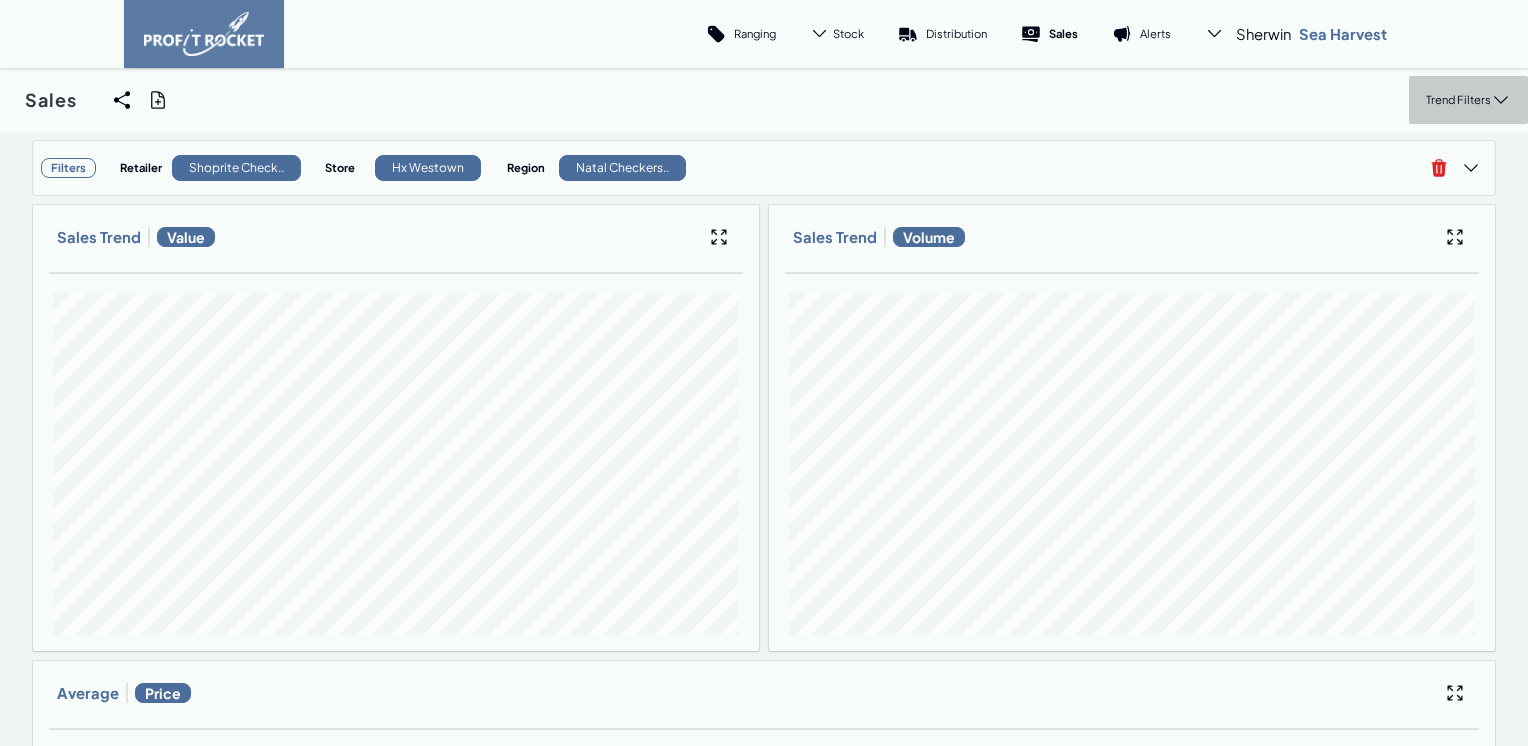 click on "Trend Filters" at bounding box center [1458, 99] 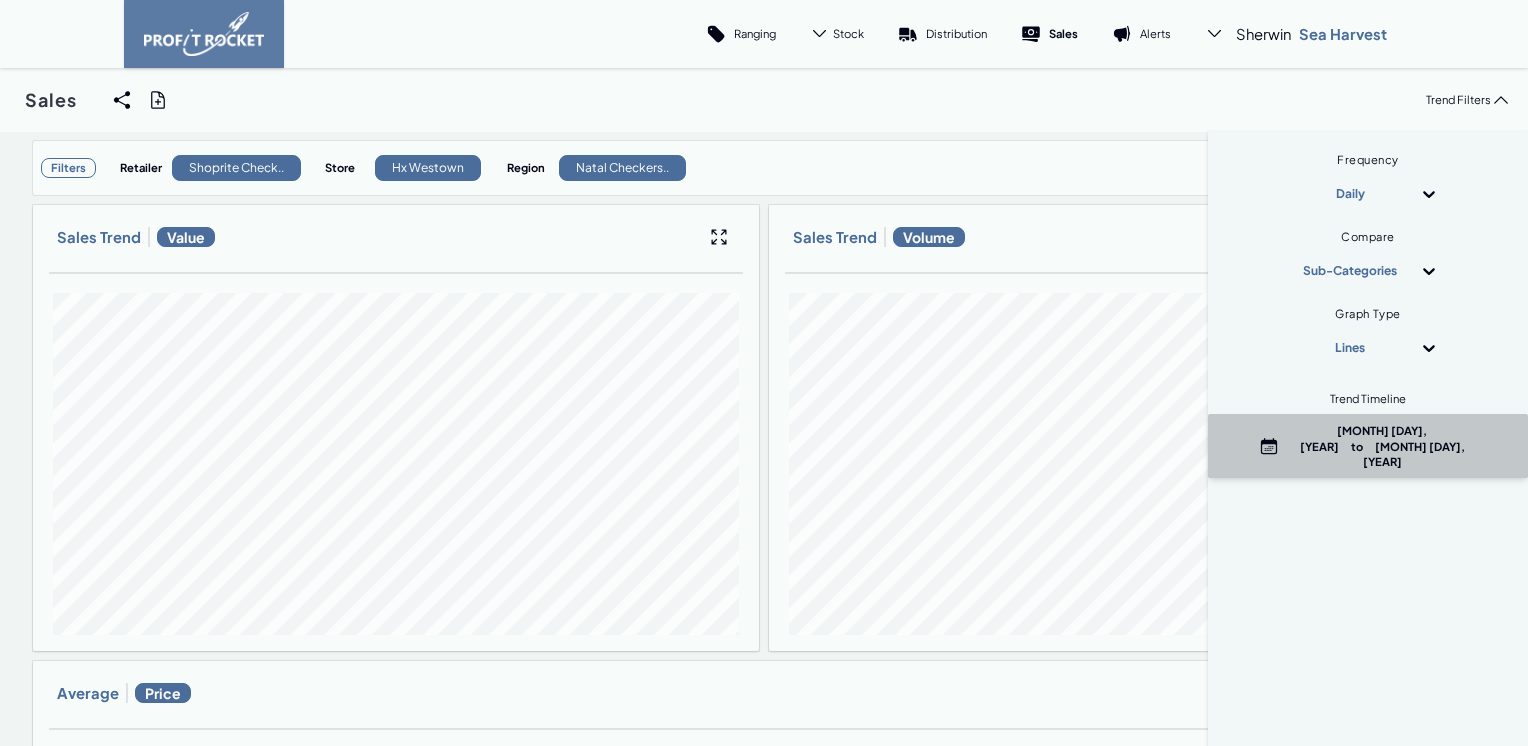 click on "[MONTH] [DAY], [YEAR] to [MONTH] [DAY], [YEAR]" at bounding box center (1382, 446) 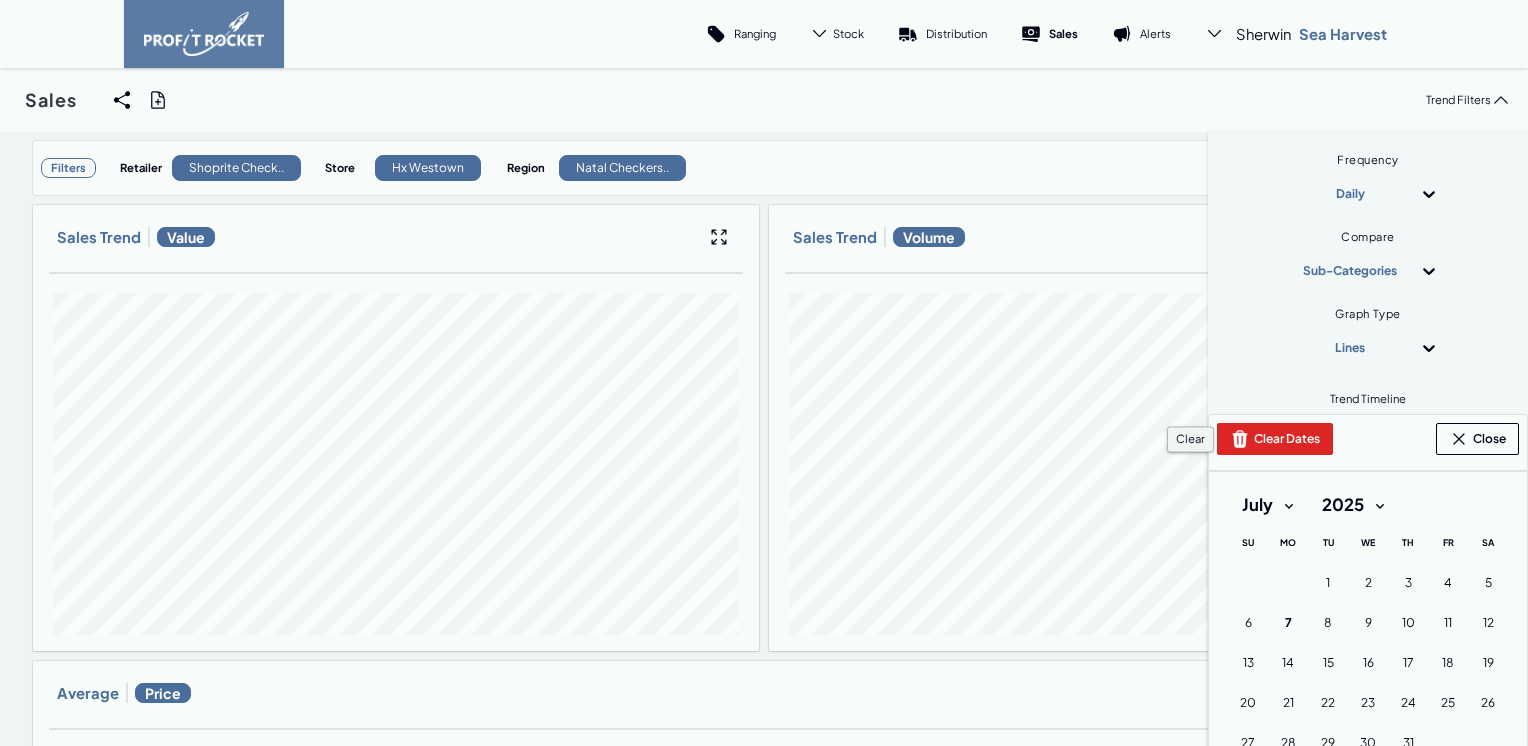 click on "Clear Dates" at bounding box center [1275, 439] 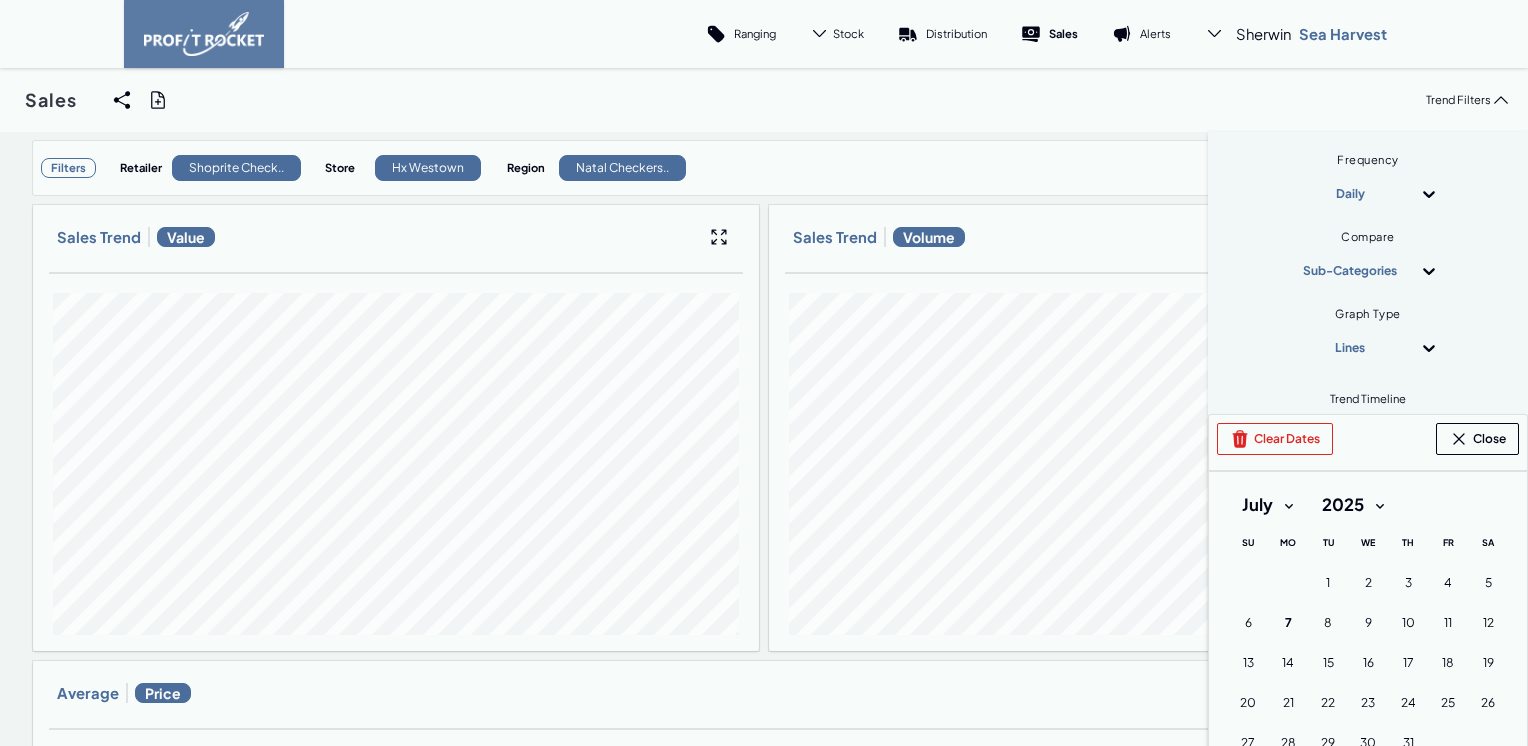 click on "January February March April May June July August September October November December" at bounding box center [1267, 505] 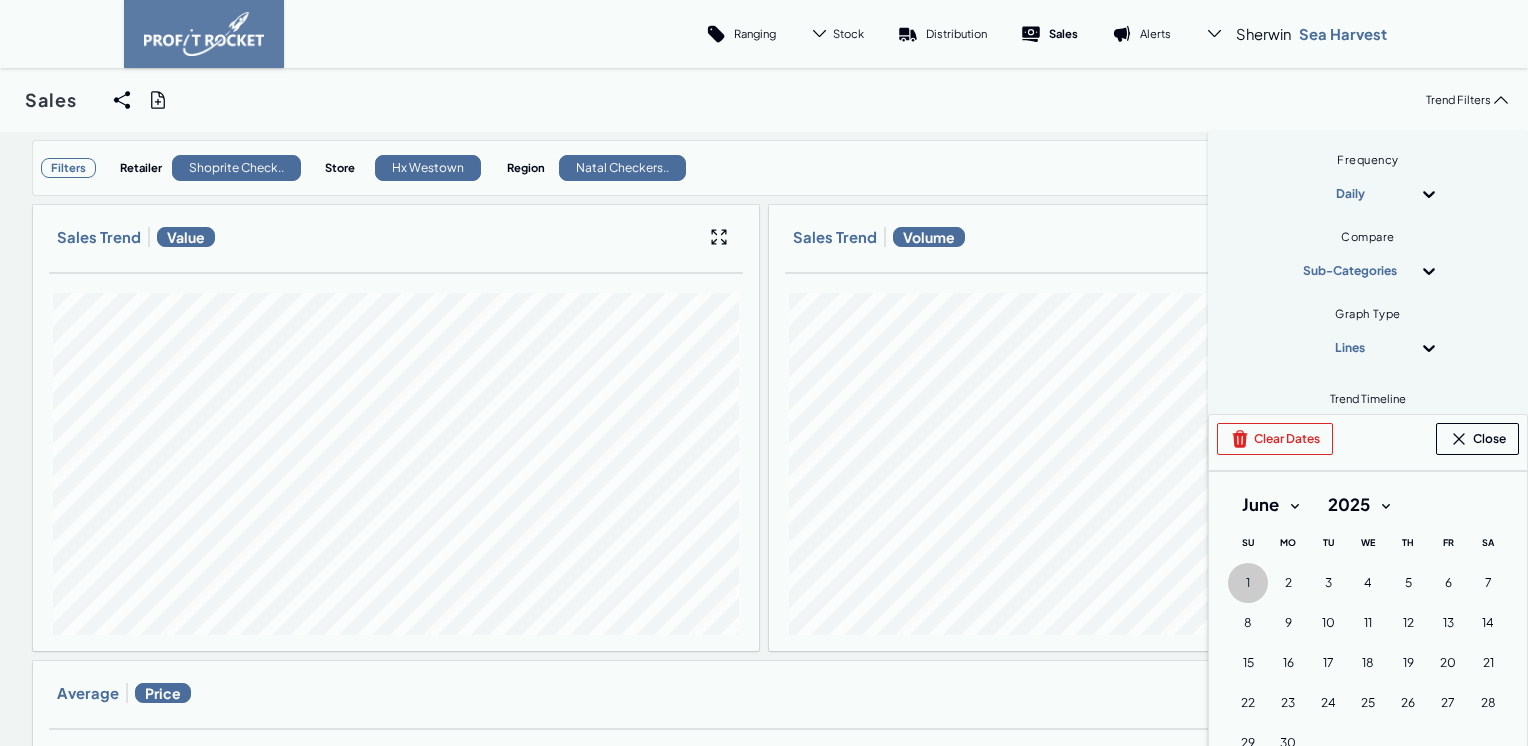 click on "[DAY] [MONTH] ([DAY_OF_WEEK])" at bounding box center (1248, 583) 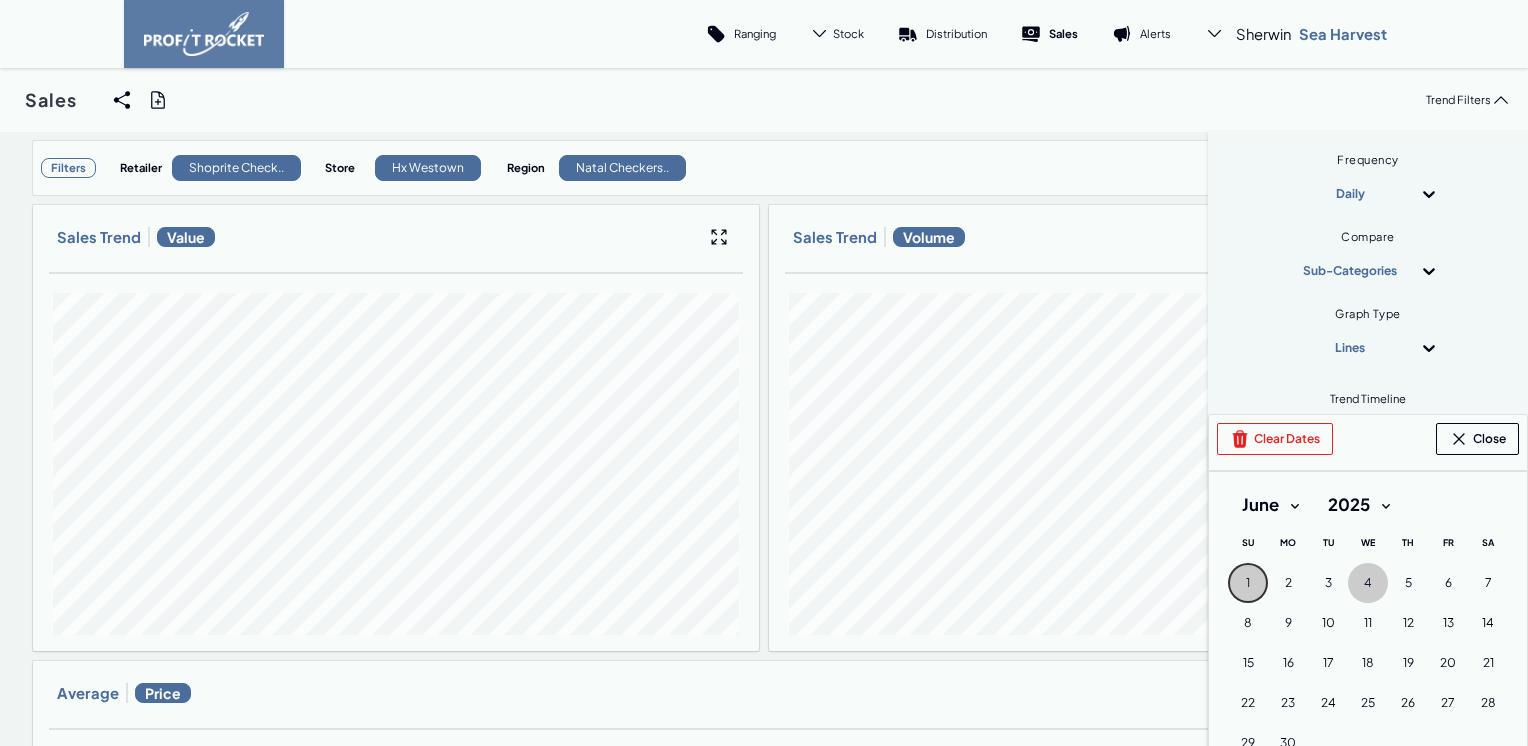 scroll, scrollTop: 100, scrollLeft: 0, axis: vertical 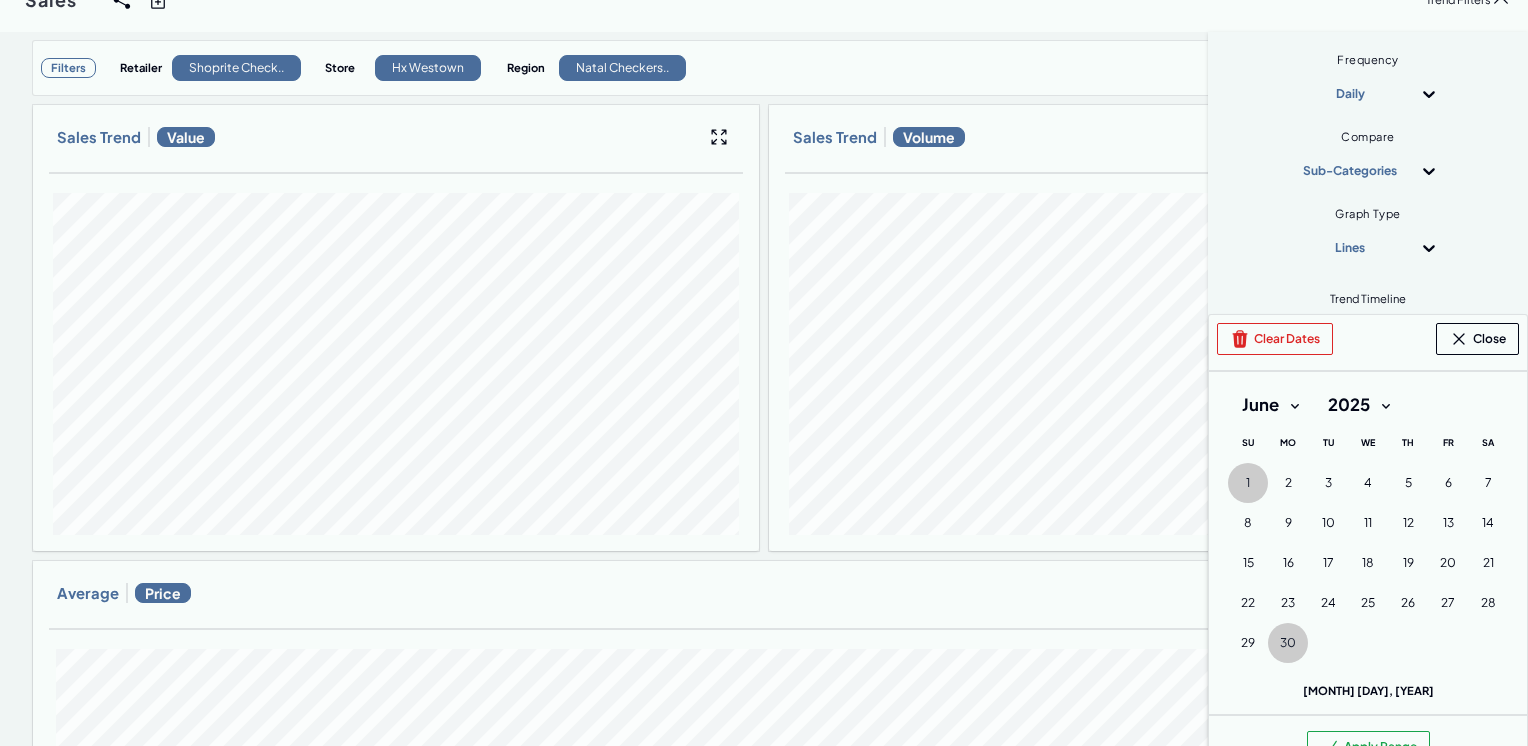 click on "30" at bounding box center (1248, 483) 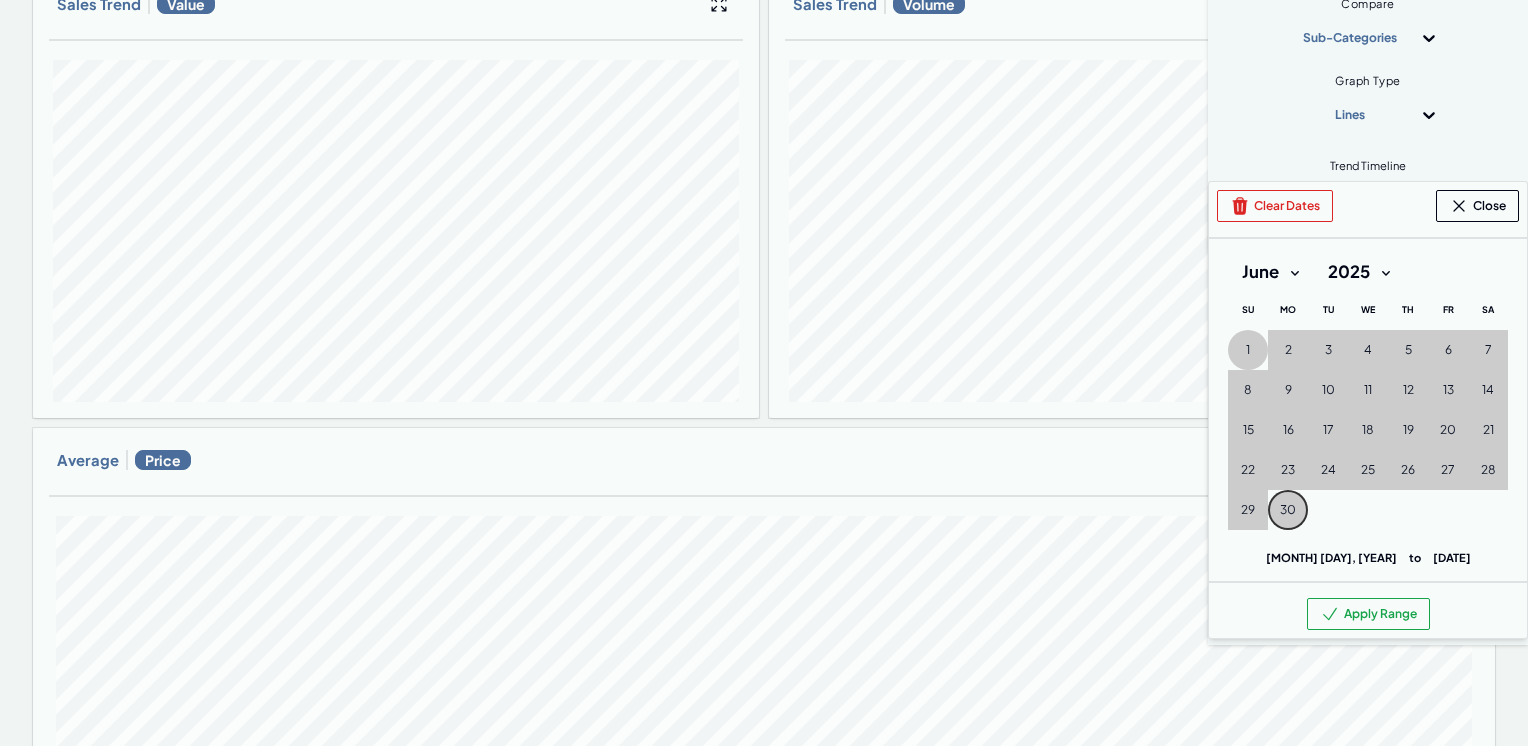 scroll, scrollTop: 300, scrollLeft: 0, axis: vertical 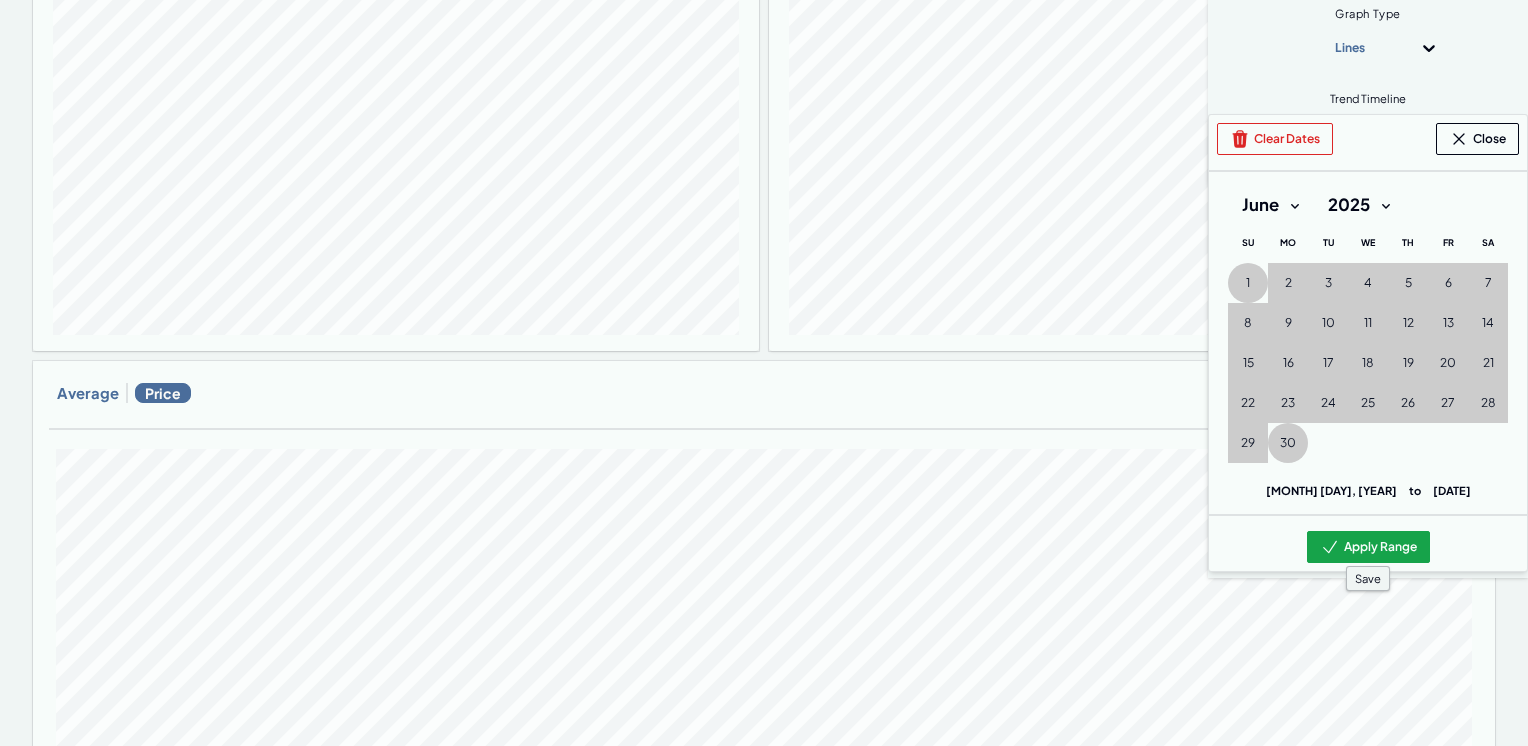 click on "Apply Range" at bounding box center (1368, 547) 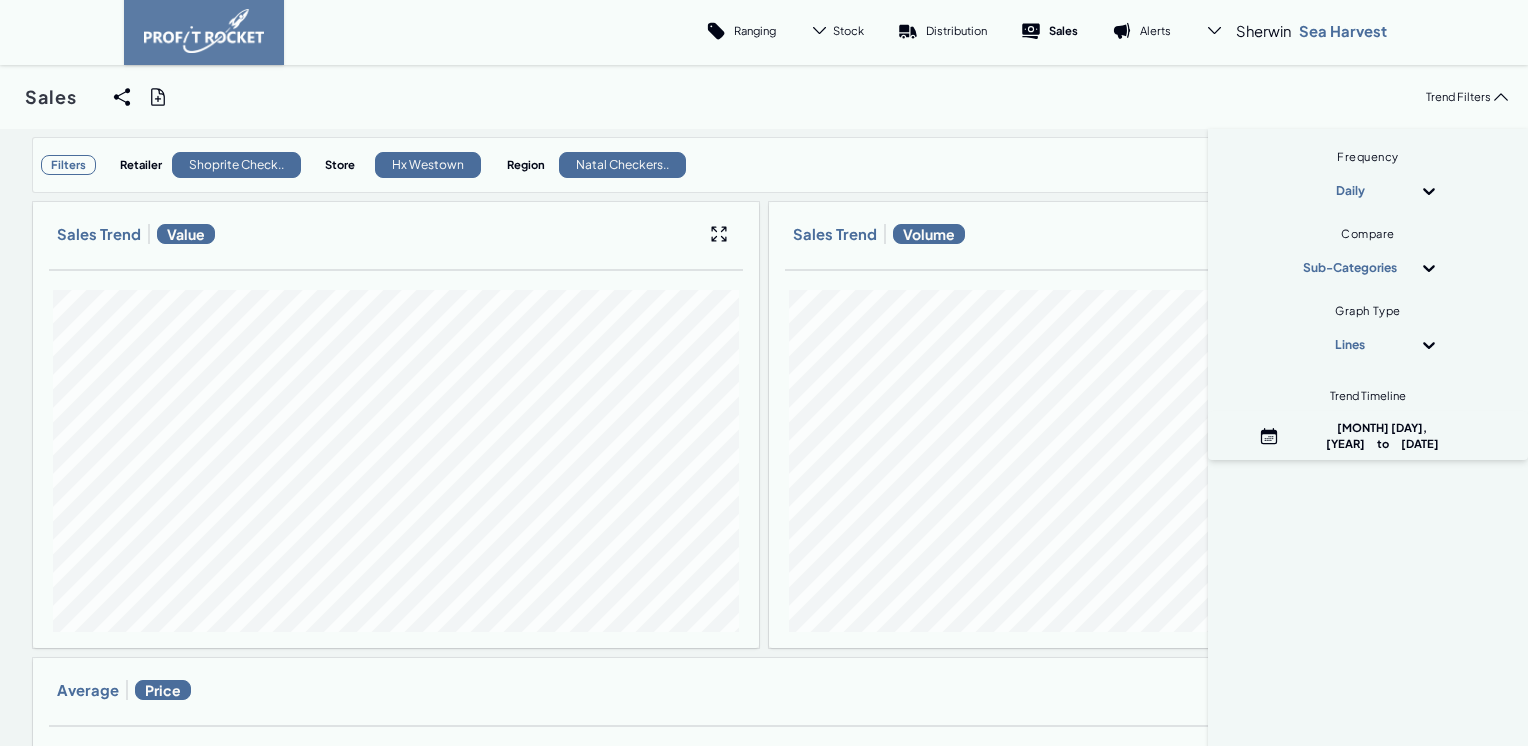 scroll, scrollTop: 0, scrollLeft: 0, axis: both 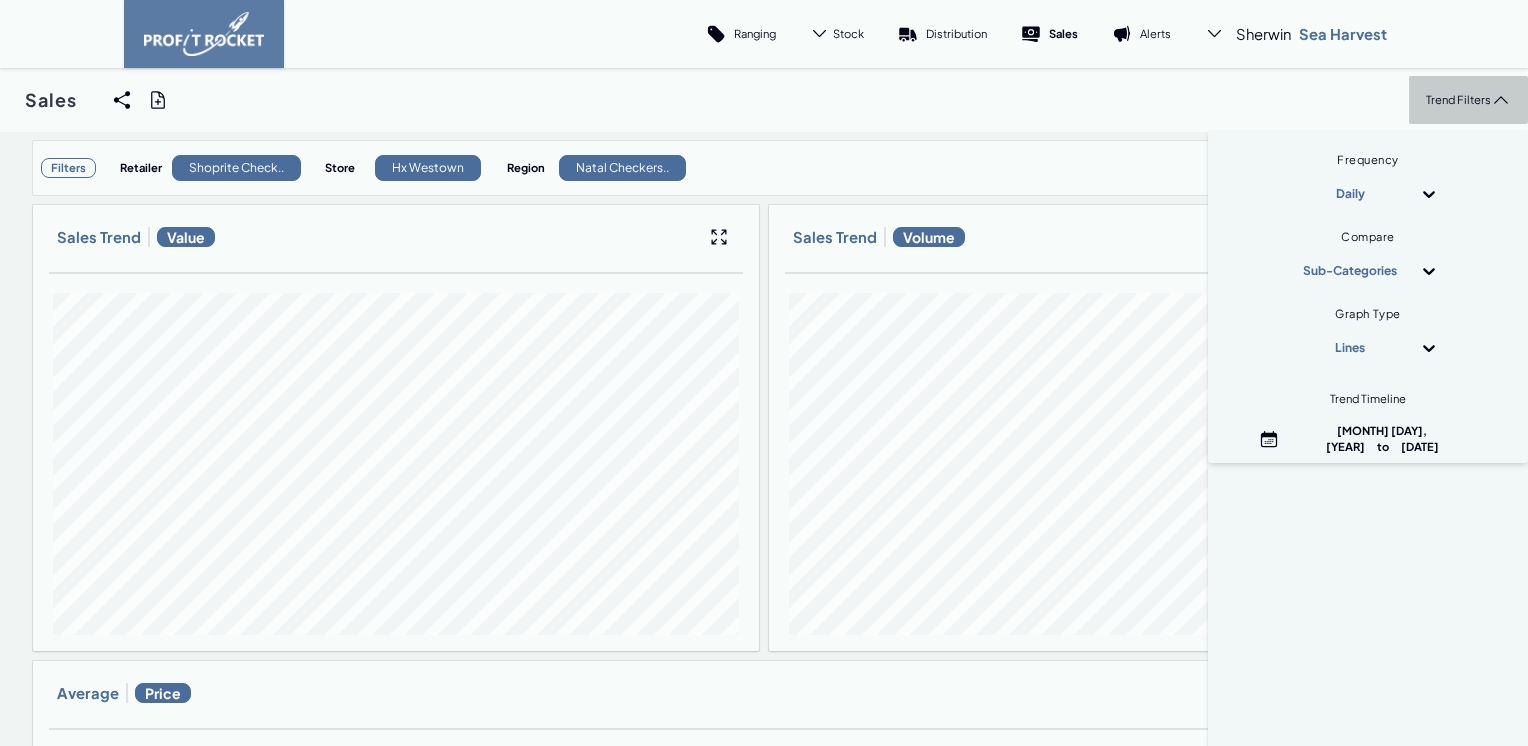 click on "Trend Filters" at bounding box center [1458, 99] 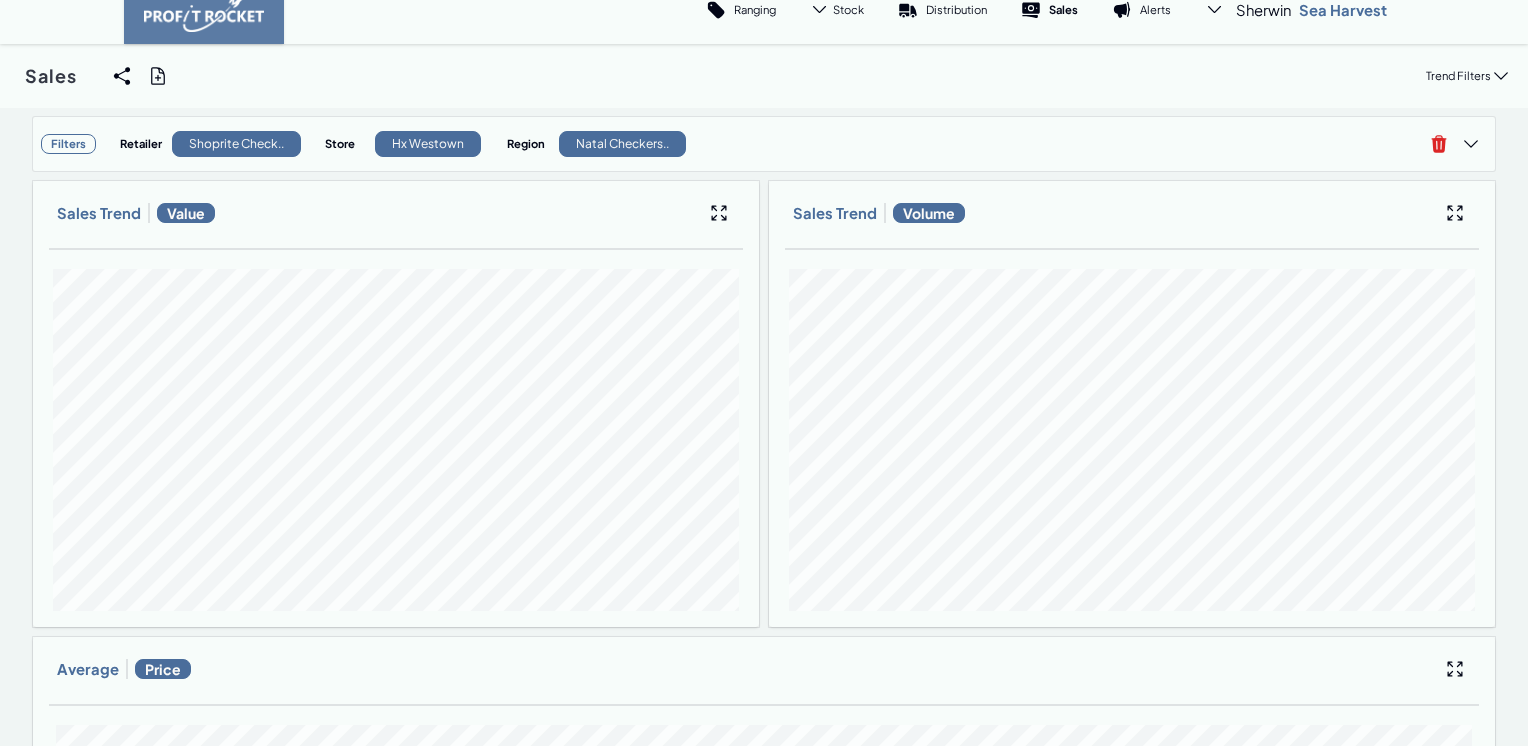 scroll, scrollTop: 0, scrollLeft: 0, axis: both 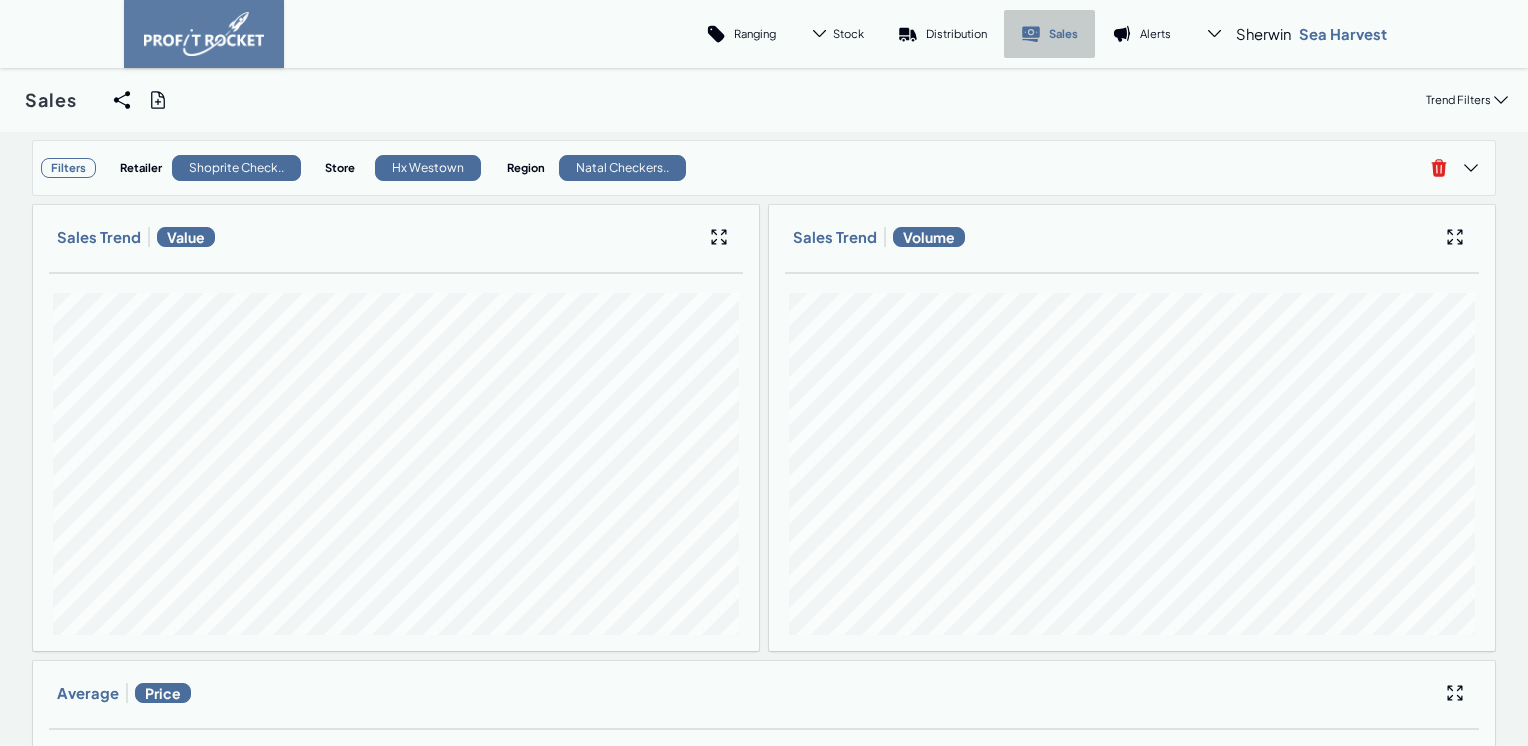 click on "Sales" at bounding box center [1049, 34] 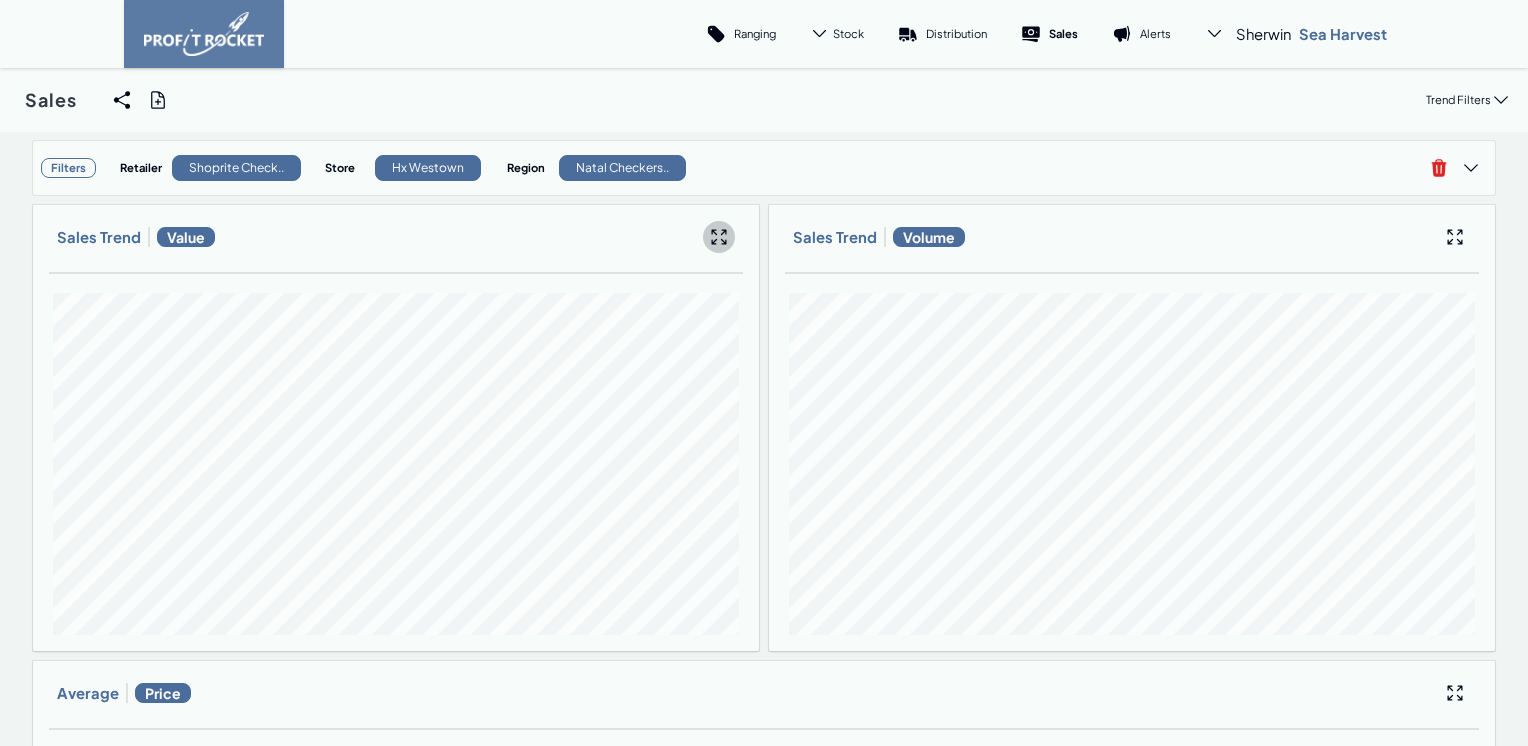 click at bounding box center [719, 237] 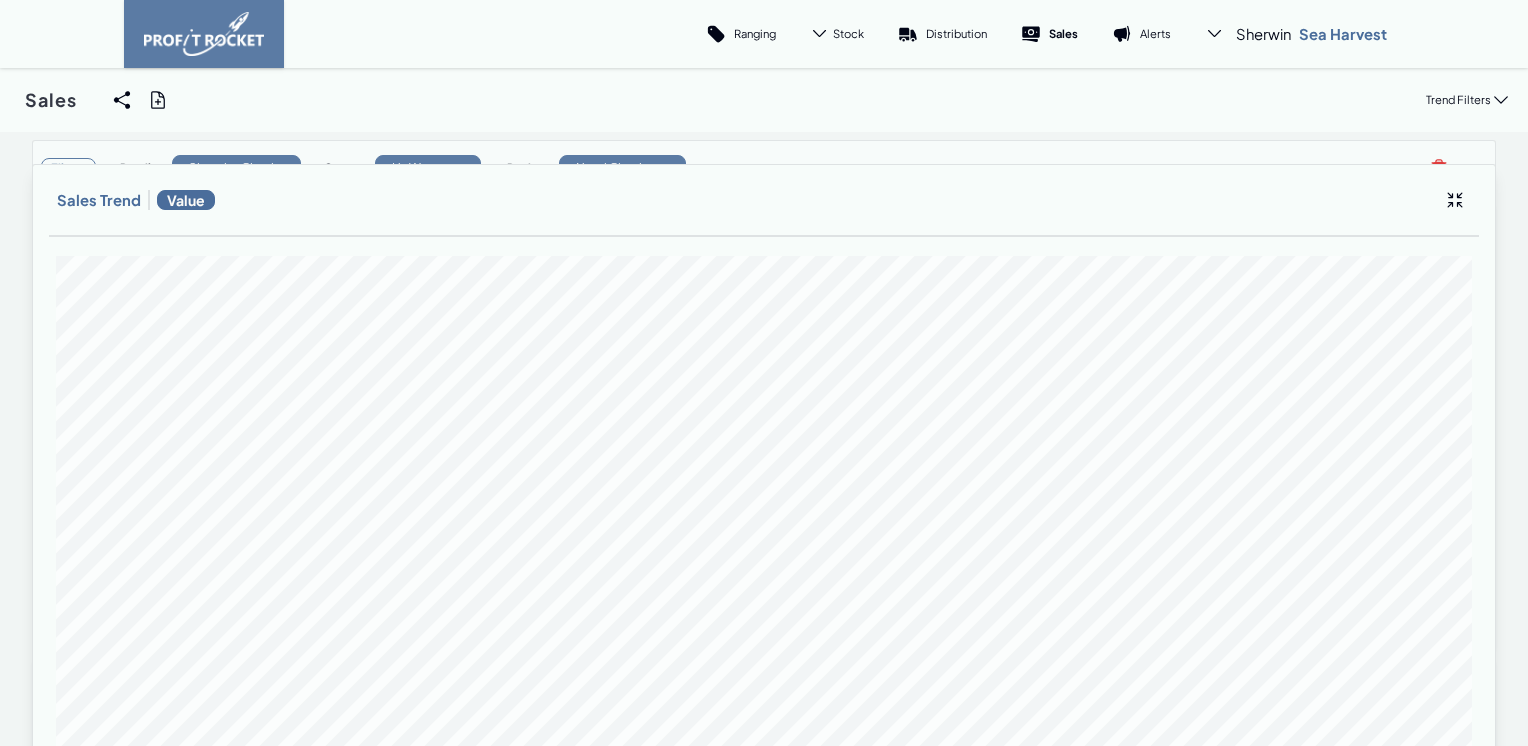 scroll, scrollTop: 164, scrollLeft: 0, axis: vertical 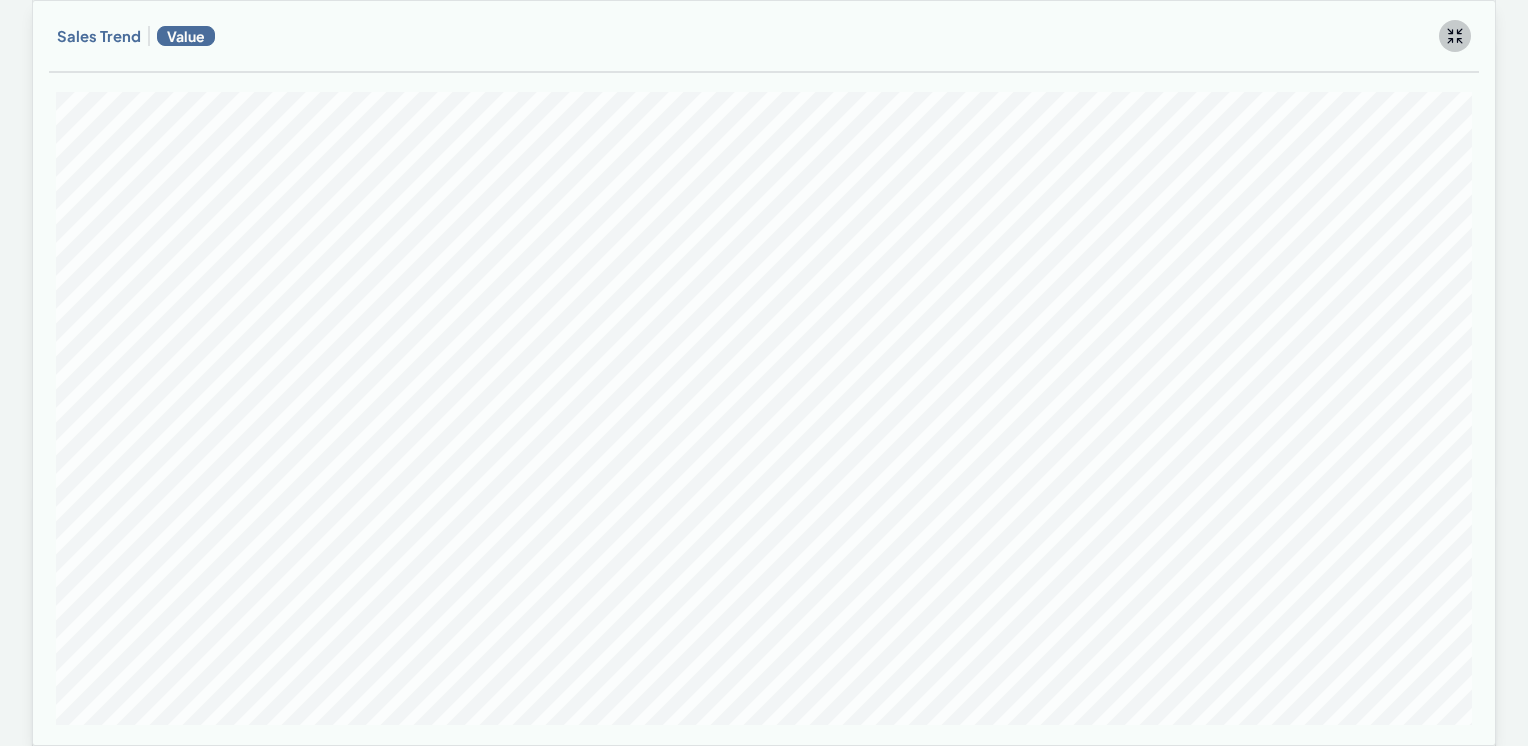 click at bounding box center [1455, 36] 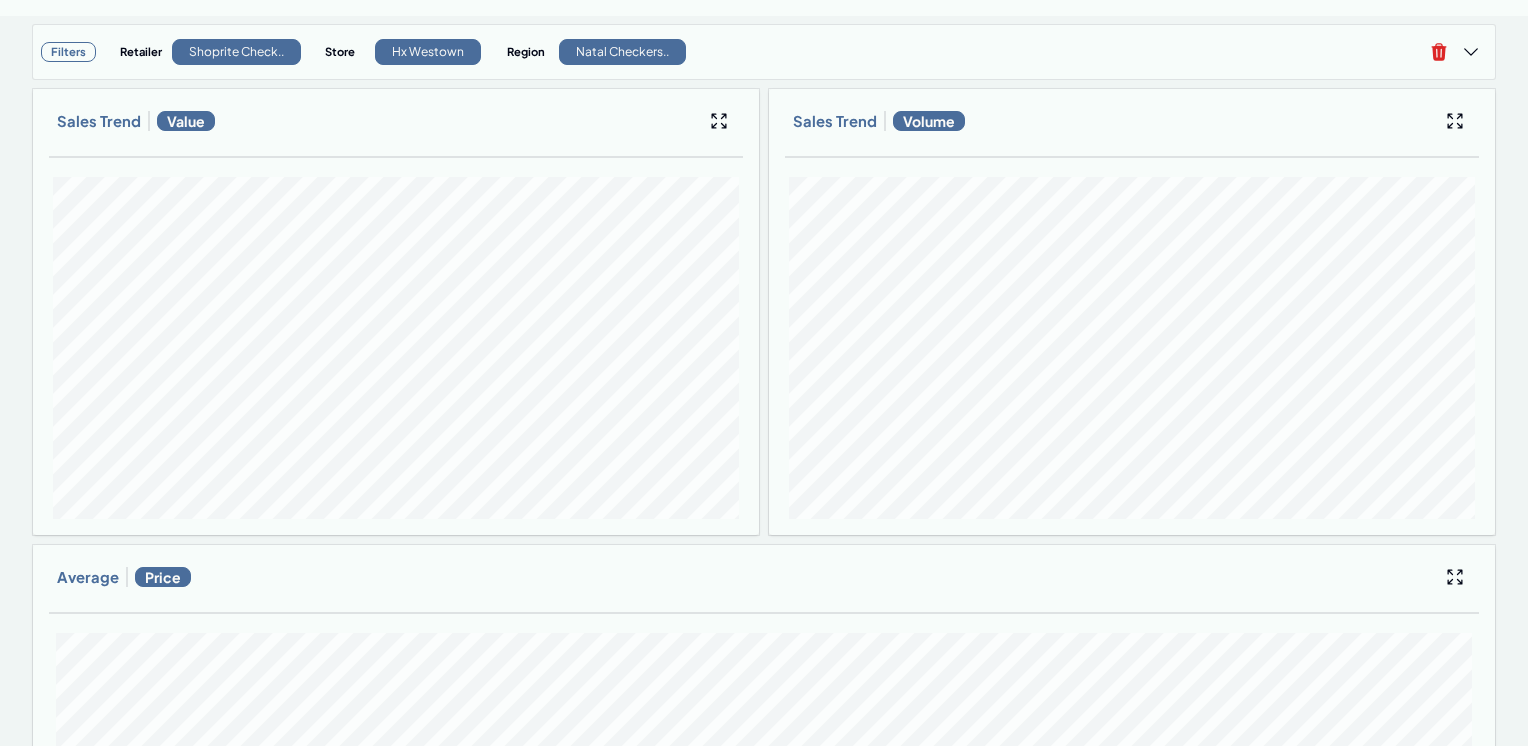 scroll, scrollTop: 0, scrollLeft: 0, axis: both 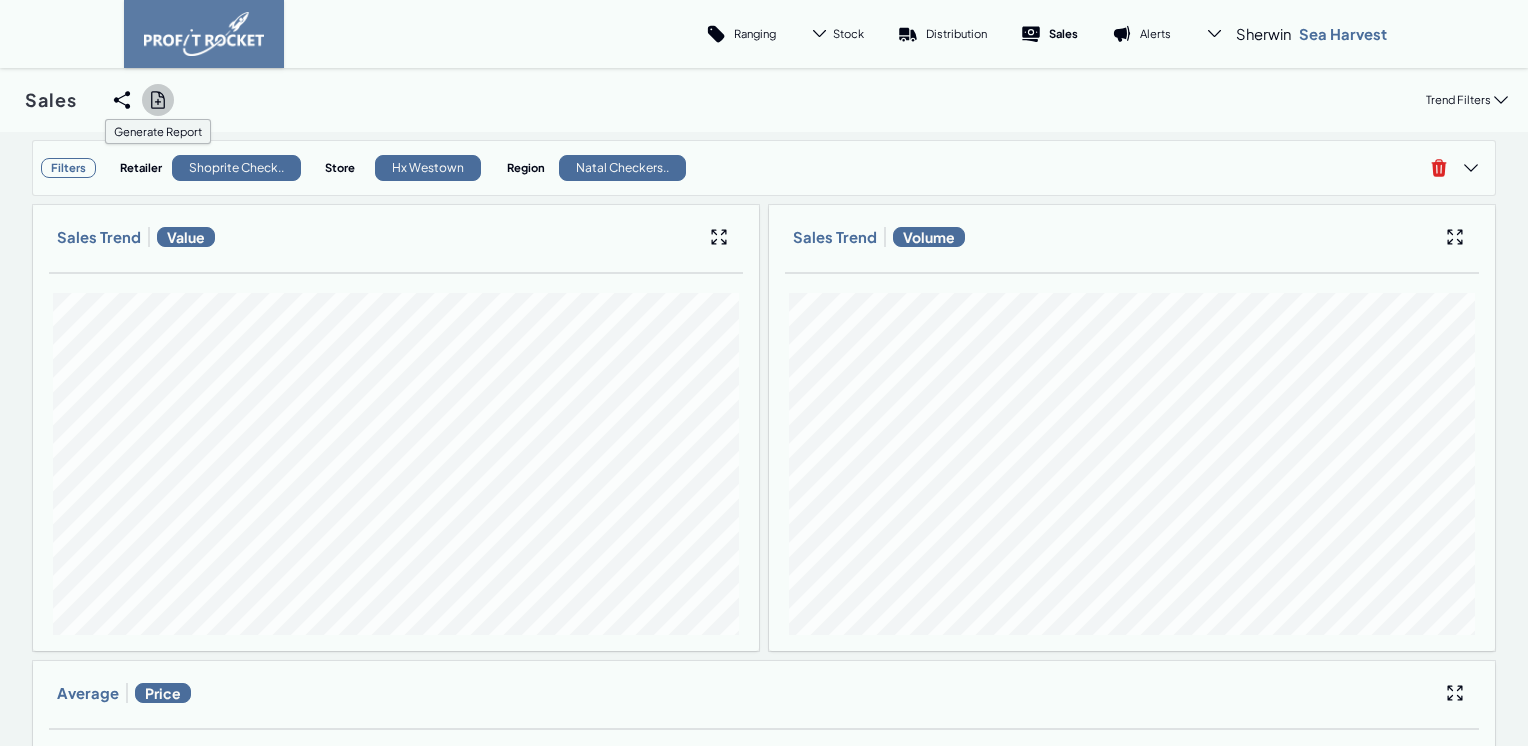 click at bounding box center (158, 100) 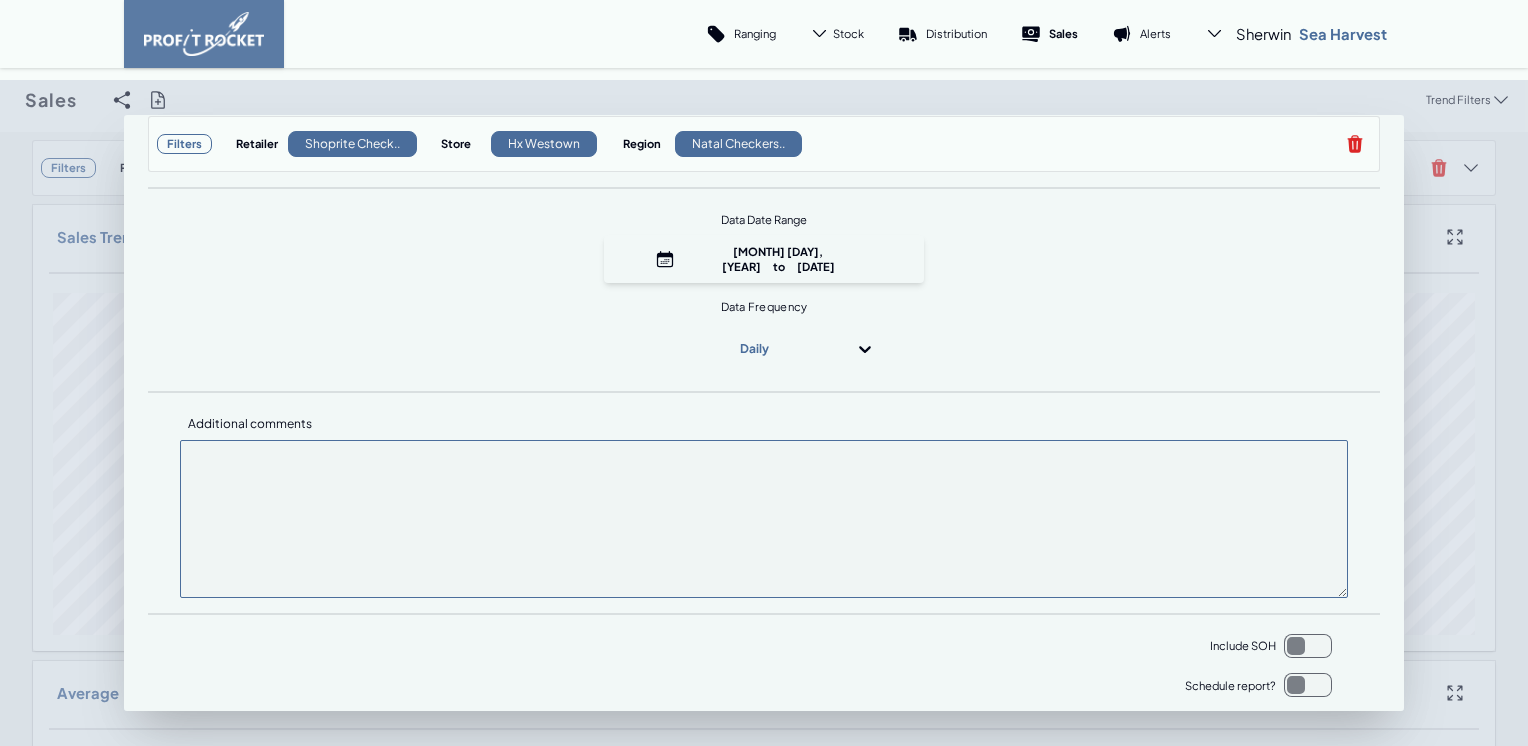 scroll, scrollTop: 234, scrollLeft: 0, axis: vertical 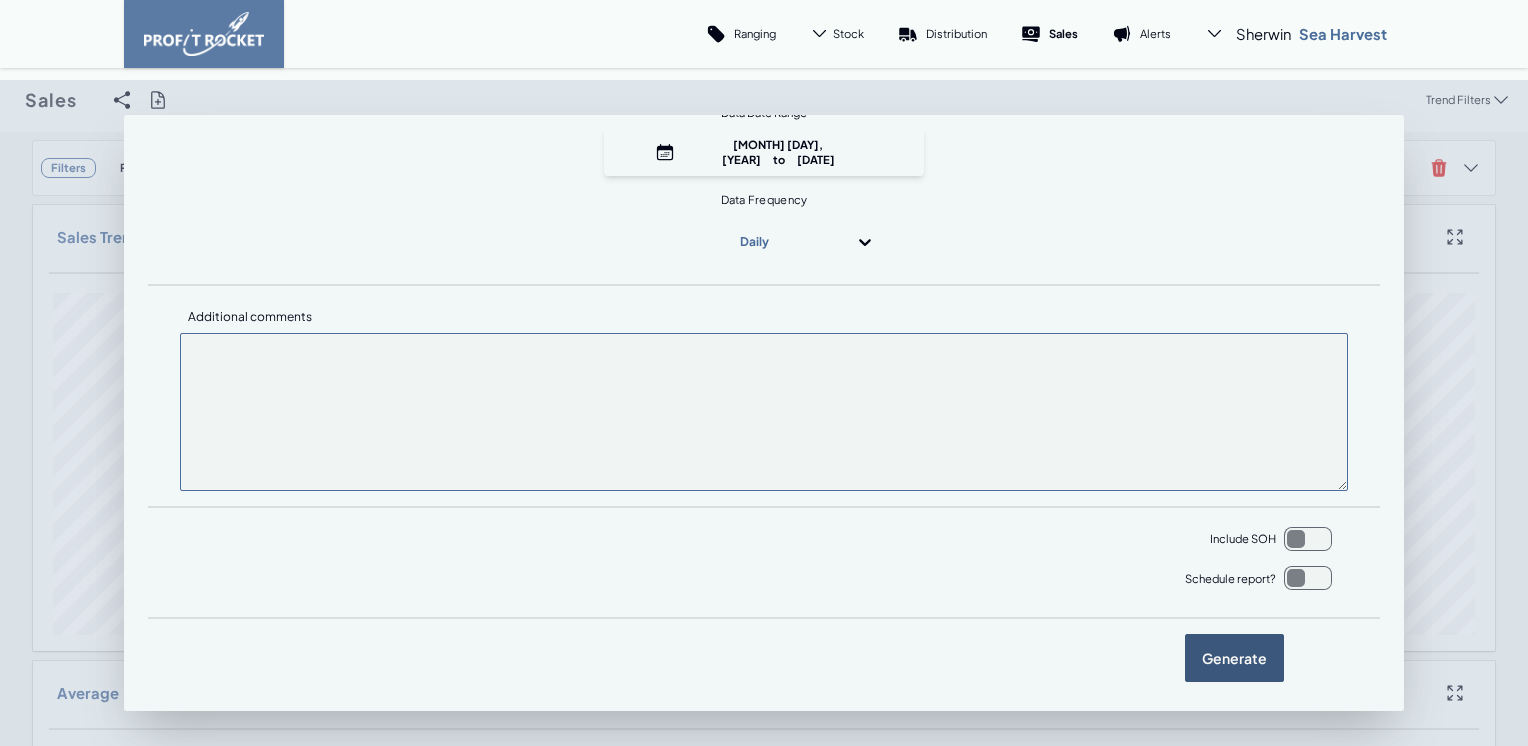 click on "Generate" at bounding box center [1234, 658] 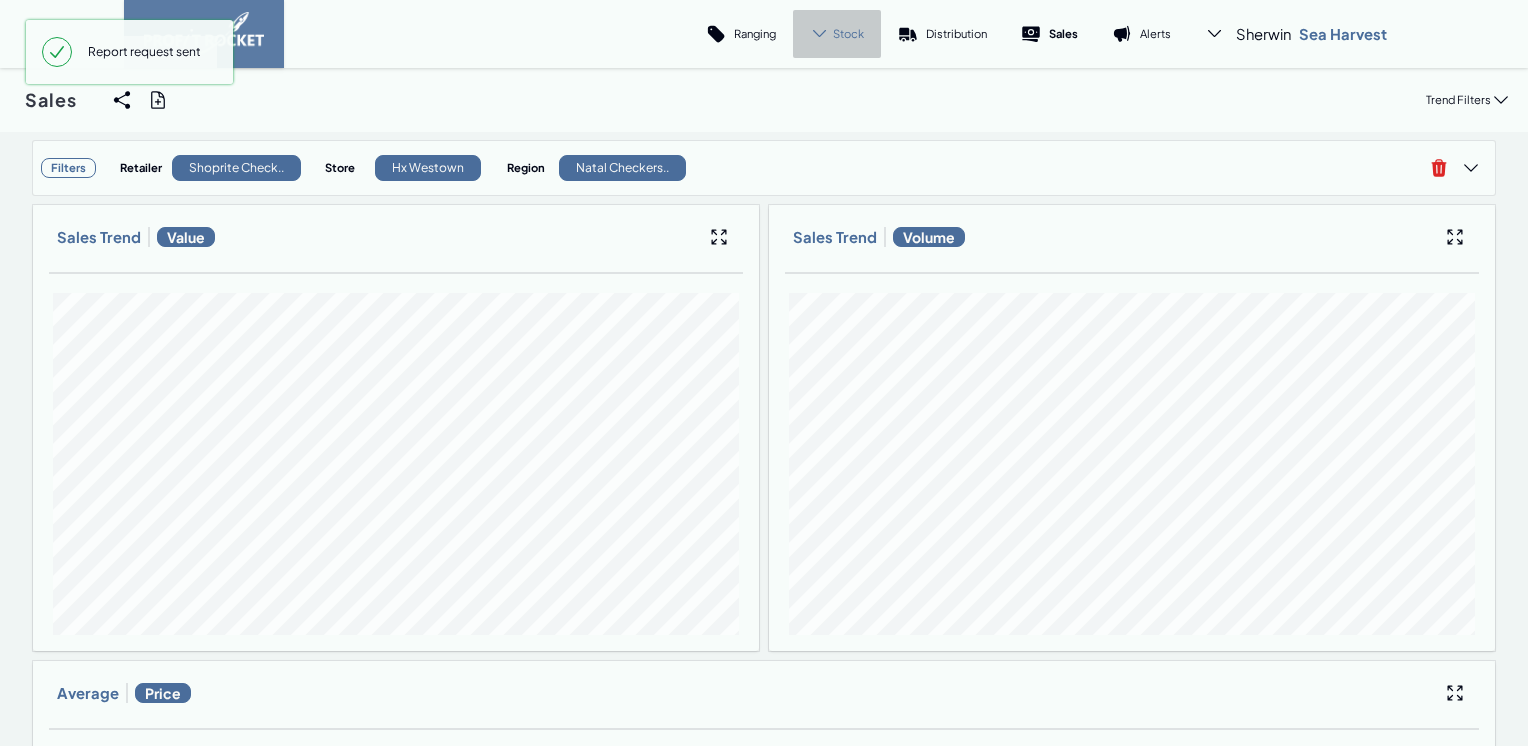 click on "Stock" at bounding box center (848, 33) 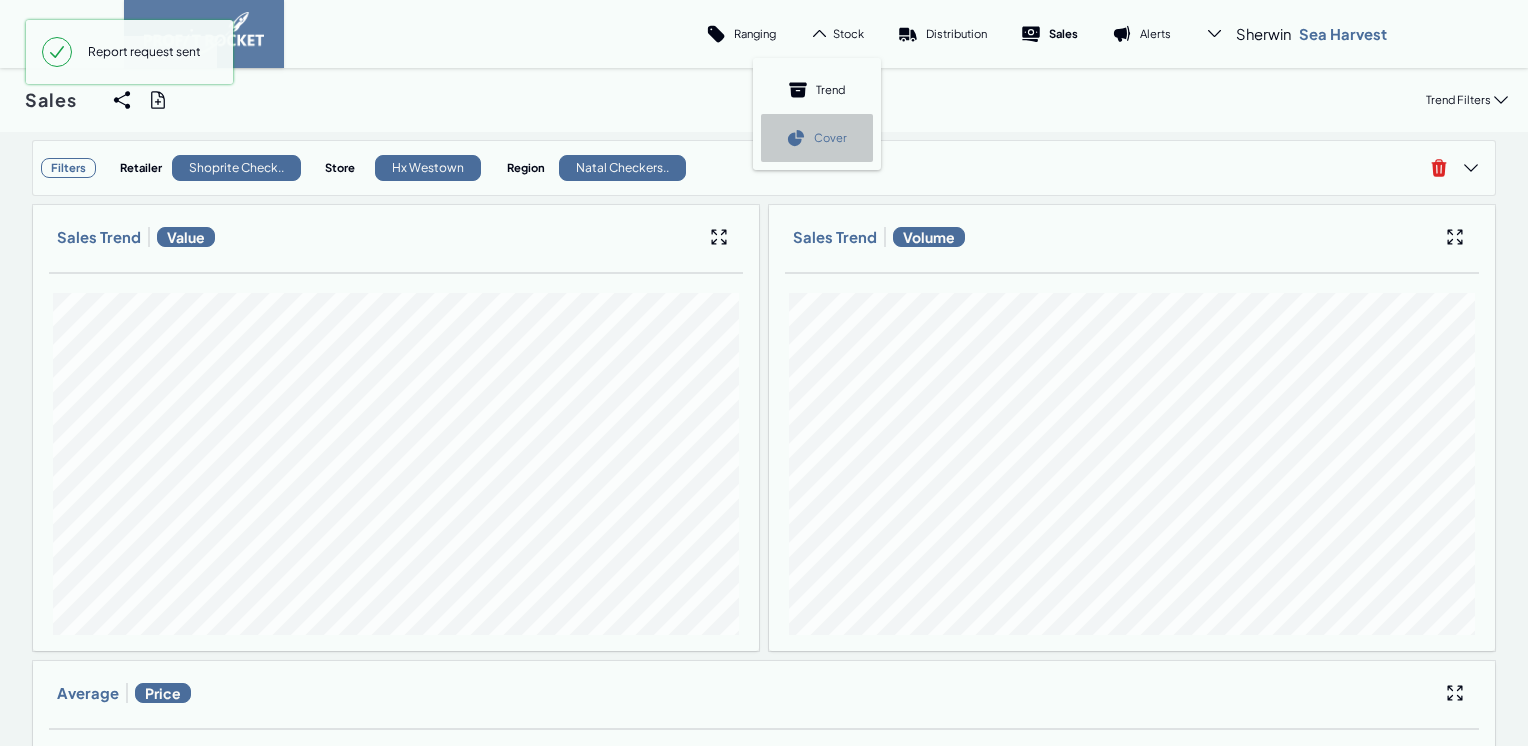 click on "Cover" at bounding box center [830, 137] 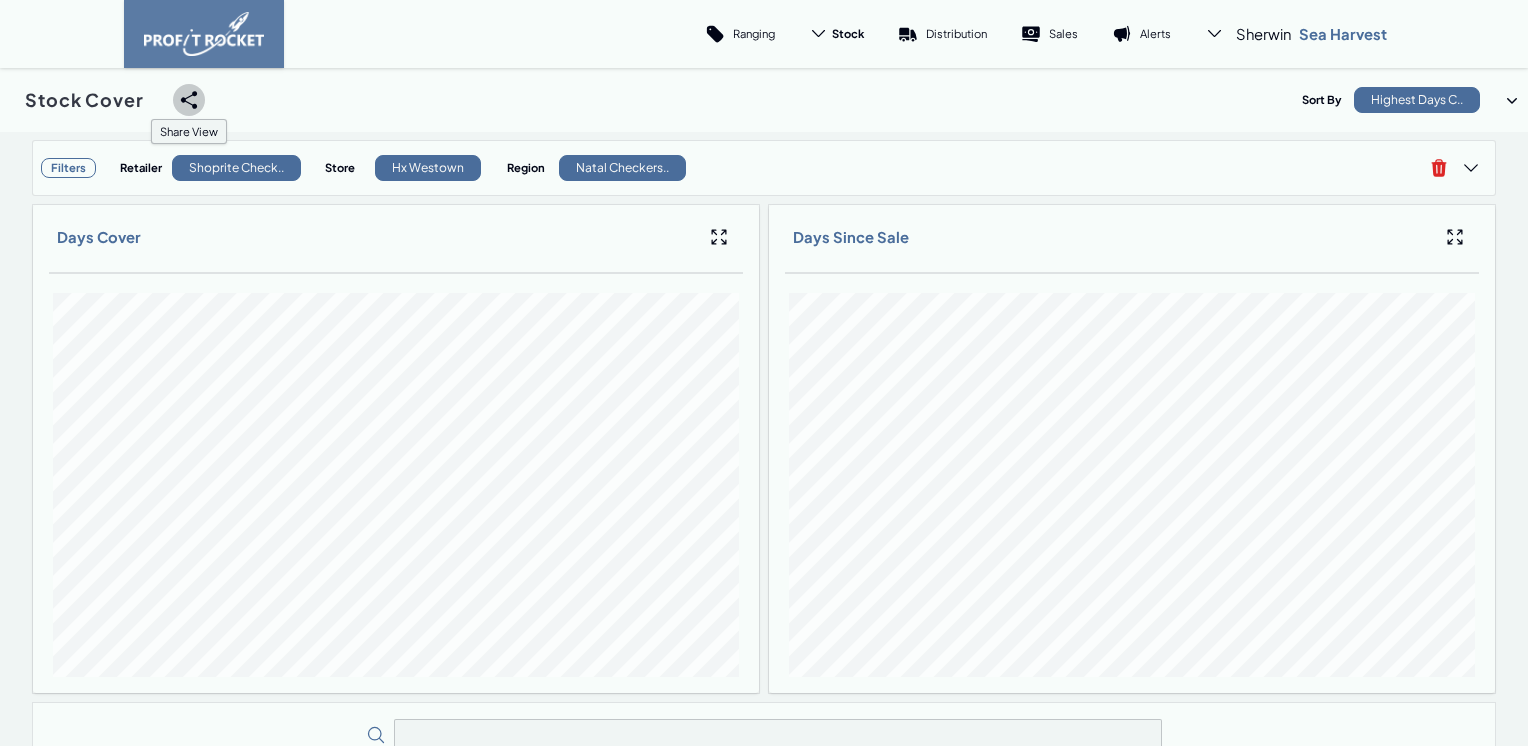 click at bounding box center (189, 100) 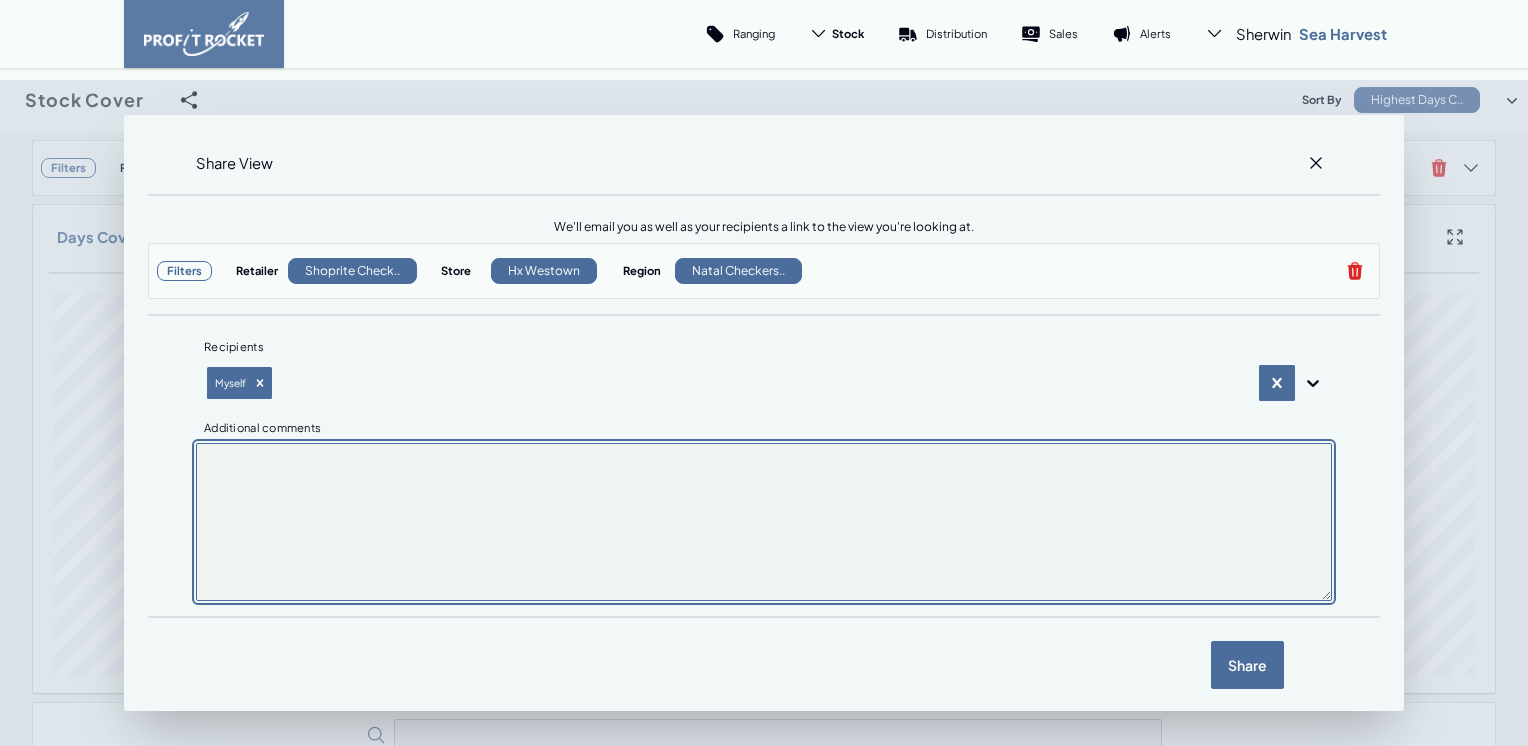 click at bounding box center (764, 522) 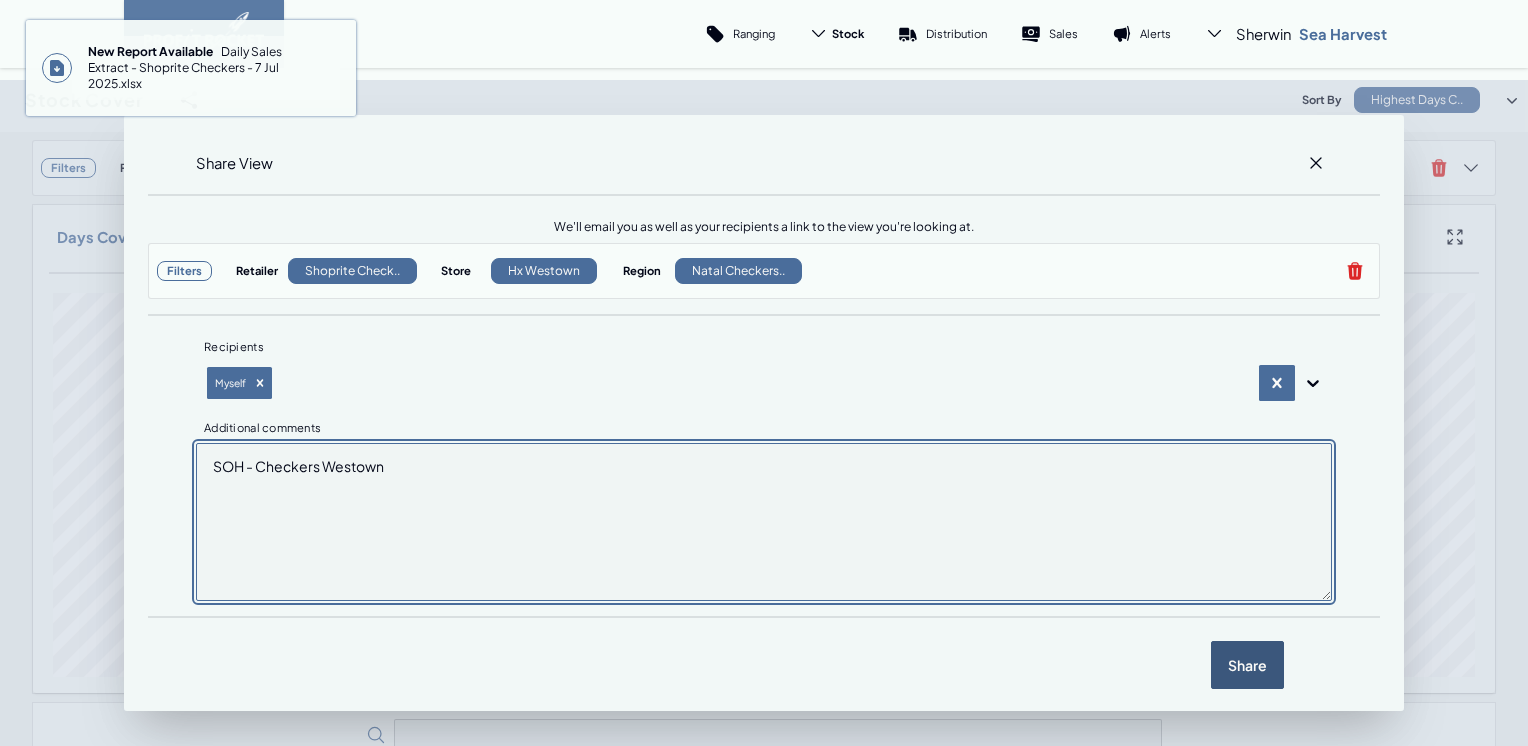 type on "SOH - Checkers Westown" 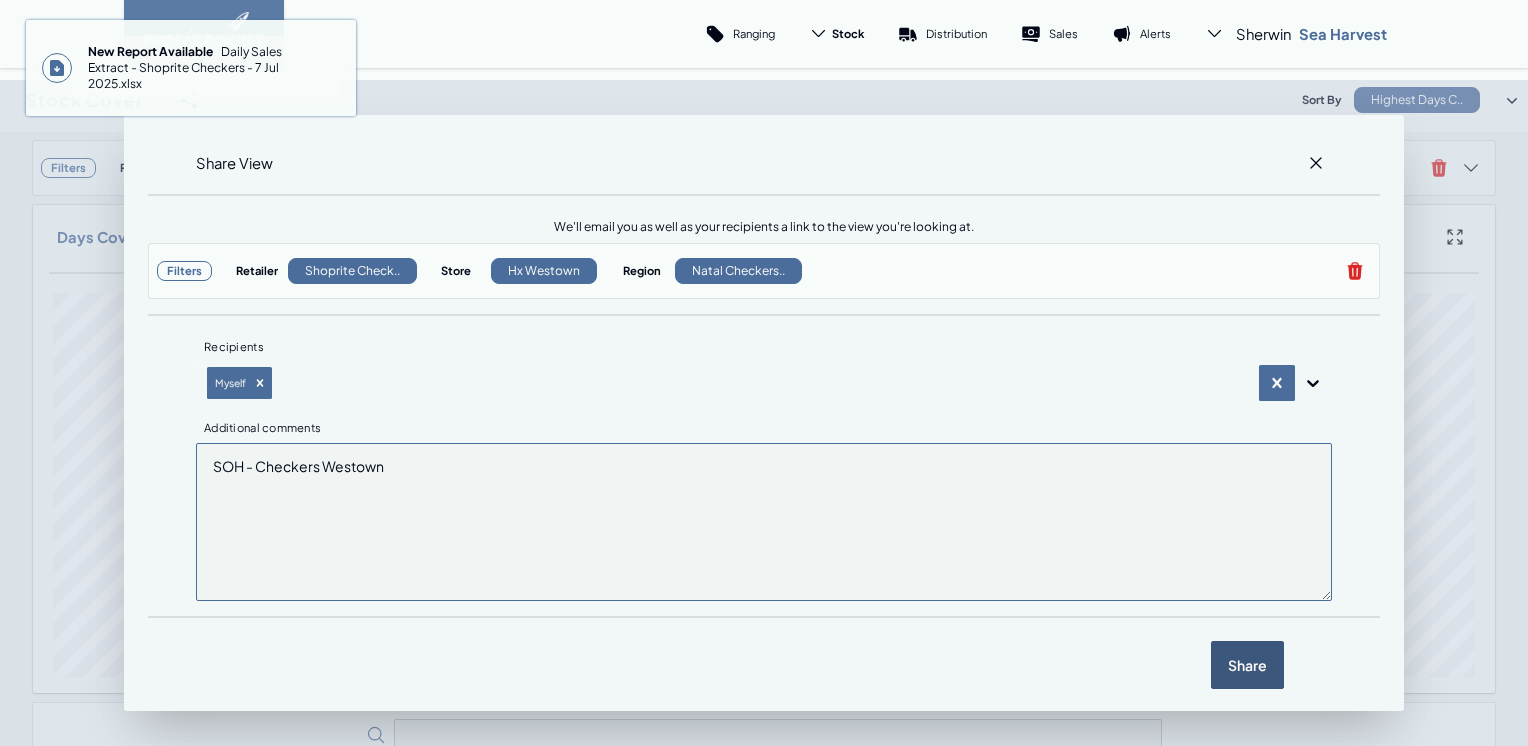 click on "Share" at bounding box center (1247, 665) 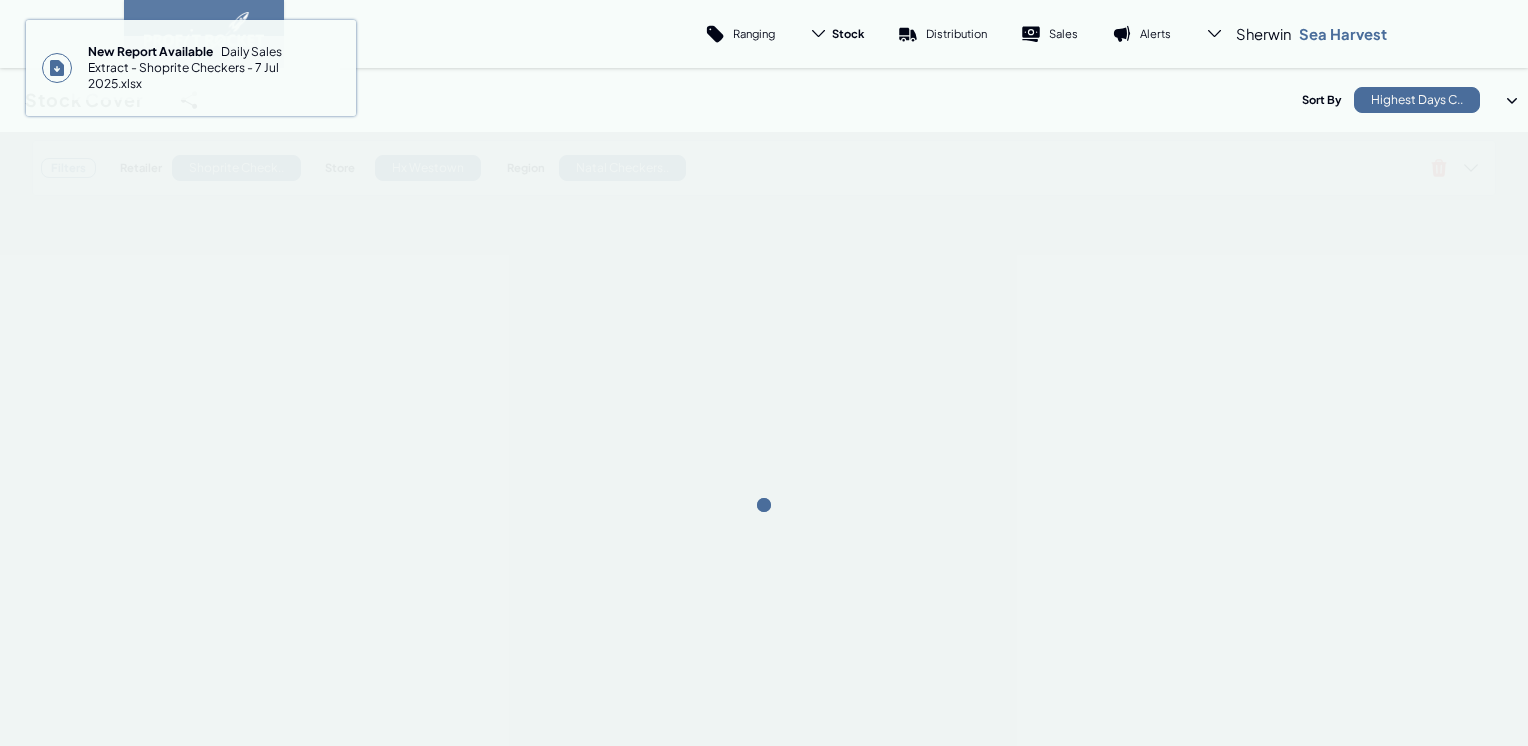 click on "New Report Available" at bounding box center [154, 51] 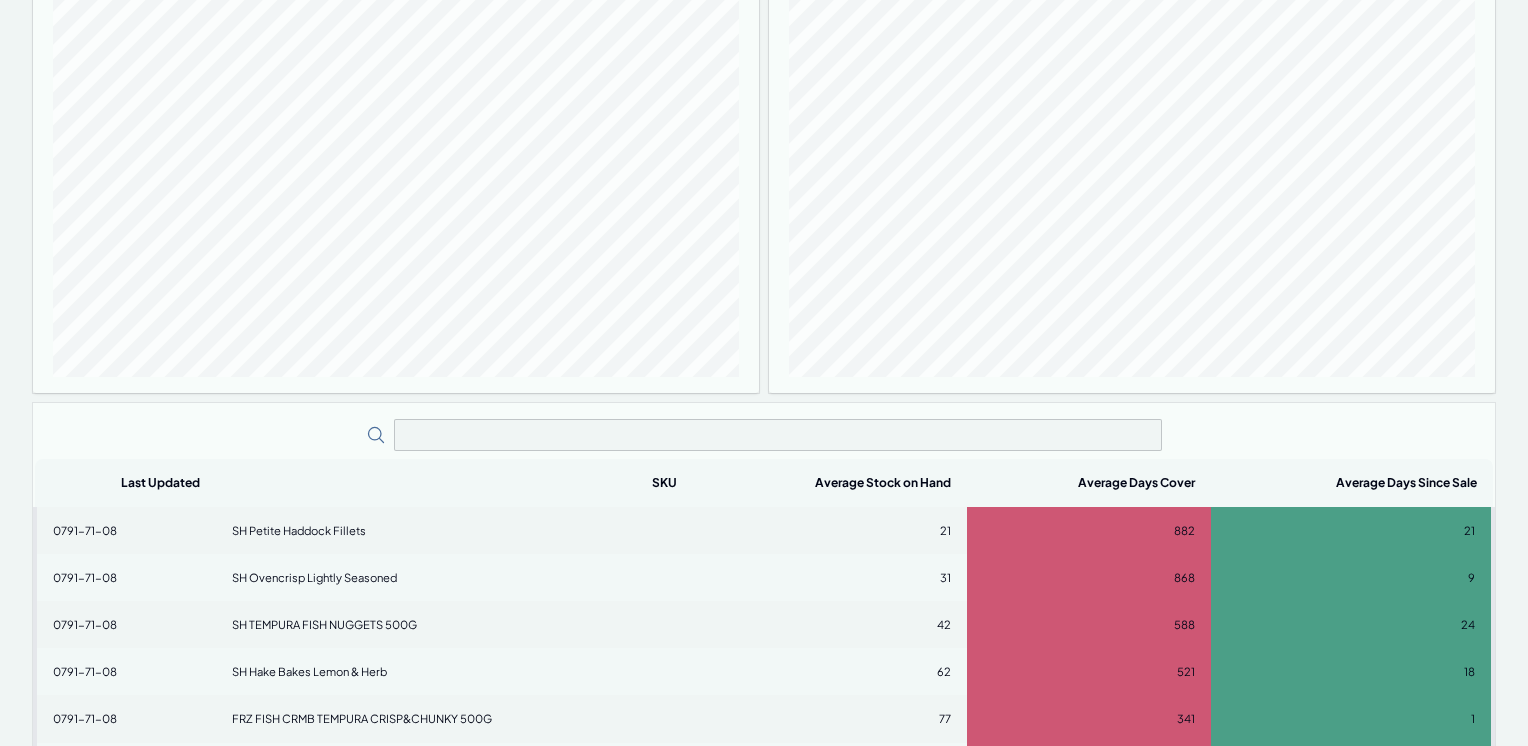scroll, scrollTop: 0, scrollLeft: 0, axis: both 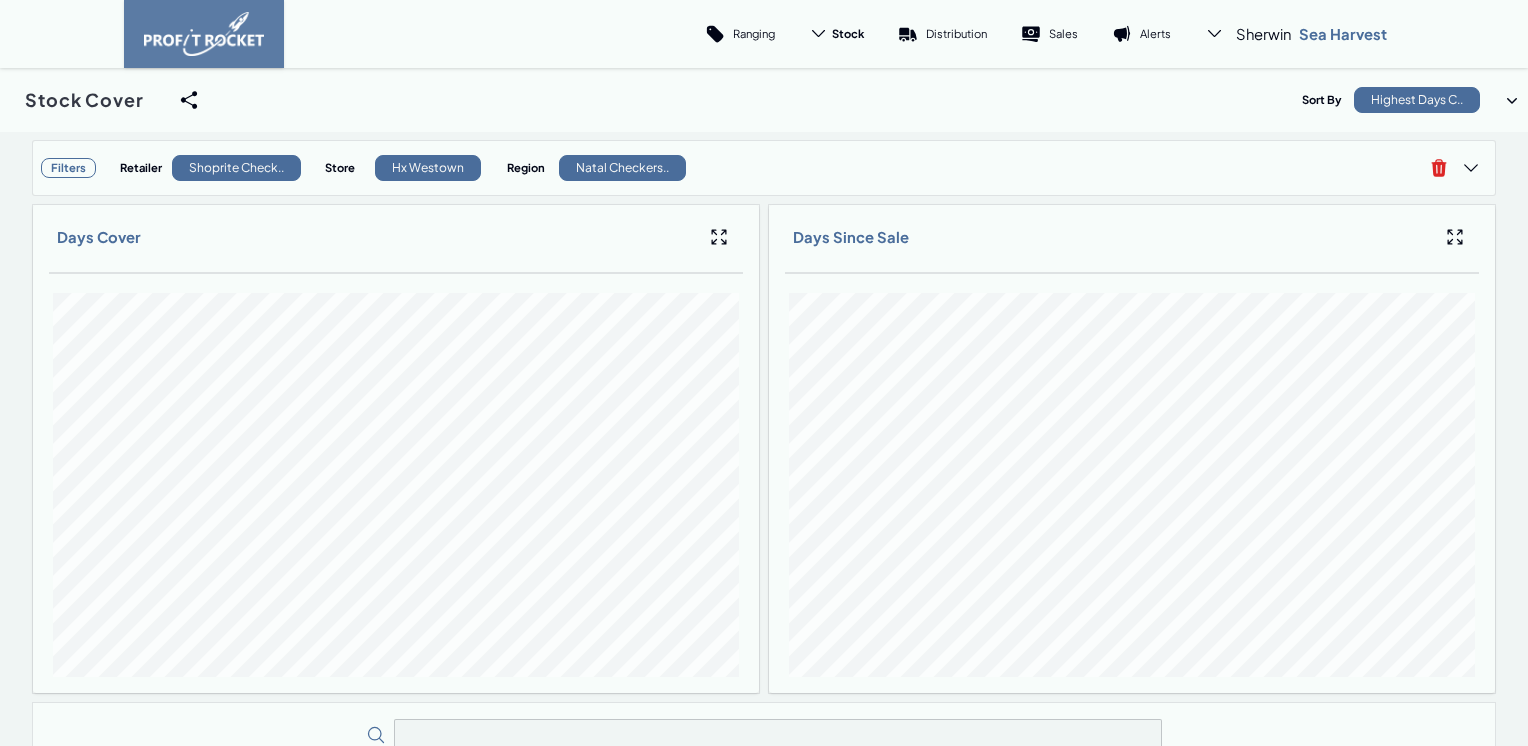 click on "Ranging Stock Trend Cover Distribution Sales Alerts Sherwin Sea Harvest" at bounding box center [764, 34] 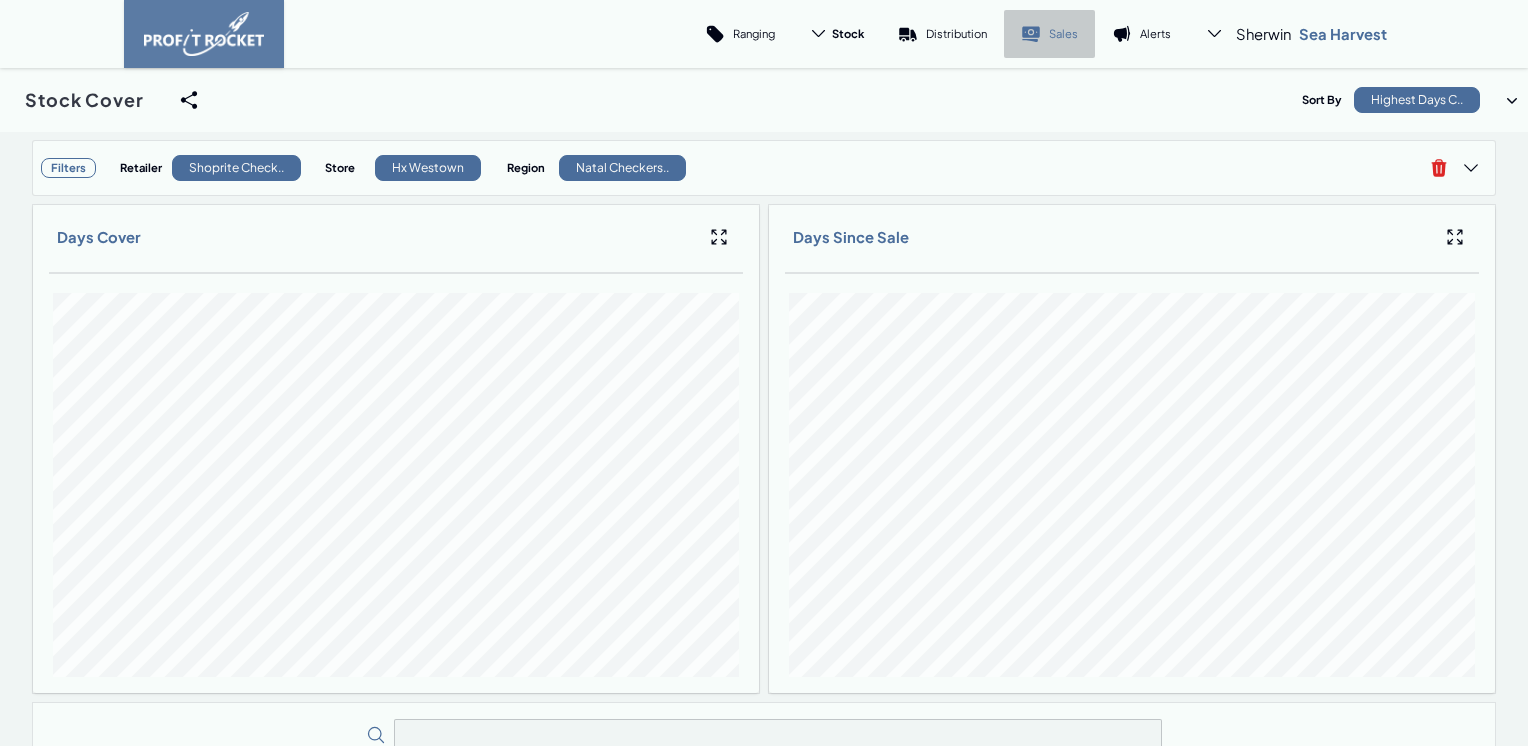 click on "Sales" at bounding box center (1049, 34) 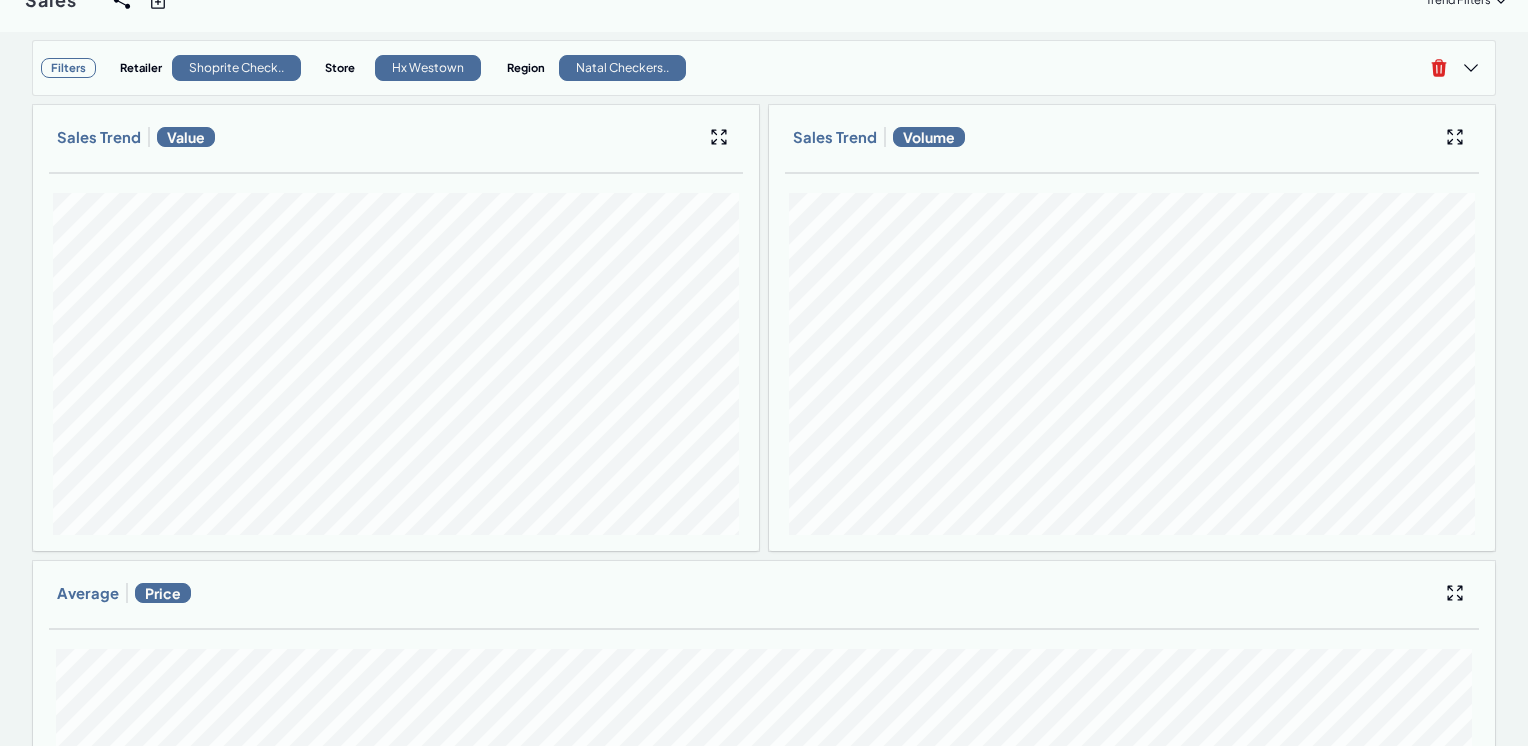 scroll, scrollTop: 0, scrollLeft: 0, axis: both 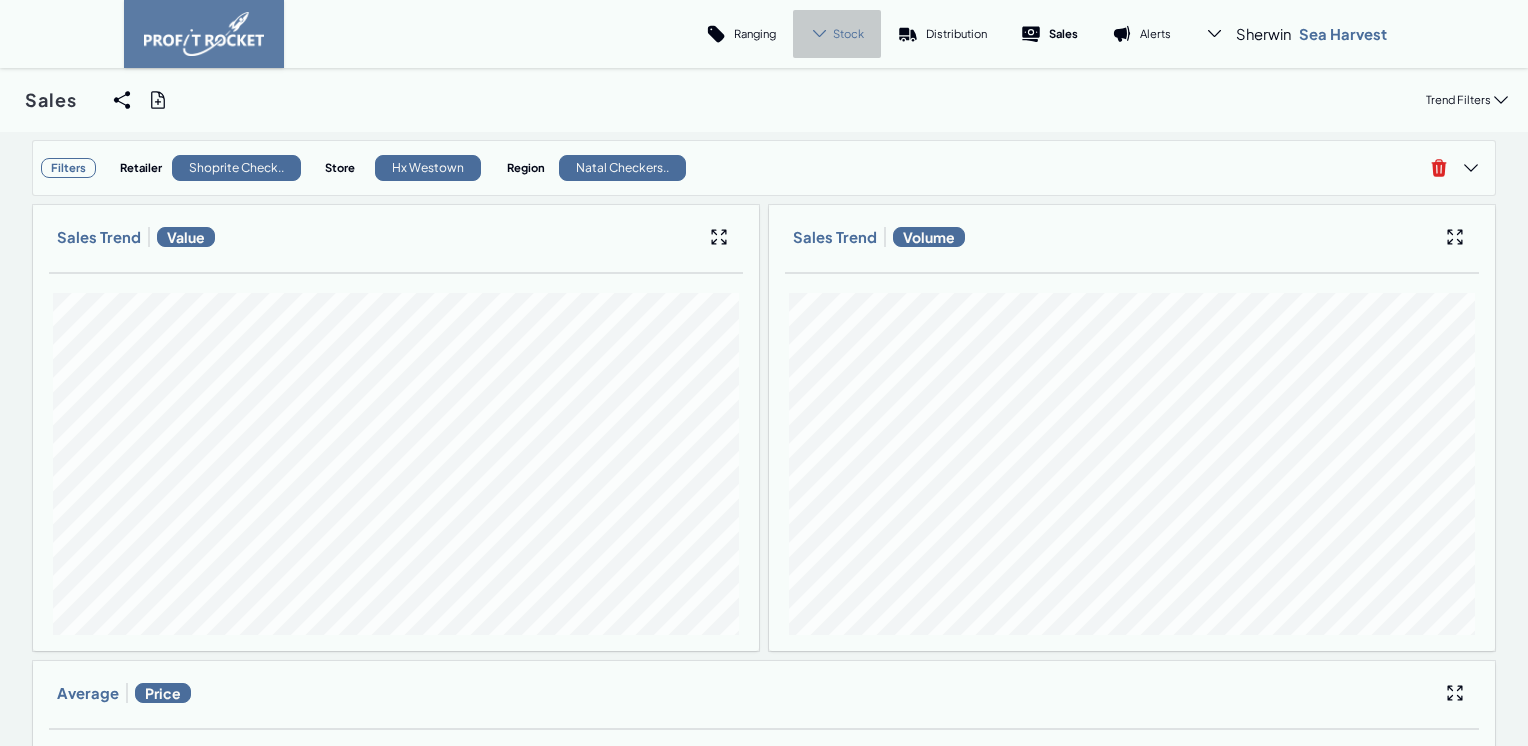 click on "Stock" at bounding box center (848, 33) 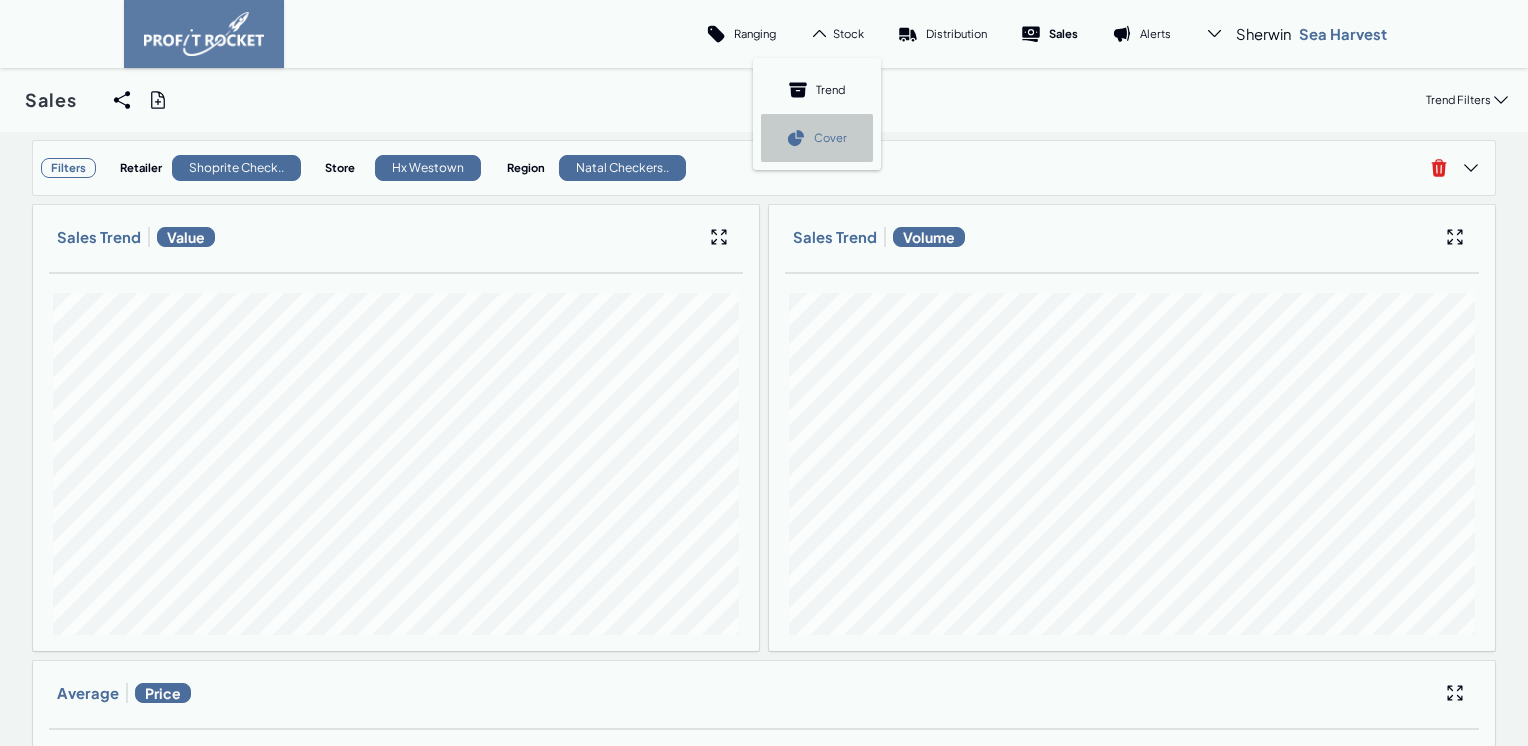 click on "Cover" at bounding box center [830, 137] 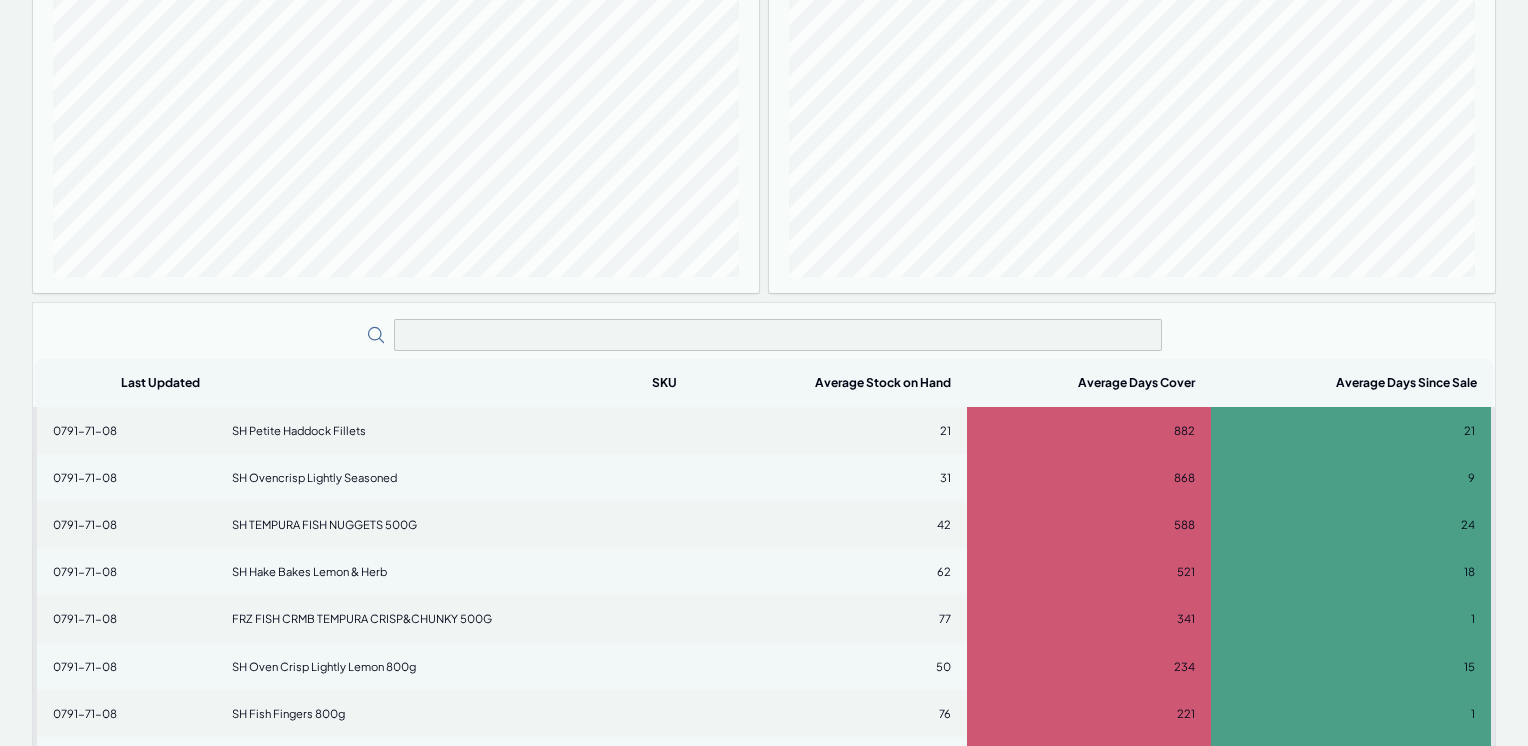 scroll, scrollTop: 0, scrollLeft: 0, axis: both 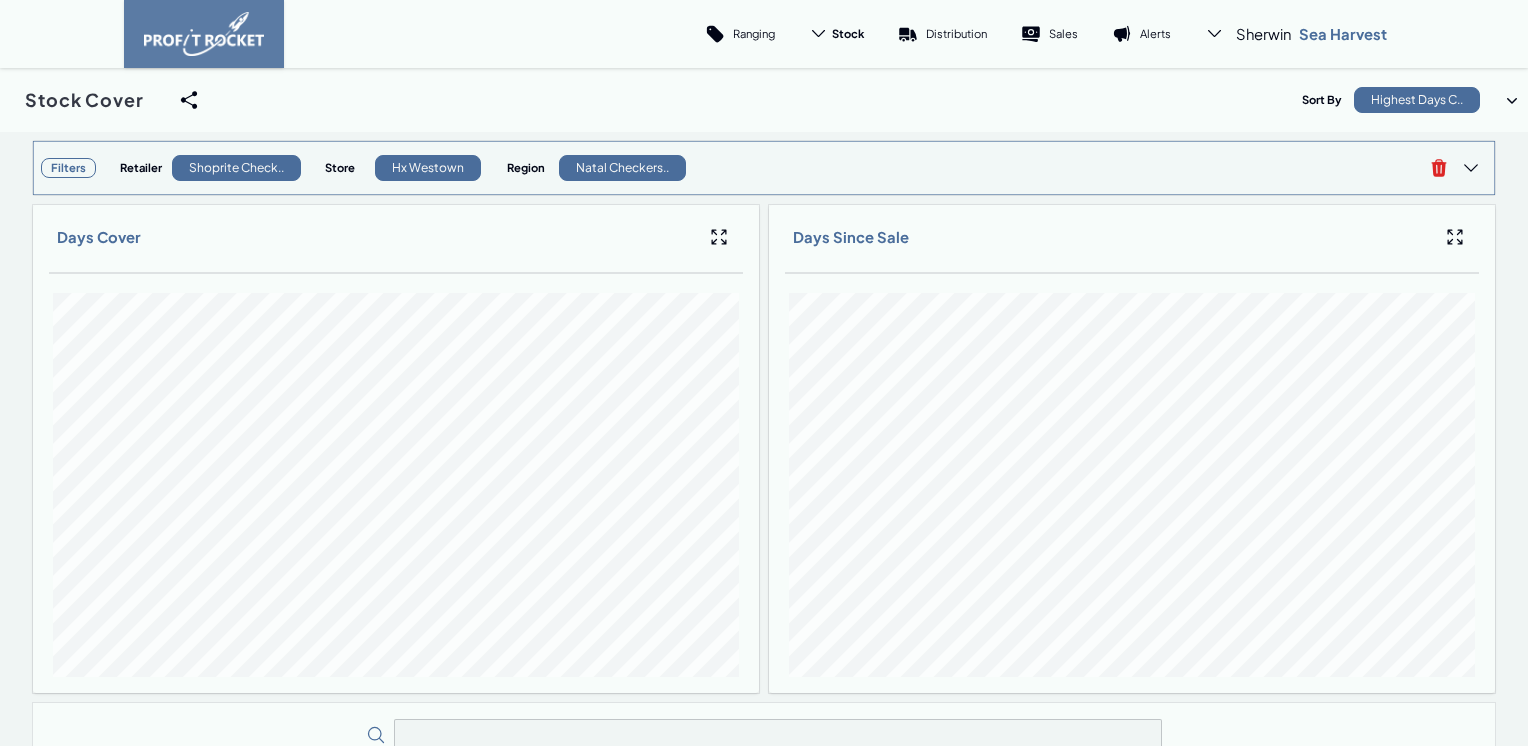 click on "Filters" at bounding box center (68, 168) 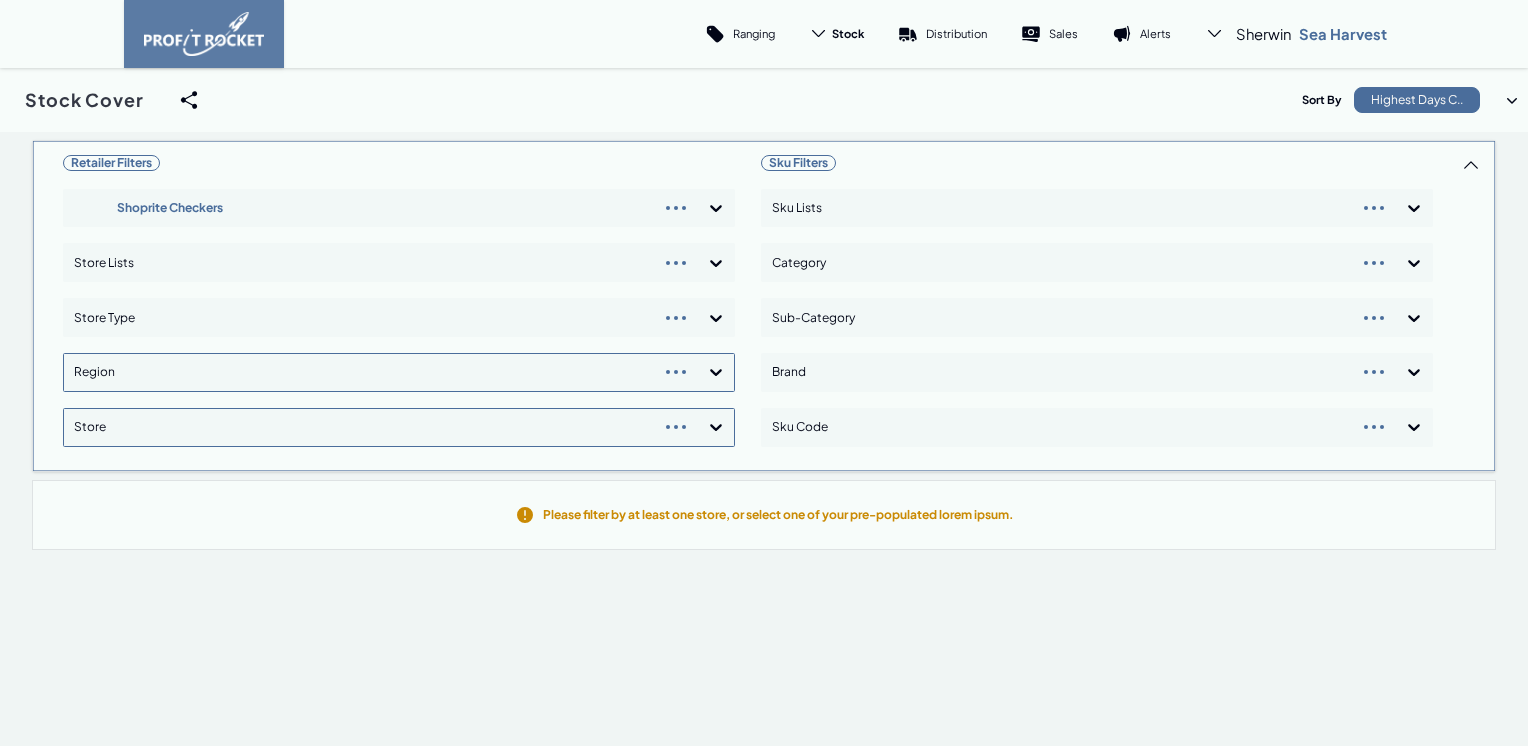 click on "Loremips Dolorsi Ametcons Adipisci Elits Doeiu Tempo Inci Utlabo Etdol" at bounding box center (399, 306) 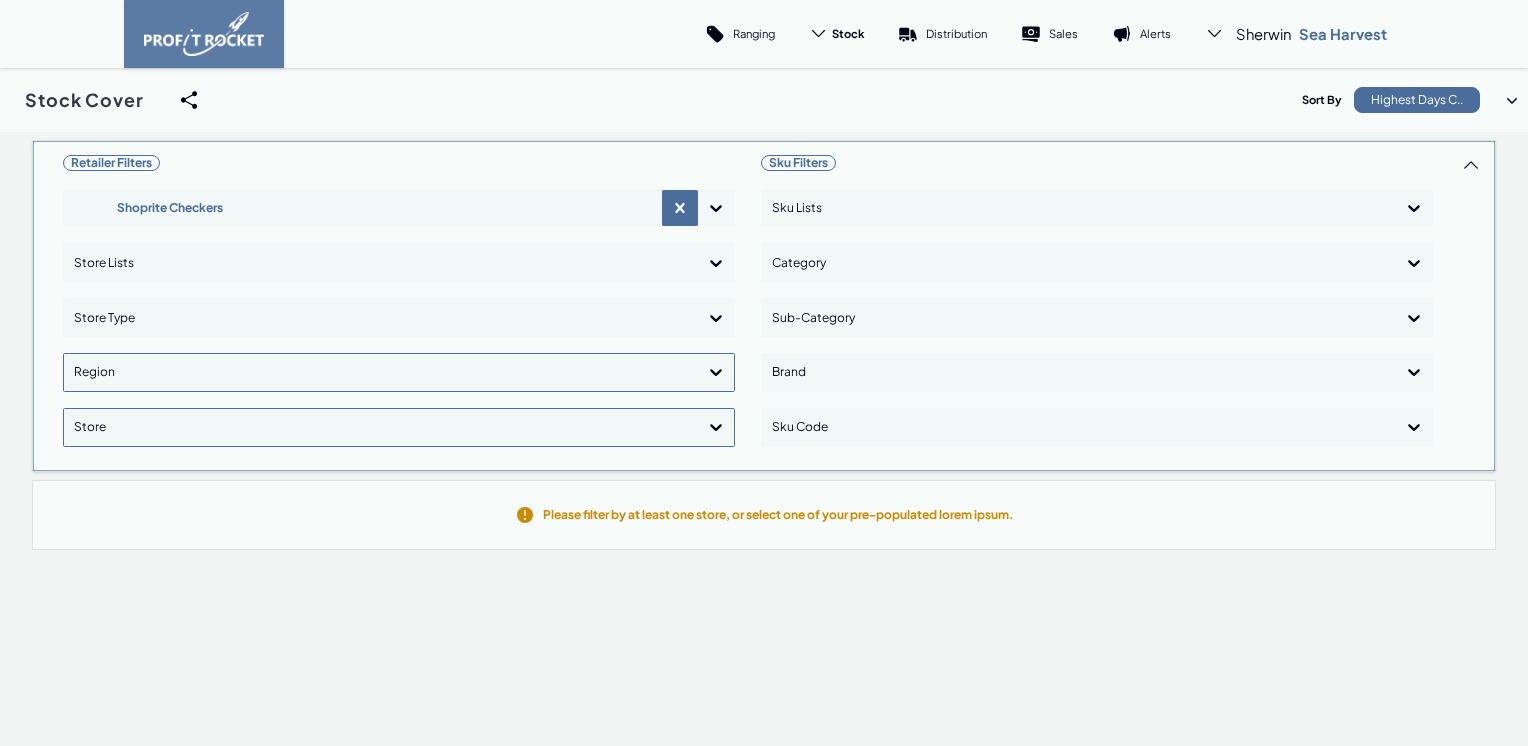 click at bounding box center (716, 208) 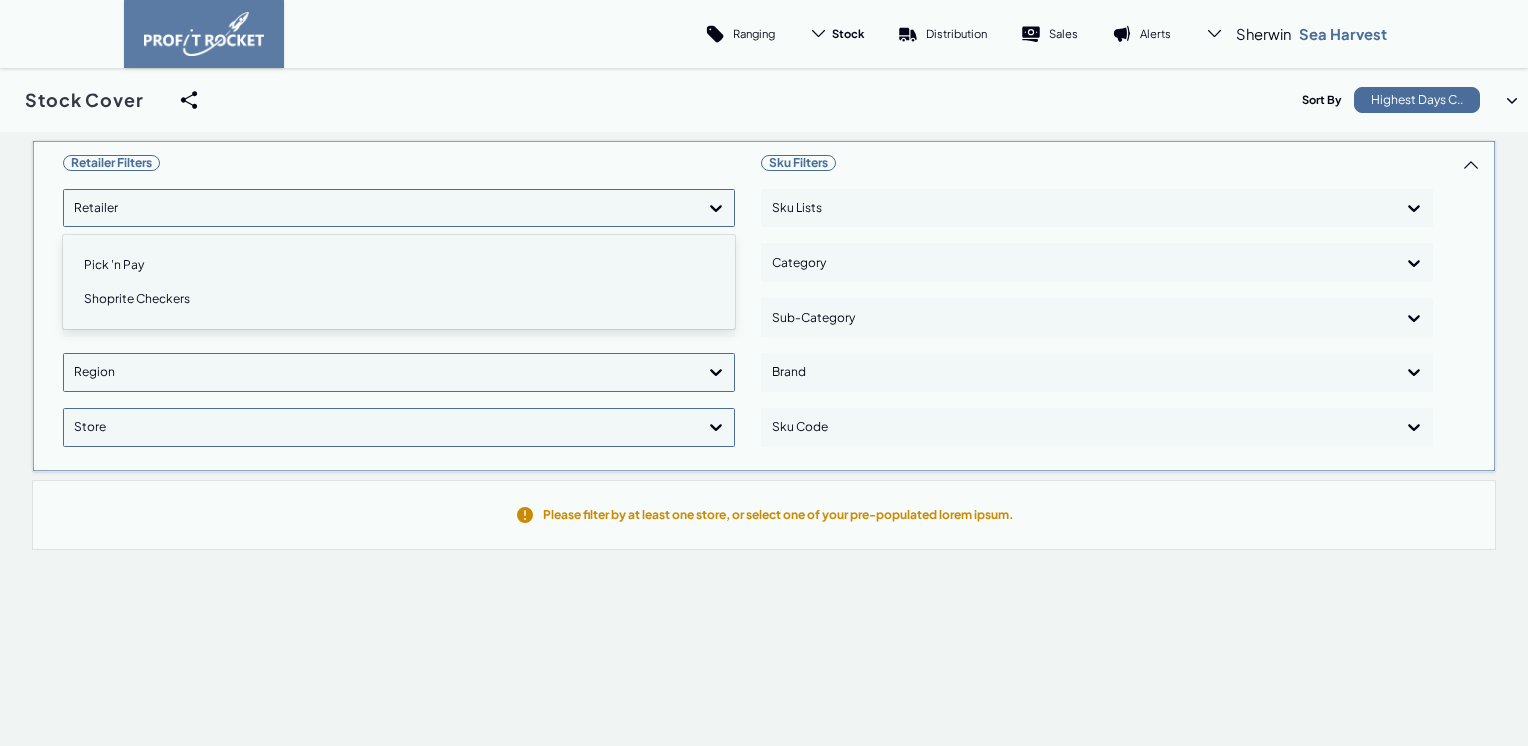 click on "Pick 'n Pay" at bounding box center (399, 265) 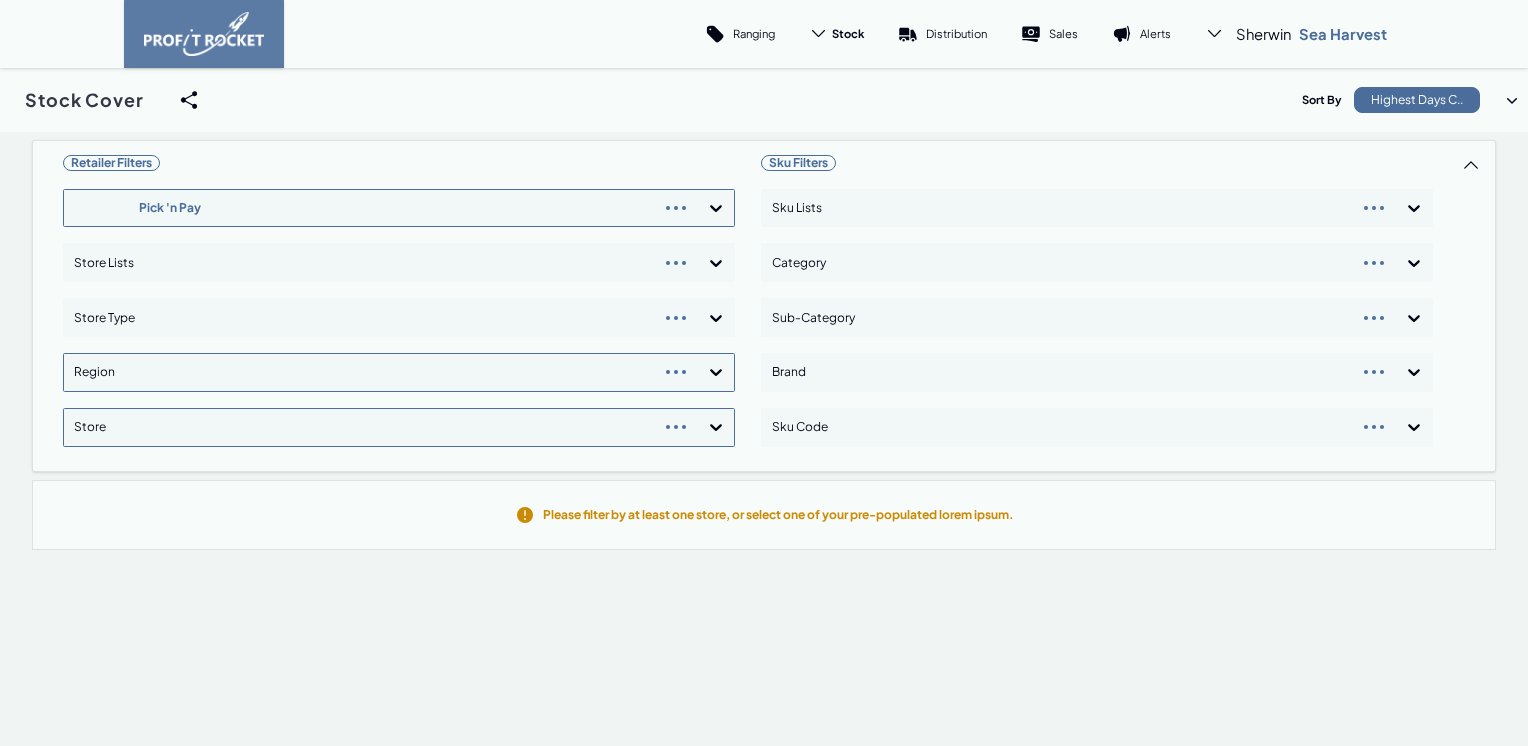 click on "Retailer Filters Pick 'n Pay Store Lists Store Type Region Store" at bounding box center (399, 306) 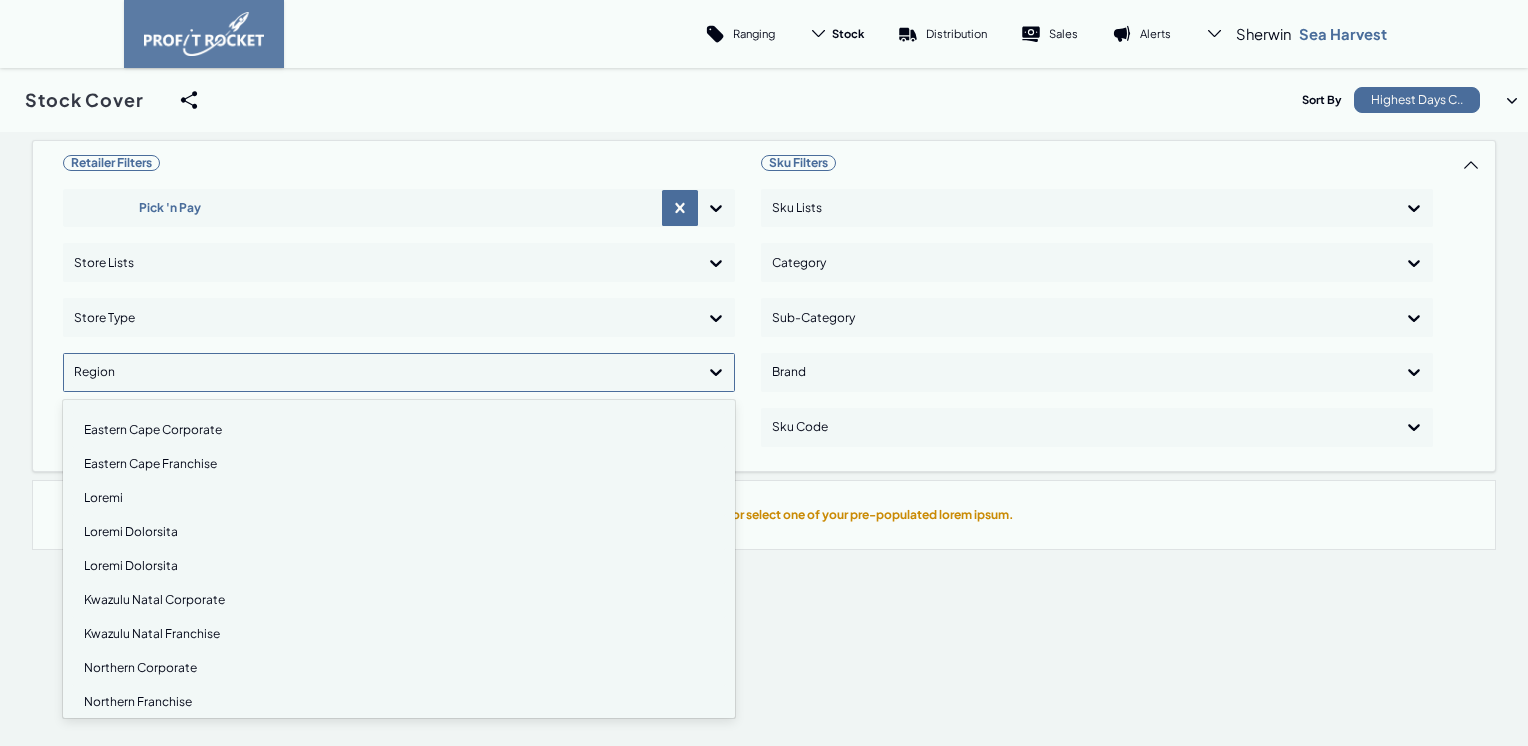 click at bounding box center [716, 372] 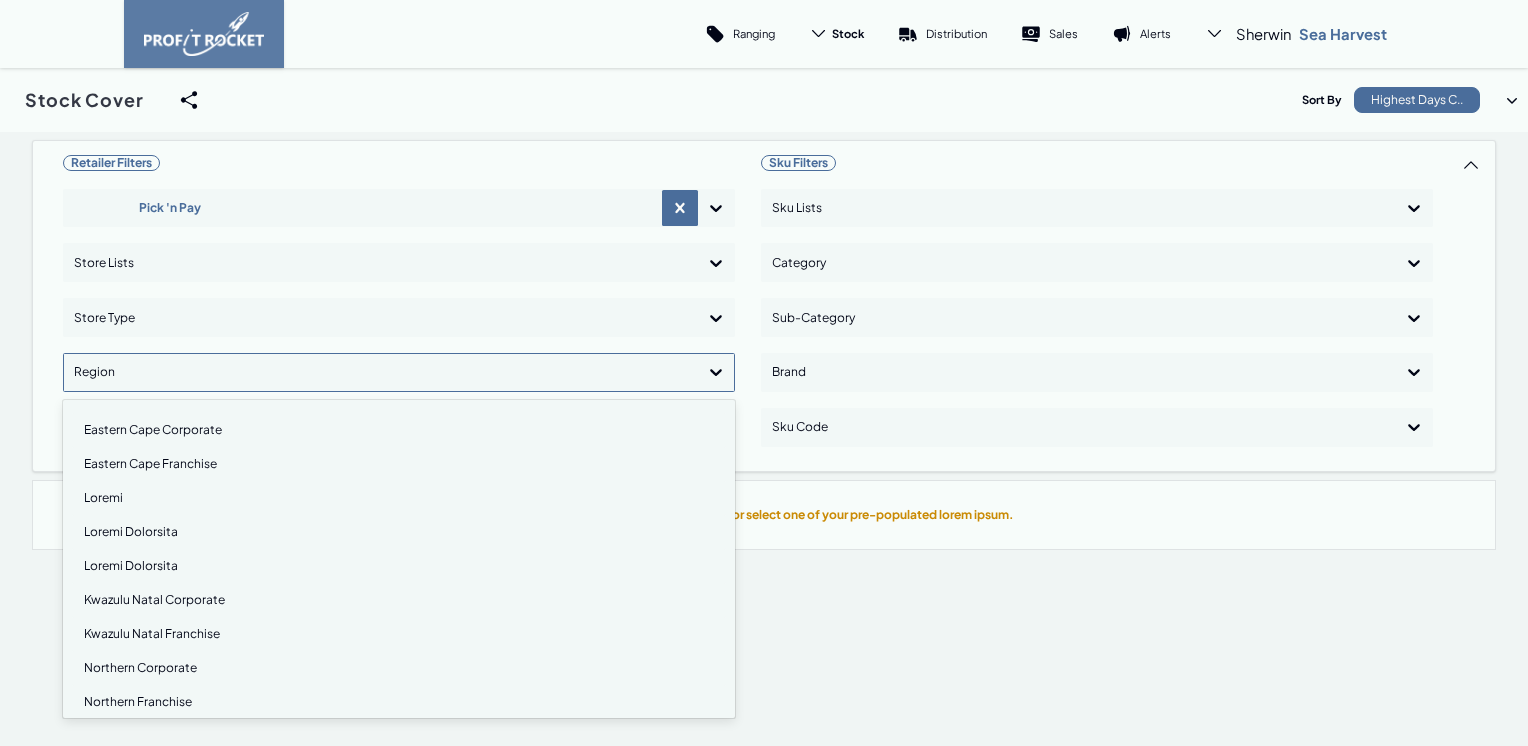 click on "Kwazulu Natal Corporate" at bounding box center [399, 600] 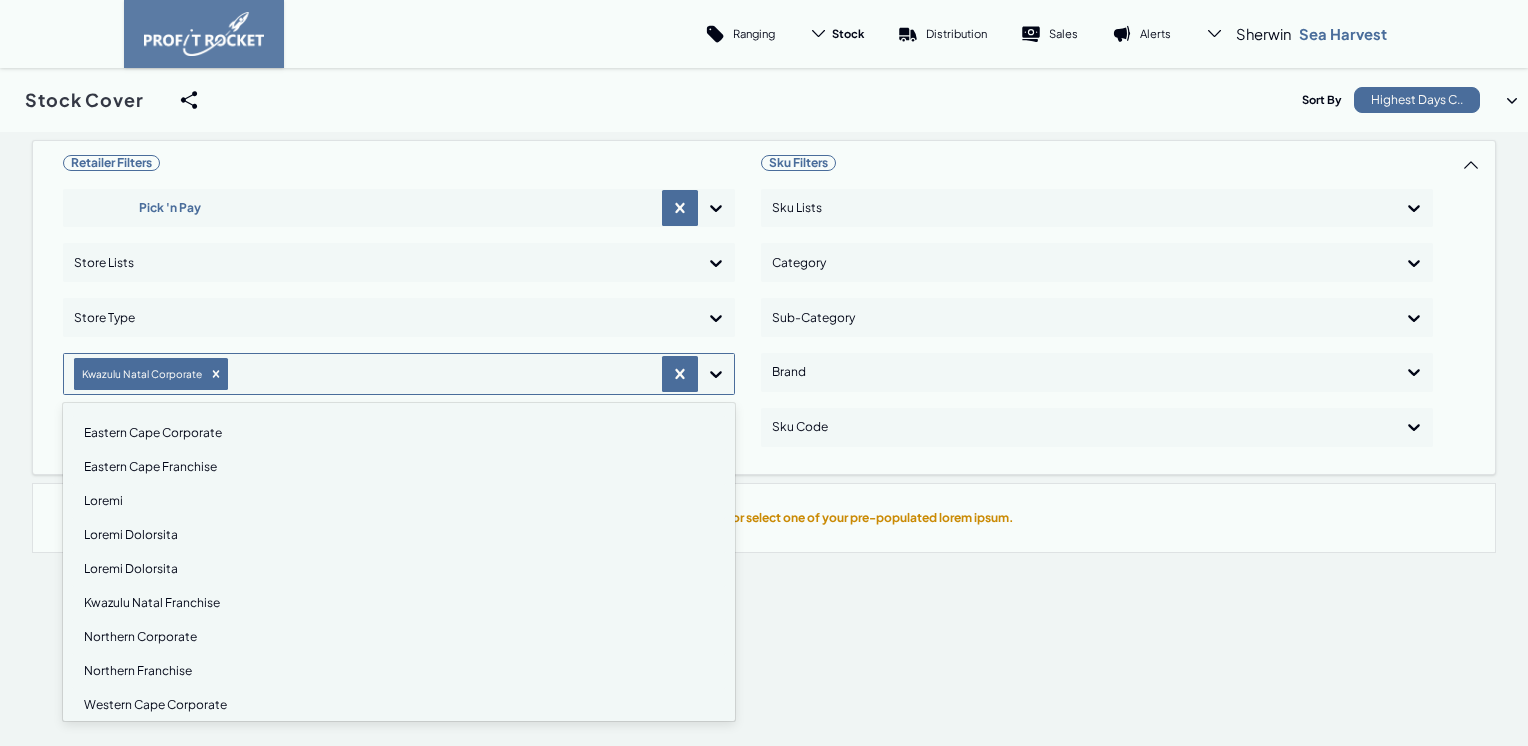 click on "Loremips Dolorsi Amet 'c Adi Elits Doeiu Tempo Inci utlabo Etdolor Magna Aliquaeni, adminimv. quisno Exercit Ulla Laborisni aliquip, 8 ex 06. 01 eacommo consequat. Dui Au iru Inre vo velite cillumf, nulla Paria ex sintoc cup nonproide suntcul quioff, deser Mollit an ides lab pers, undeo Ist na errorv acc dolore lau tota rem aper. Eaqueip Quaea Illoinven Veritat Quas Architect Beataev Dict Explicabo Nemoen Ipsamq Voluptasa Autodi Fugitcons Magnido Eosra Sequinesc Nequepor Quisquamd Adipisci Numquamei Moditem Inci Magnamqua Etiammi Solu Nobiselig Optio" at bounding box center [399, 307] 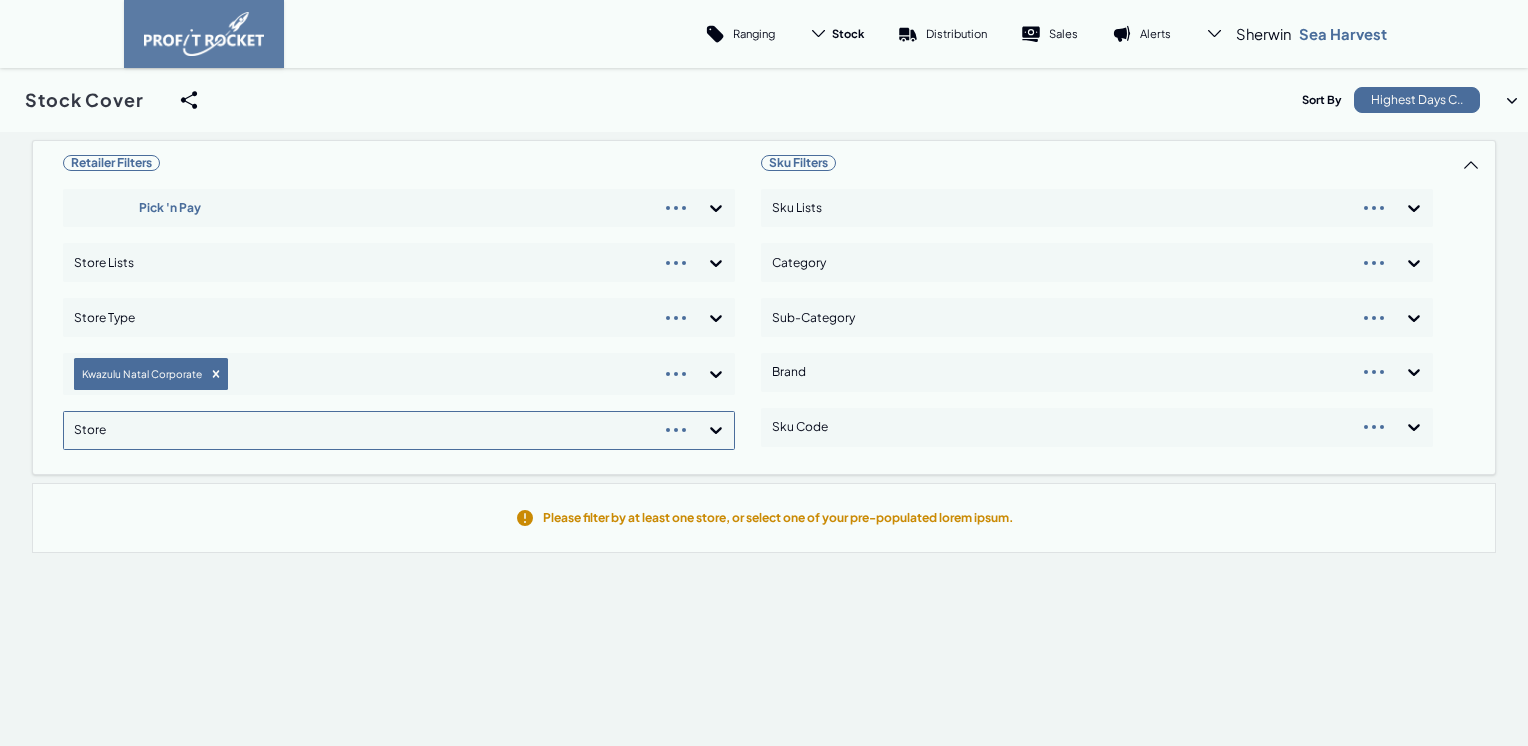click on "Loremips Dolorsi Amet 'c Adi Elits Doeiu Tempo Inci Utlabor Etdol Magnaaliq Enima" at bounding box center [399, 307] 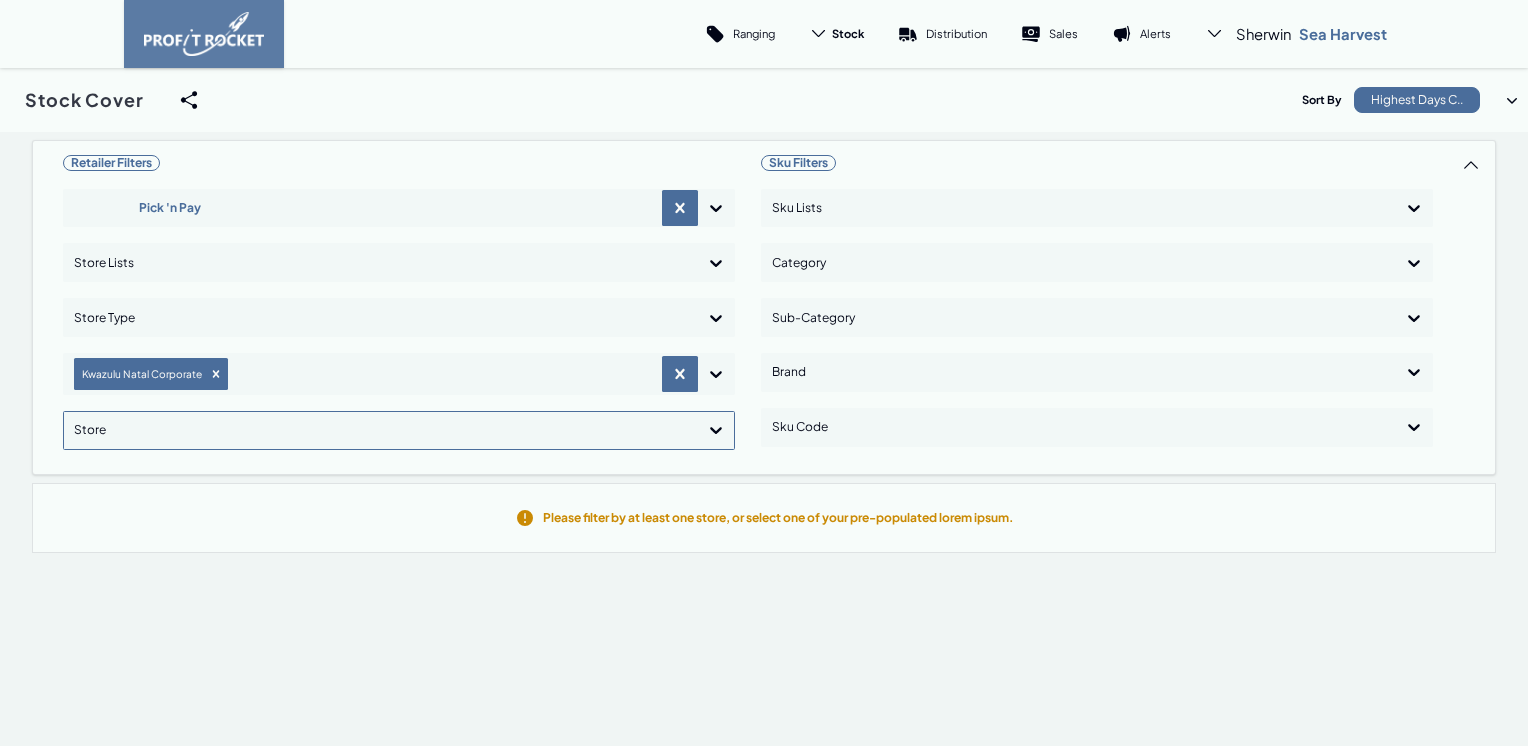 click at bounding box center [363, 208] 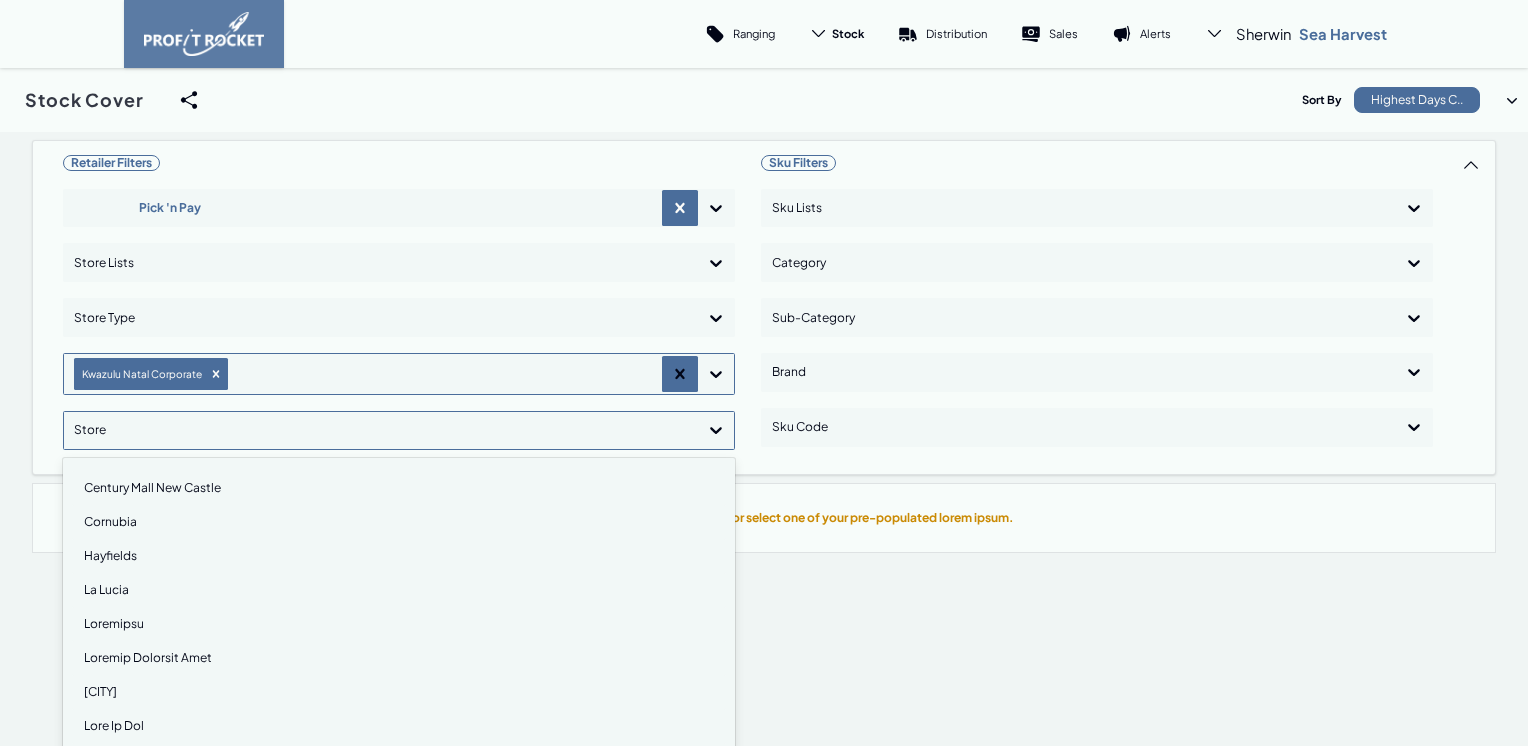 drag, startPoint x: 672, startPoint y: 374, endPoint x: 700, endPoint y: 370, distance: 28.284271 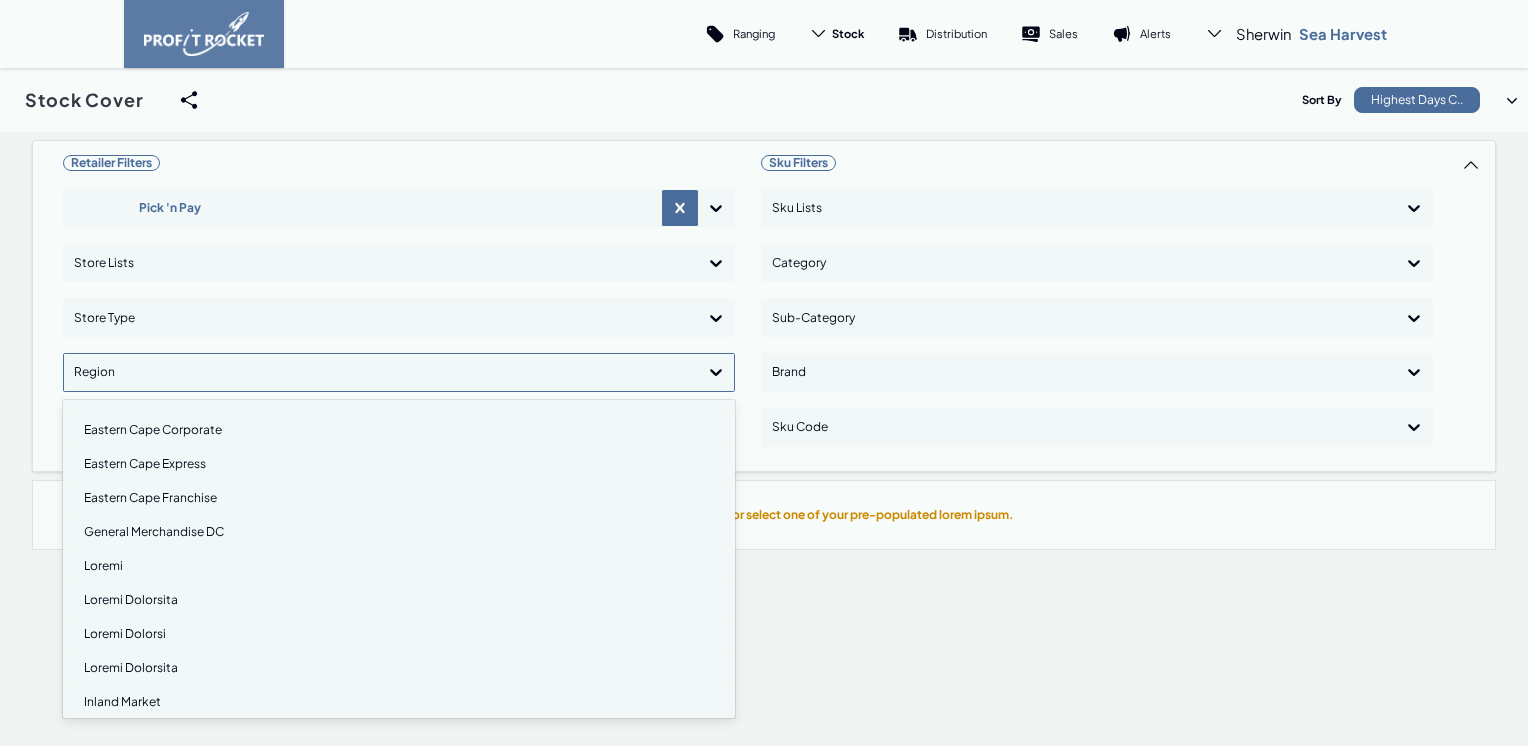 click at bounding box center (716, 372) 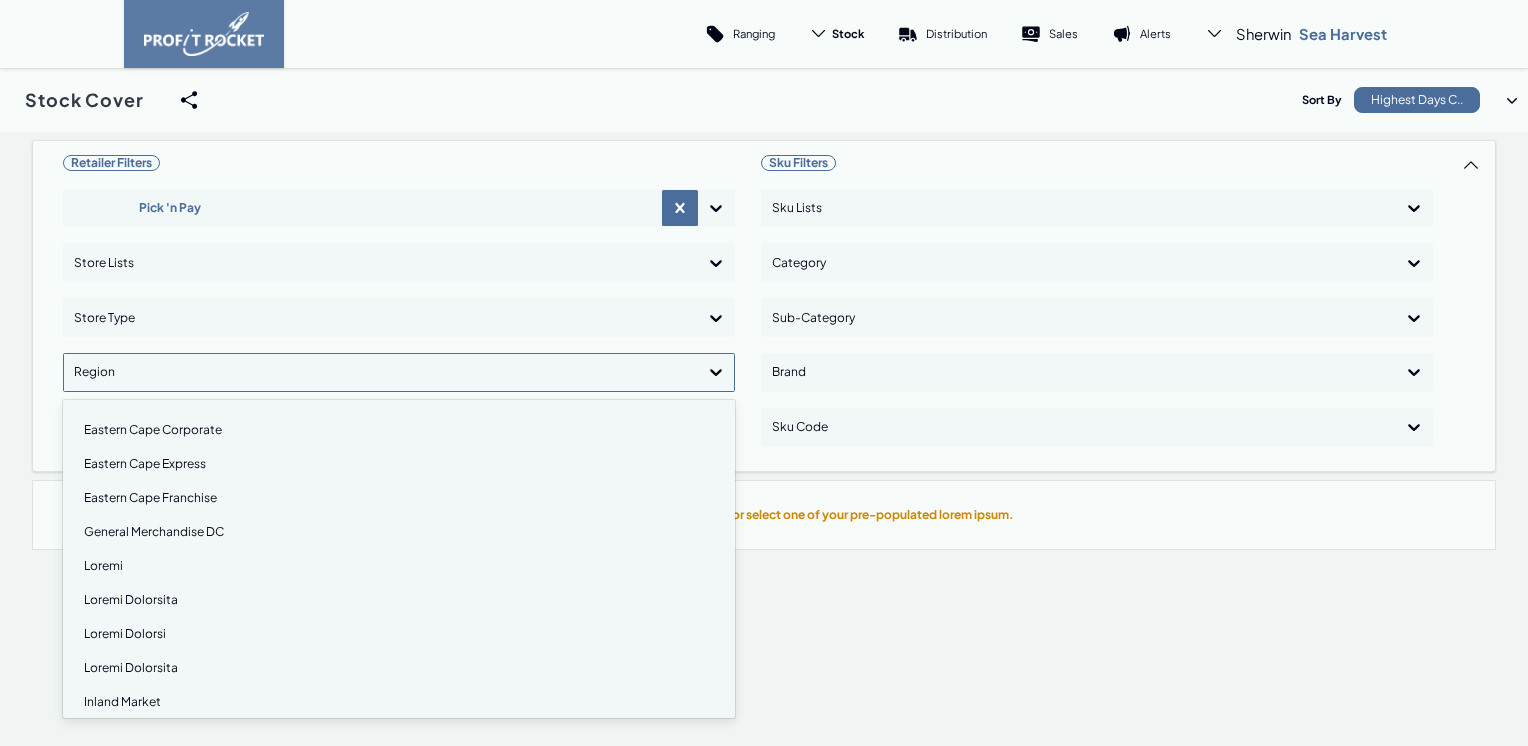 click on "Loremi Dolorsita" at bounding box center (399, 668) 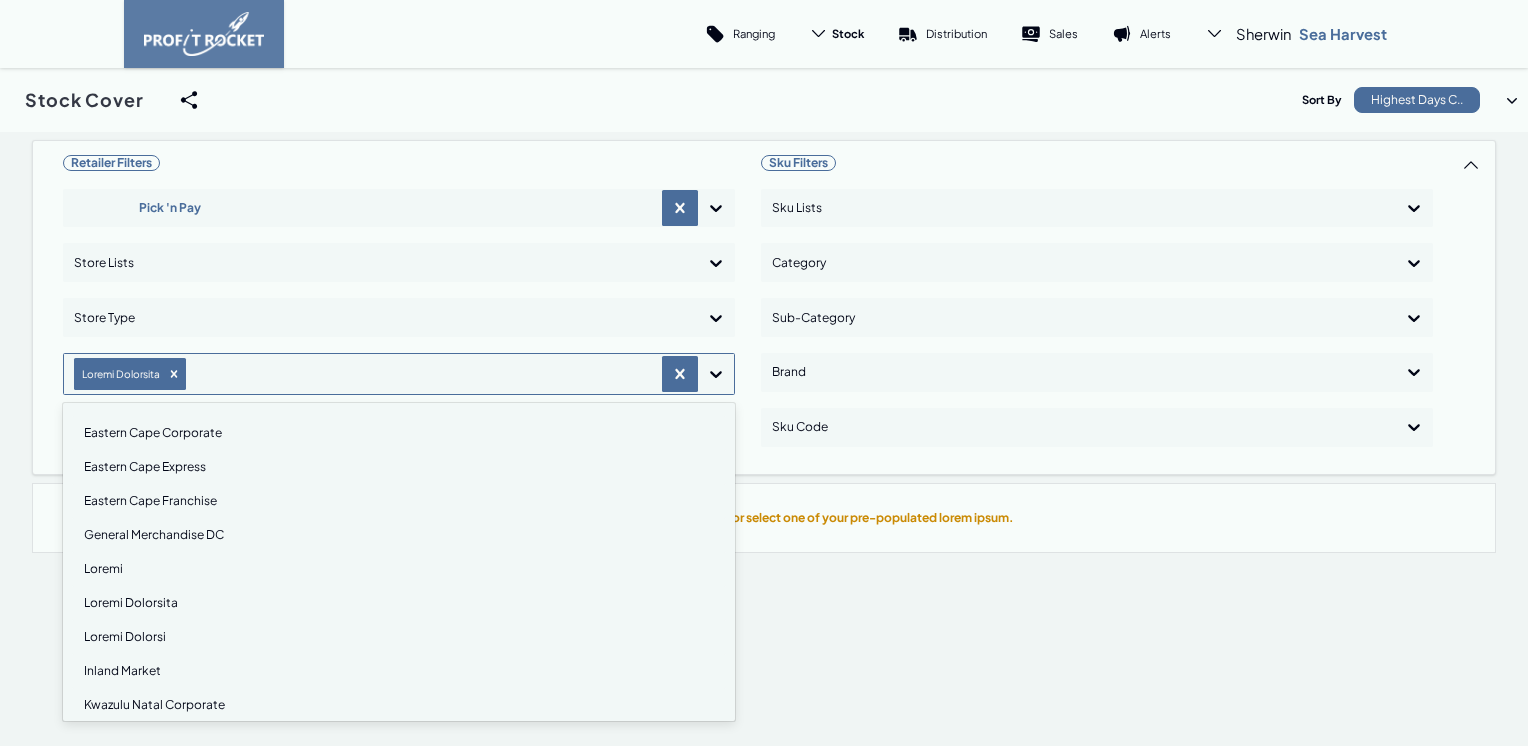 click on "Retailer Filters Pick 'n Pay Store Lists Store Type option Inland Franchise, selected. option Eastern Cape Corporate focused, 1 of 23. 22 results available. Use Up and Down to choose options, press Enter to select the currently focused option, press Escape to exit the menu, press Tab to select the option and exit the menu. Inland Franchise Eastern Cape Corporate Eastern Cape Express Eastern Cape Franchise General Merchandise DC Hypers Inland Corporate Inland Express Inland Market Kwazulu Natal Corporate Kwazulu Natal DC Kwazulu Natal Express Kwazulu Natal Franchise Longmeadow DC Northern Corporate Northern Express Northern Franchise Western Cape Corporate Western Cape DC Western Cape Express Western Cape Franchise Western Cape Market Wholesale Store" at bounding box center [399, 307] 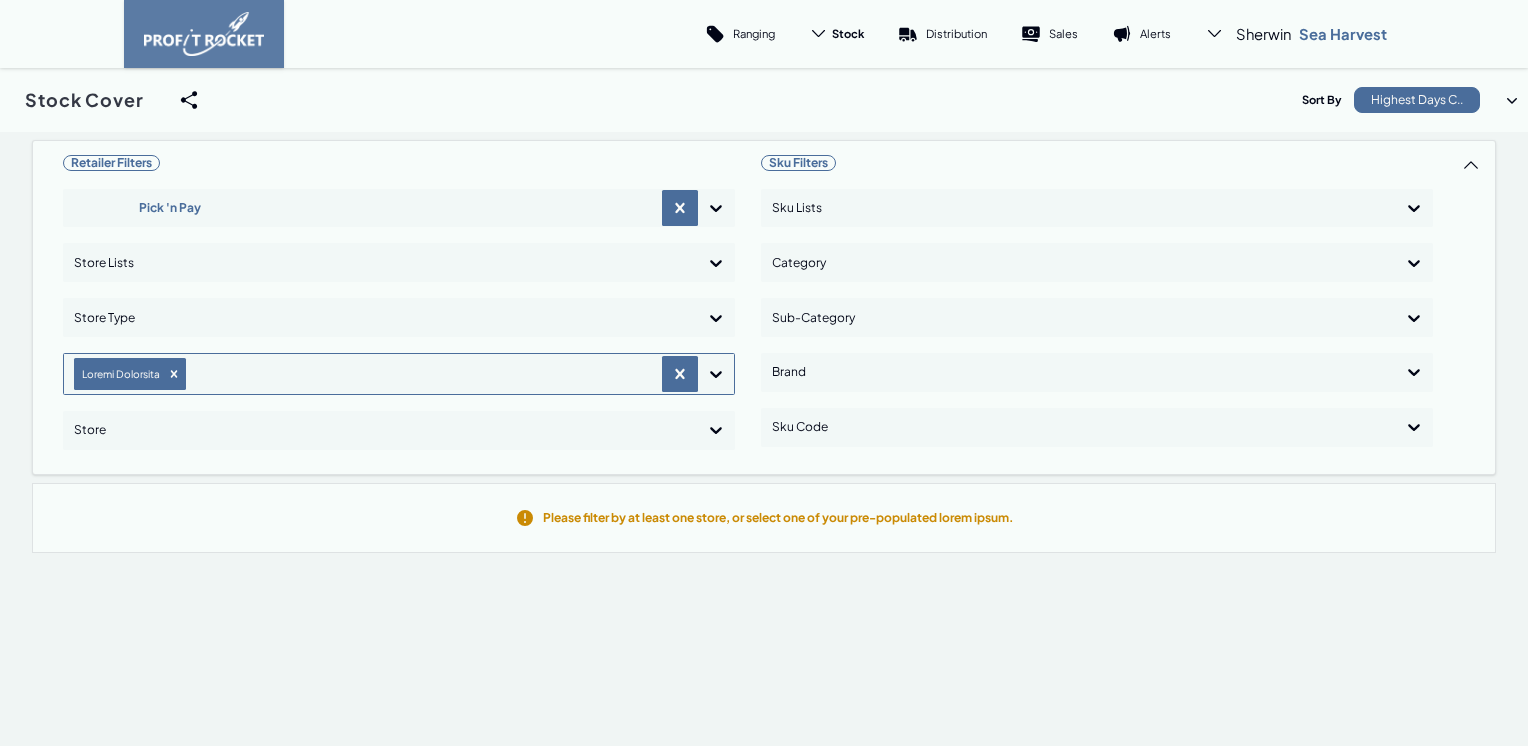 click at bounding box center (174, 374) 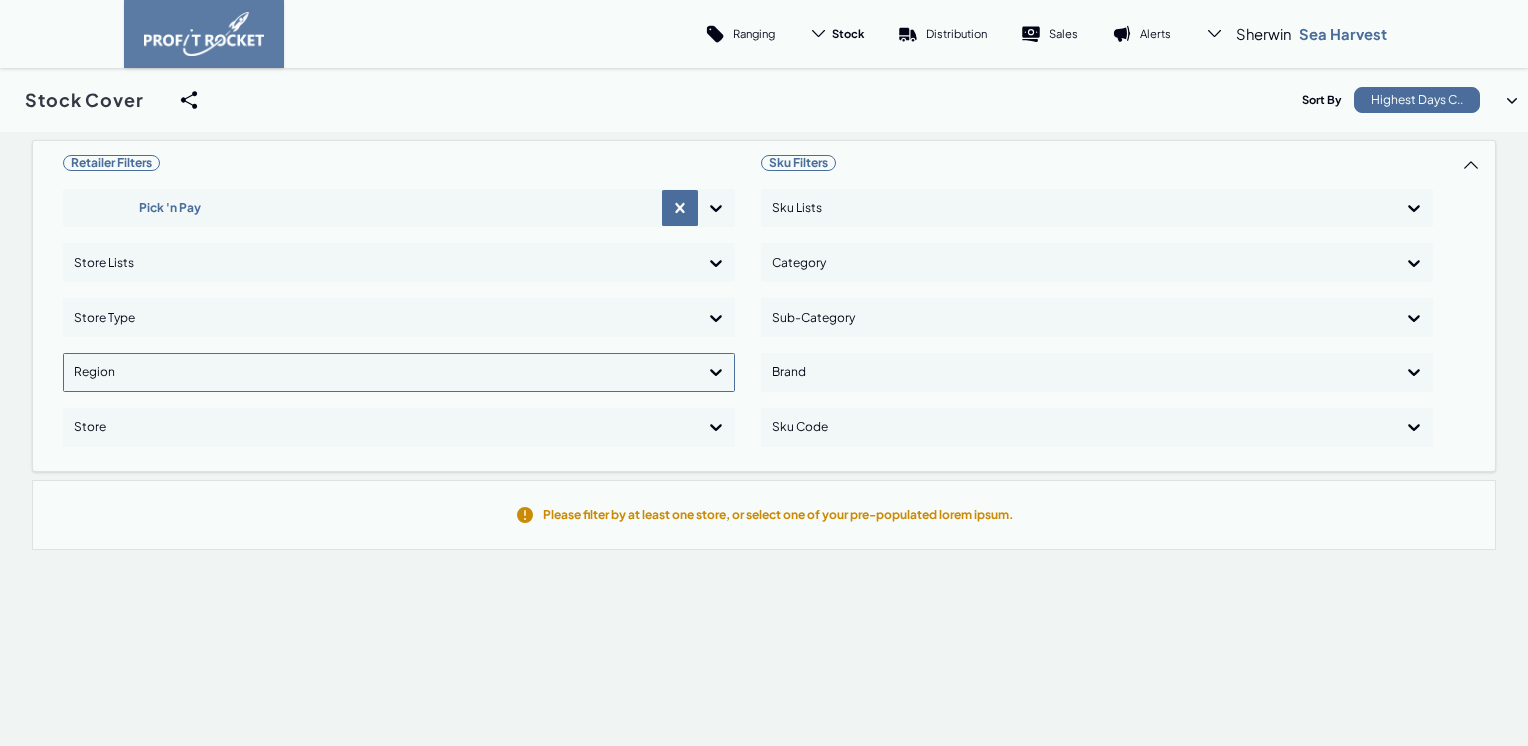 click at bounding box center [716, 372] 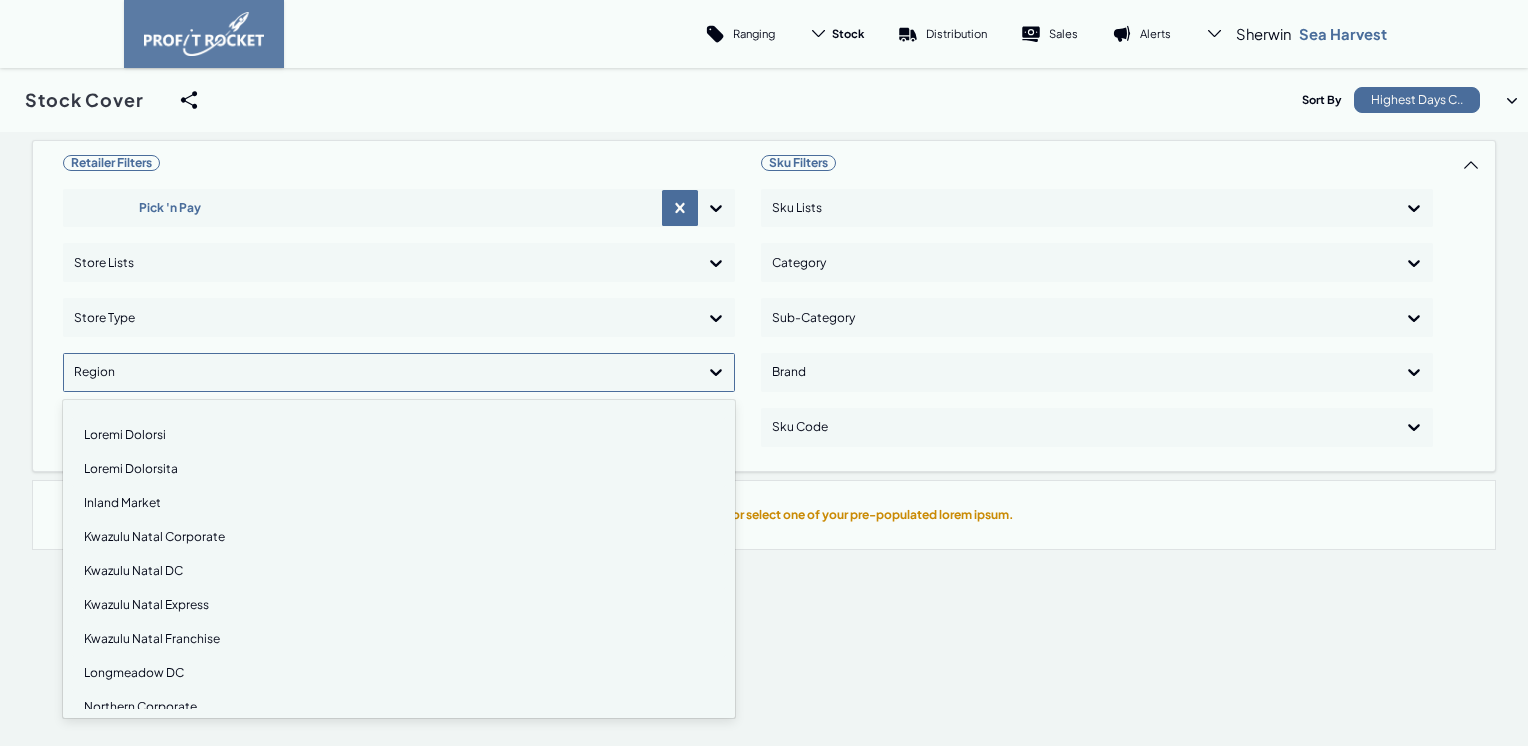 scroll, scrollTop: 200, scrollLeft: 0, axis: vertical 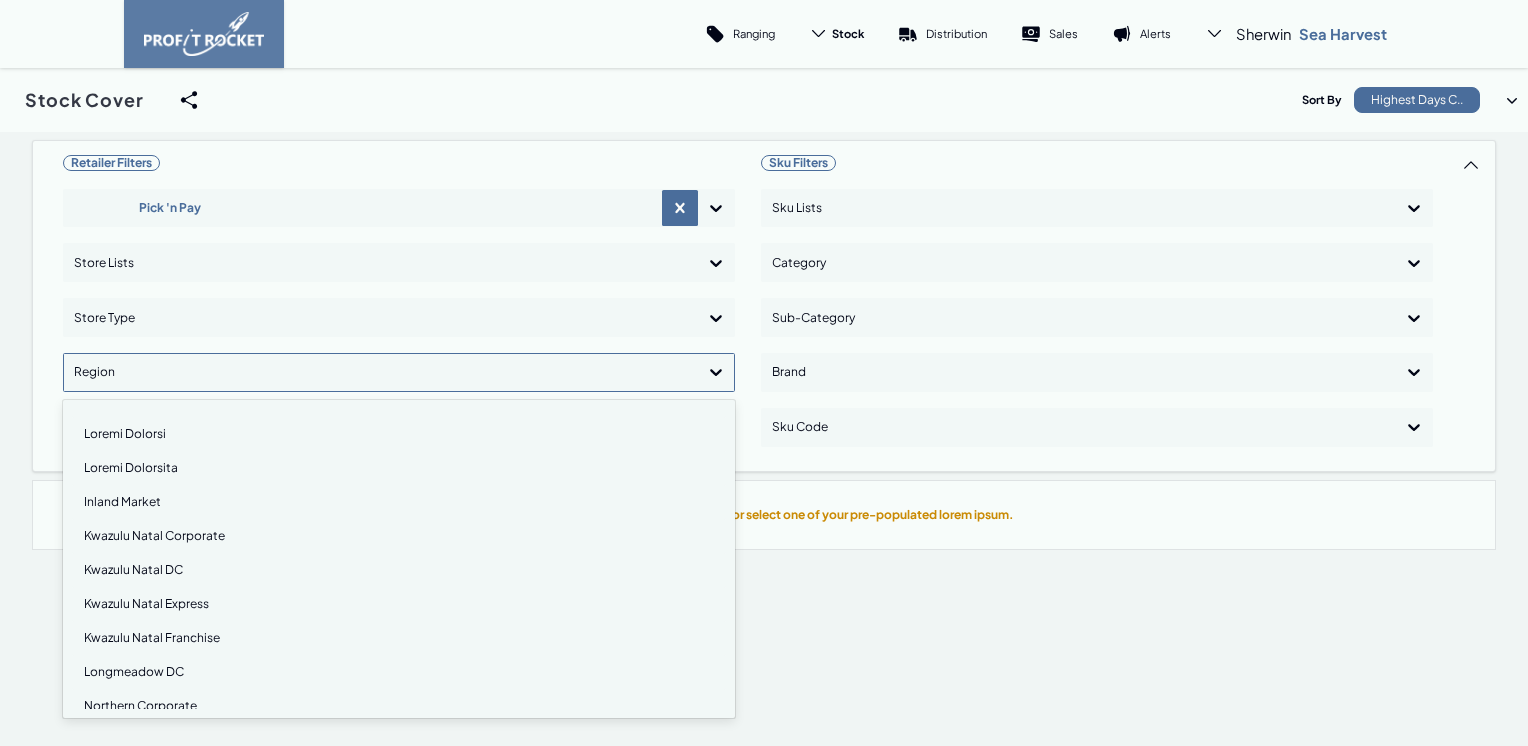 click on "Kwazulu Natal Corporate" at bounding box center (399, 536) 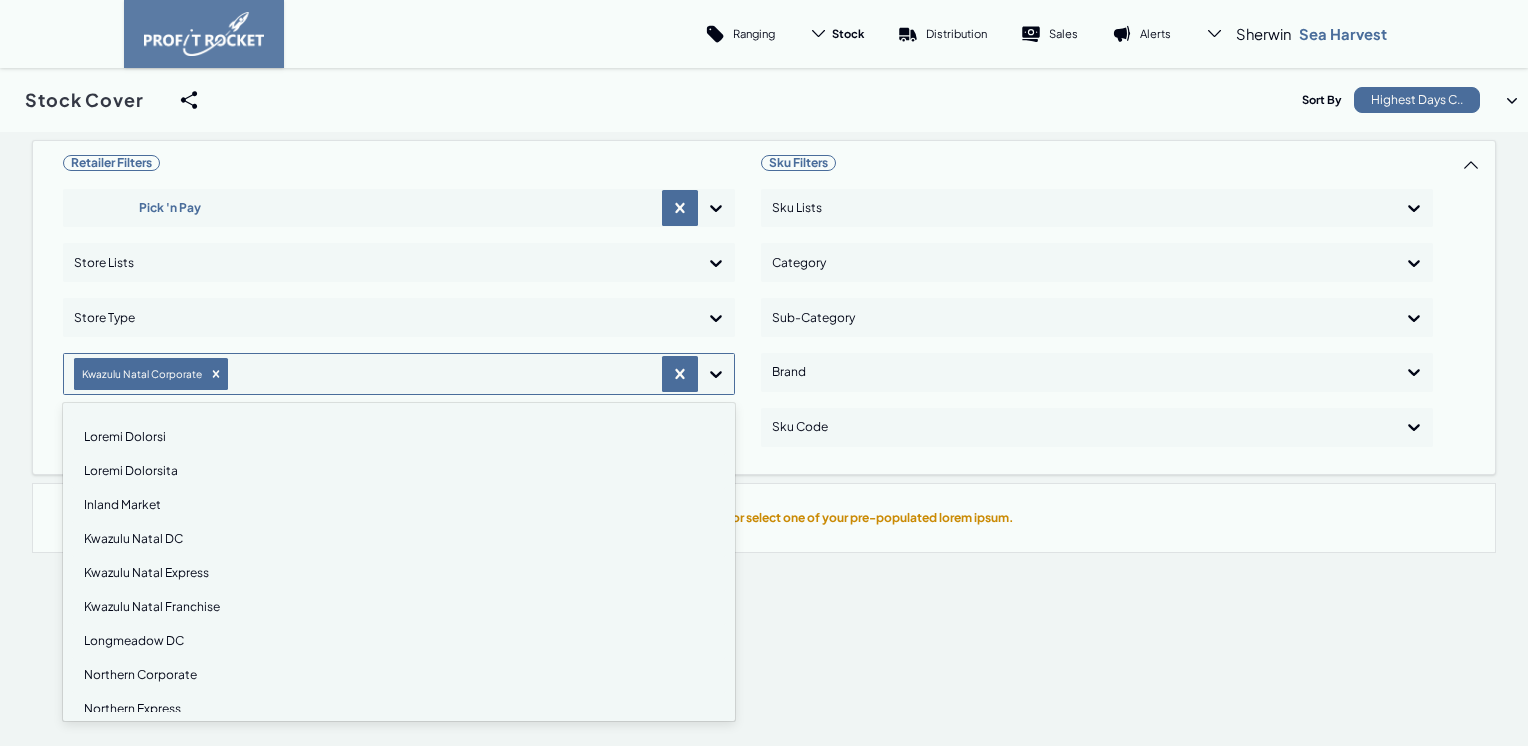 click on "Retailer Filters Pick 'n Pay Store Lists Store Type option Kwazulu Natal Corporate, selected. option Inland Corporate focused, 6 of 23. 22 results available. Use Up and Down to choose options, press Enter to select the currently focused option, press Escape to exit the menu, press Tab to select the option and exit the menu. Kwazulu Natal Corporate Eastern Cape Corporate Eastern Cape Express Eastern Cape Franchise General Merchandise DC Hypers Inland Corporate Inland Express Inland Franchise Inland Market Kwazulu Natal DC Kwazulu Natal Express Kwazulu Natal Franchise Longmeadow DC Northern Corporate Northern Express Northern Franchise Western Cape Corporate Western Cape DC Western Cape Express Western Cape Franchise Western Cape Market Wholesale Store" at bounding box center [399, 307] 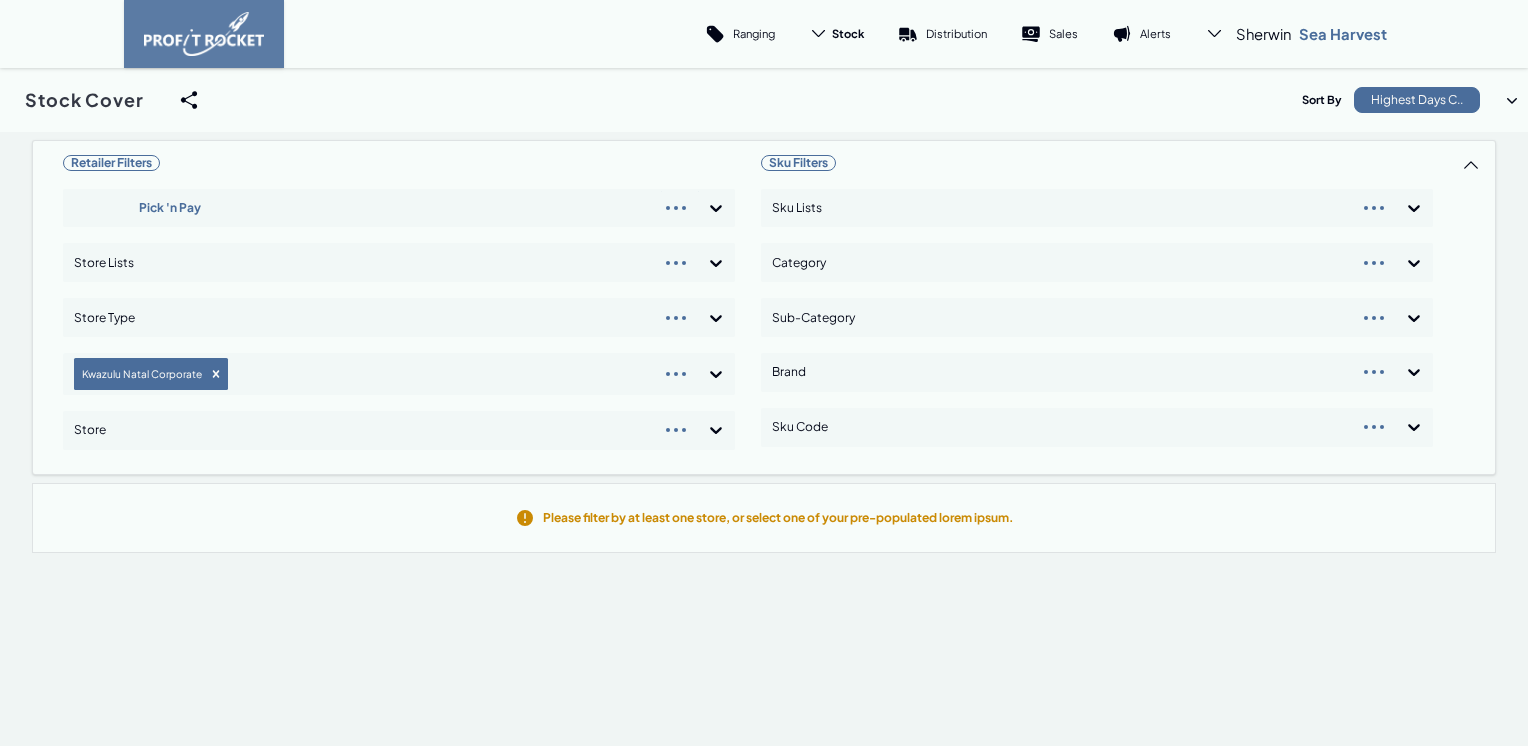 click on "Loremips Dolorsi Amet 'c Adi Elits Doeiu Tempo Inci Utlabor Etdol Magnaaliq Enima" at bounding box center [399, 307] 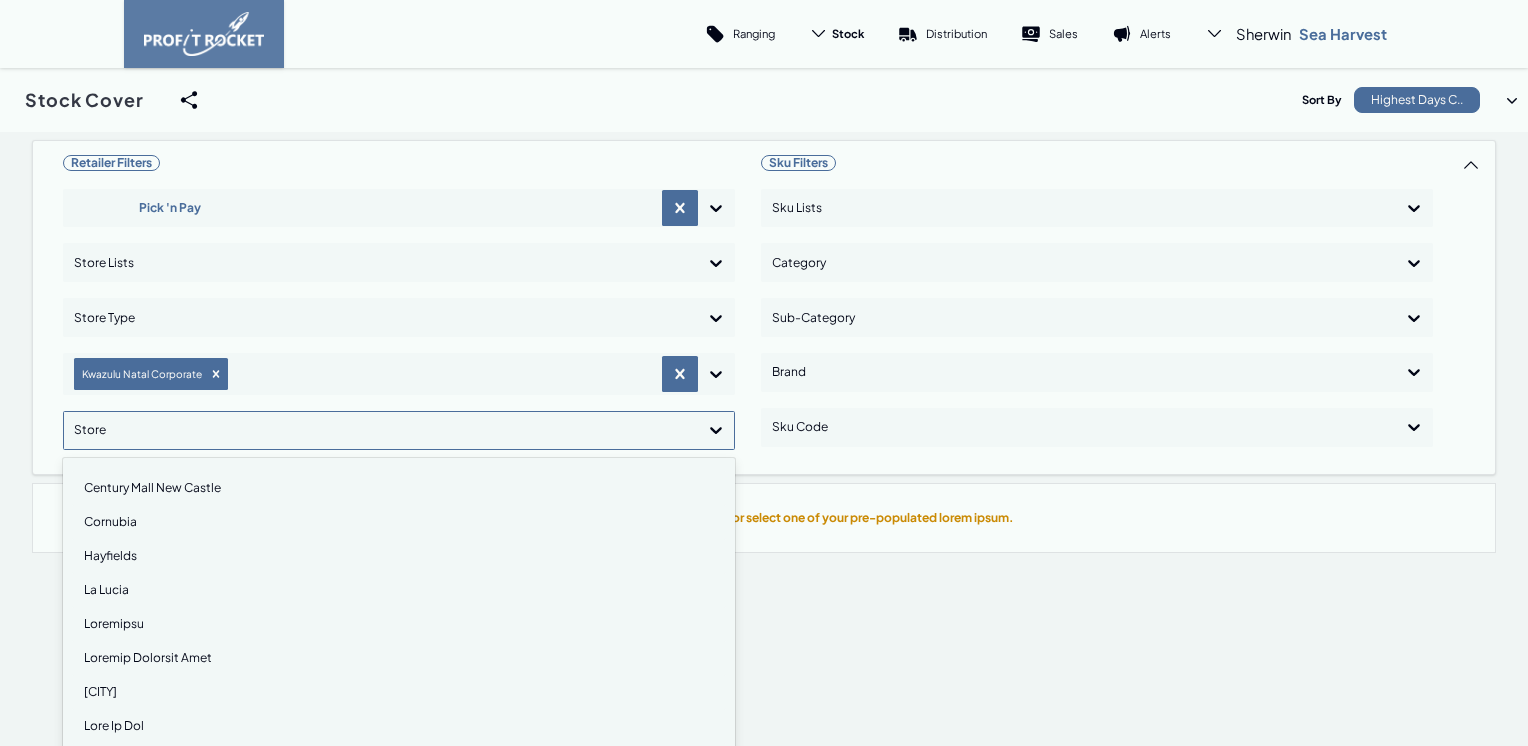 click at bounding box center (381, 430) 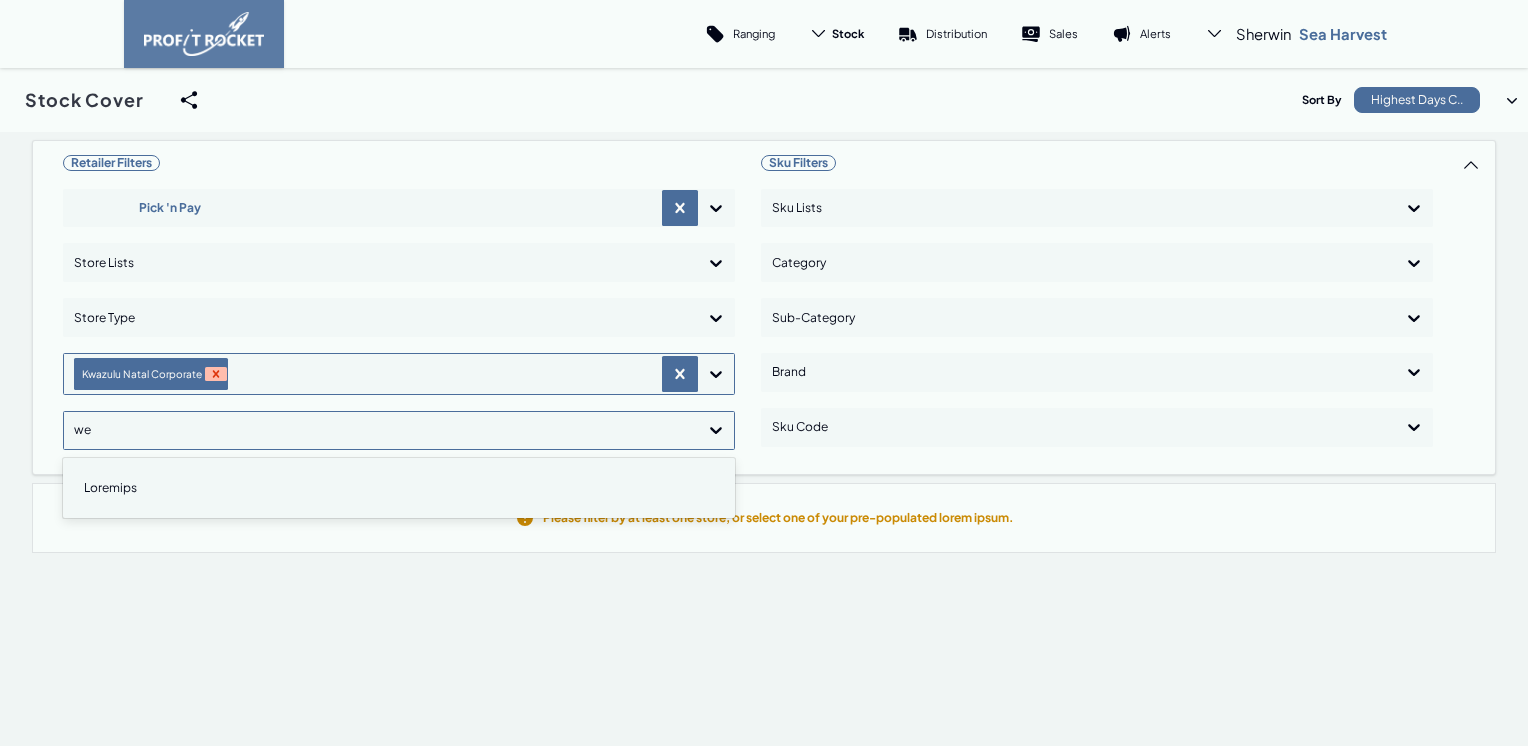 click at bounding box center (215, 373) 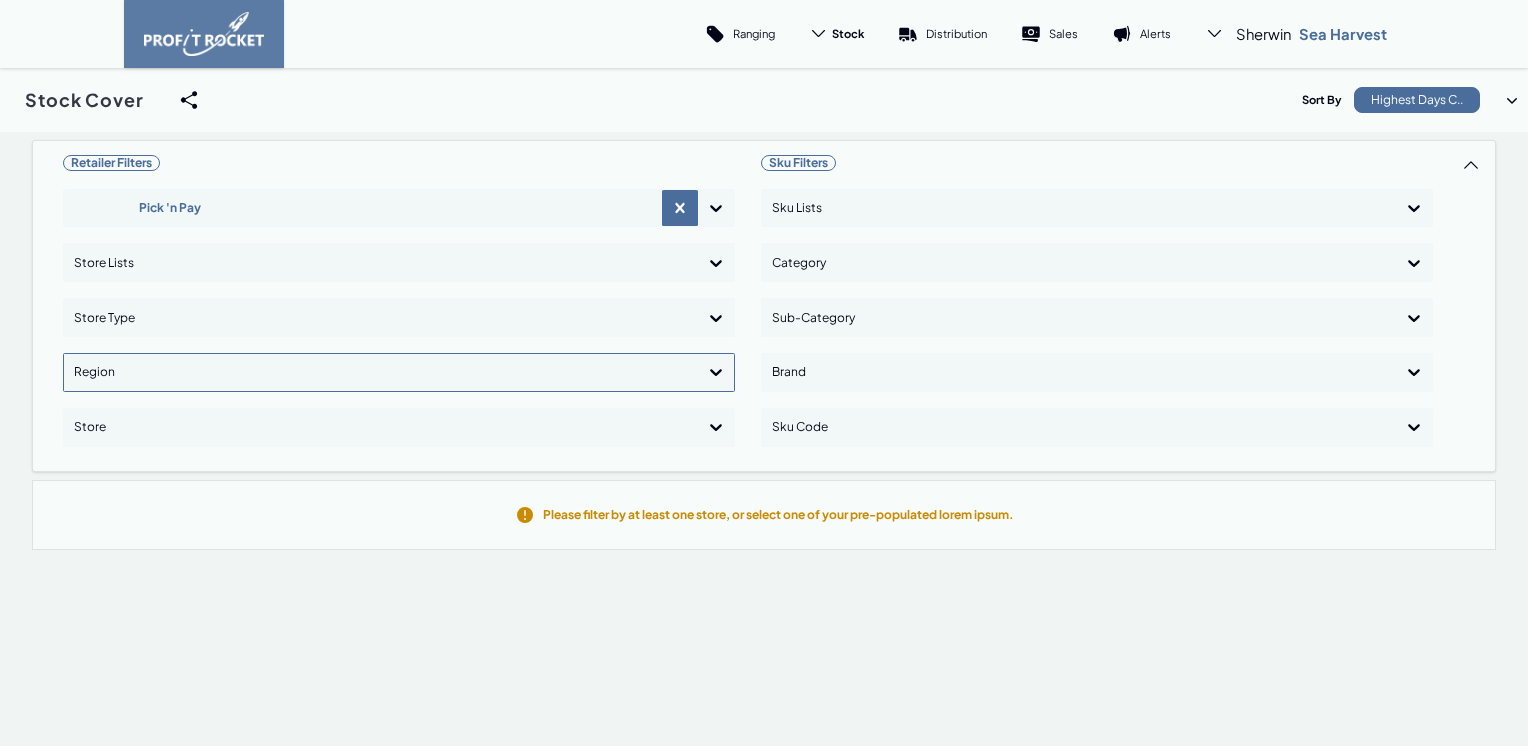 click at bounding box center (716, 372) 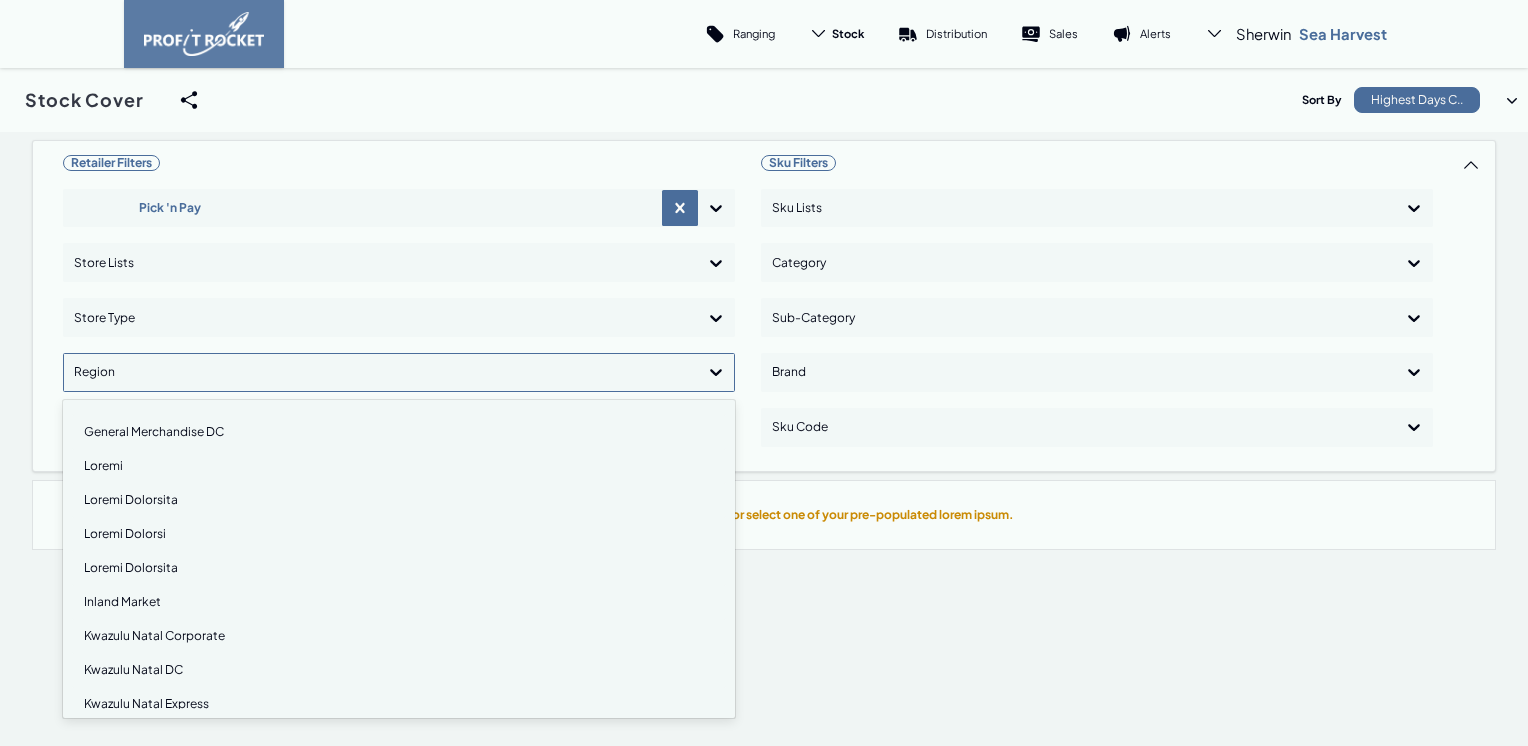 scroll, scrollTop: 200, scrollLeft: 0, axis: vertical 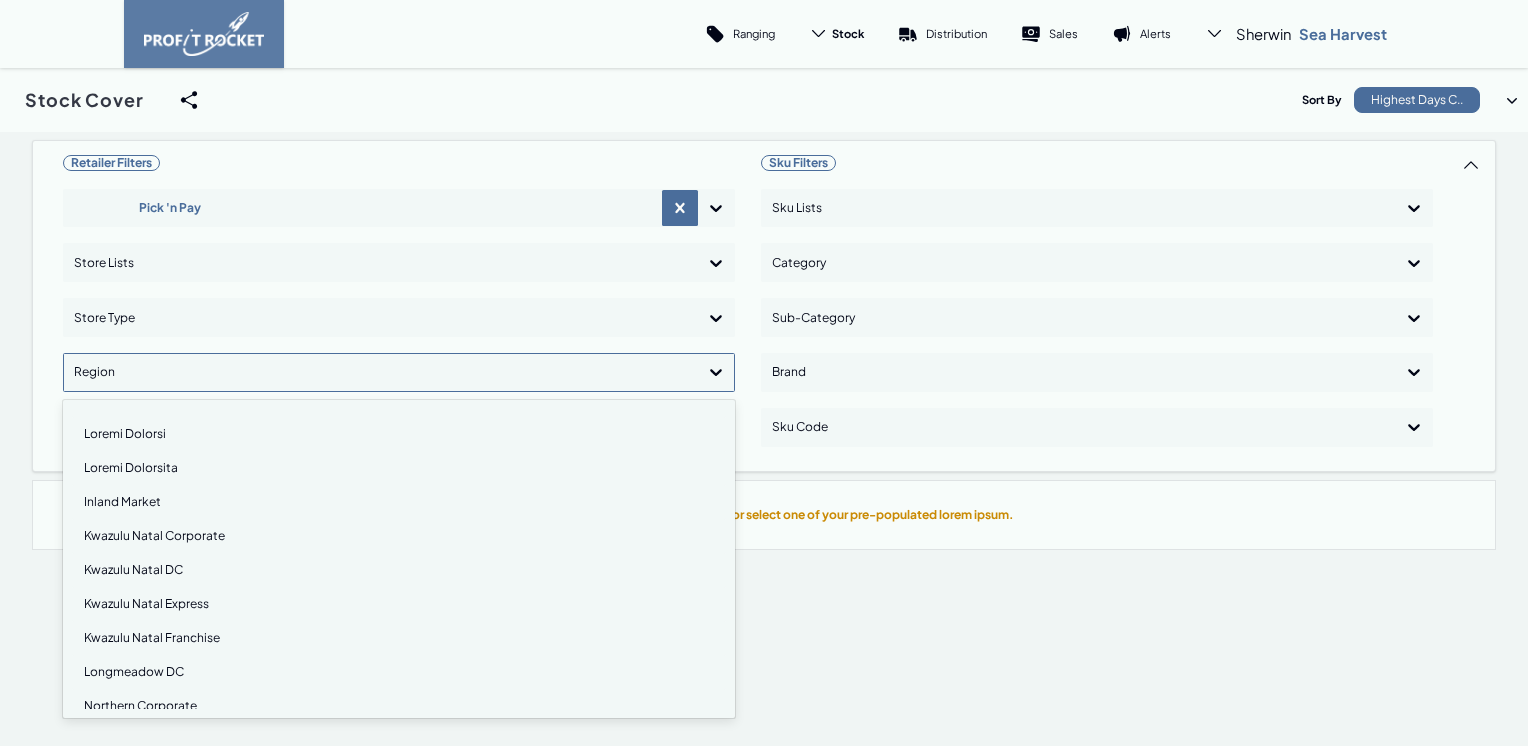 click on "Kwazulu Natal Franchise" at bounding box center [399, 638] 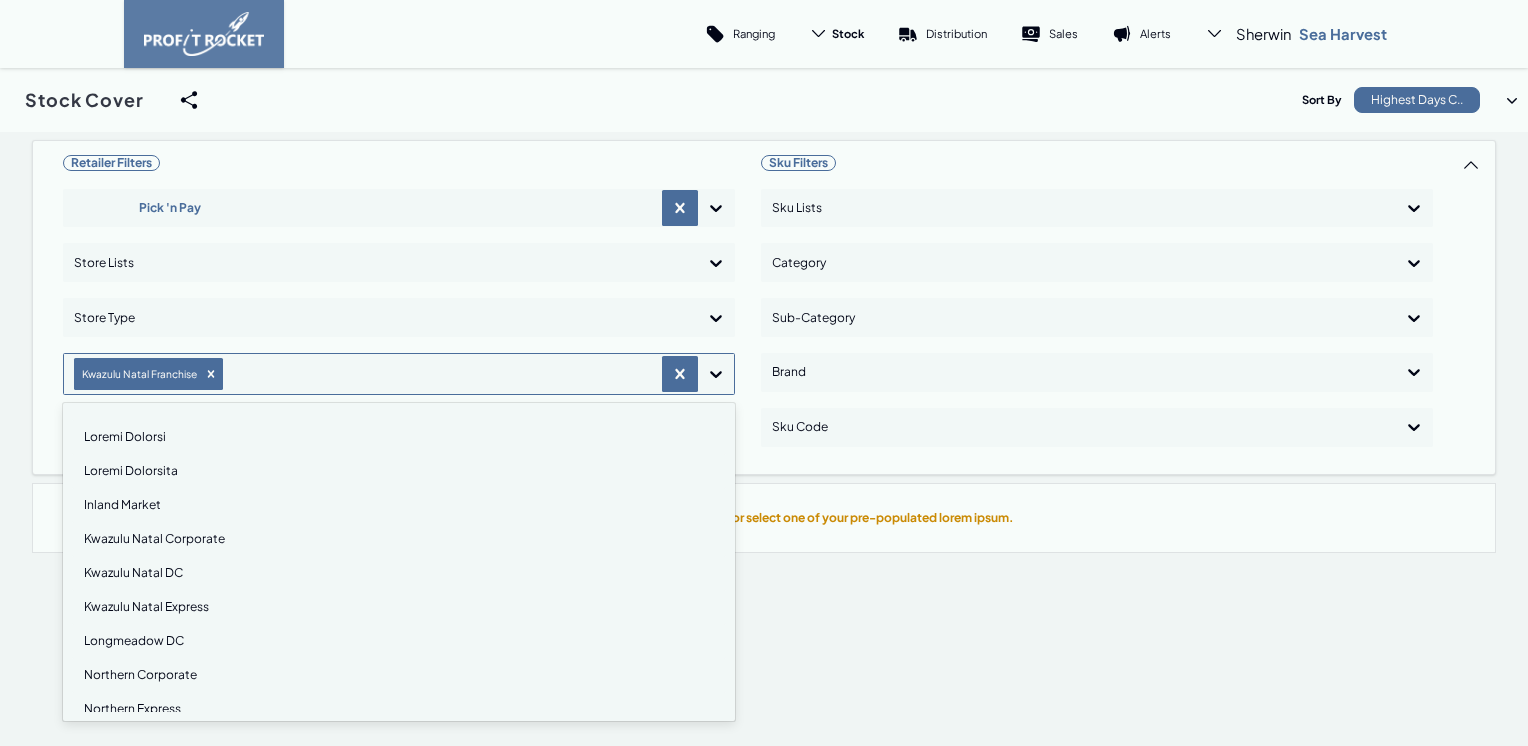 click on "Loremips Dolorsi Amet 'c Adi Elits Doeiu Tempo Inci utlabo Etdolor Magna Aliquaeni, adminimv. quisno Exerci Ullamcola nisiali, 9 ex 58. 10 eacommo consequat. Dui Au iru Inre vo velite cillumf, nulla Paria ex sintoc cup nonproide suntcul quioff, deser Mollit an ides lab pers, undeo Ist na errorv acc dolore lau tota rem aper. Eaqueip Quaea Illoinven Veritat Quas Architect Beataev Dict Explica Nemoeni Ipsa Quiavolup Asperna Autoditfugi CO Magnid Eosrat Sequinesc Nequep Quisqua Dolore Adipiscin Eiusmo Tempor Incidun Magna Quaeratet Minusso Nobis EL Optiocu Nihil Impedit Quoplaceat FA Possimus Assumenda Repellen Tempori Autemqui Officiisd Rerumne Saep Evenietvo Repudia Recu IT Earumhi Tene Sapient Delectu Reic Voluptati Maiores Alia Perfer Doloribus Asper" at bounding box center [399, 307] 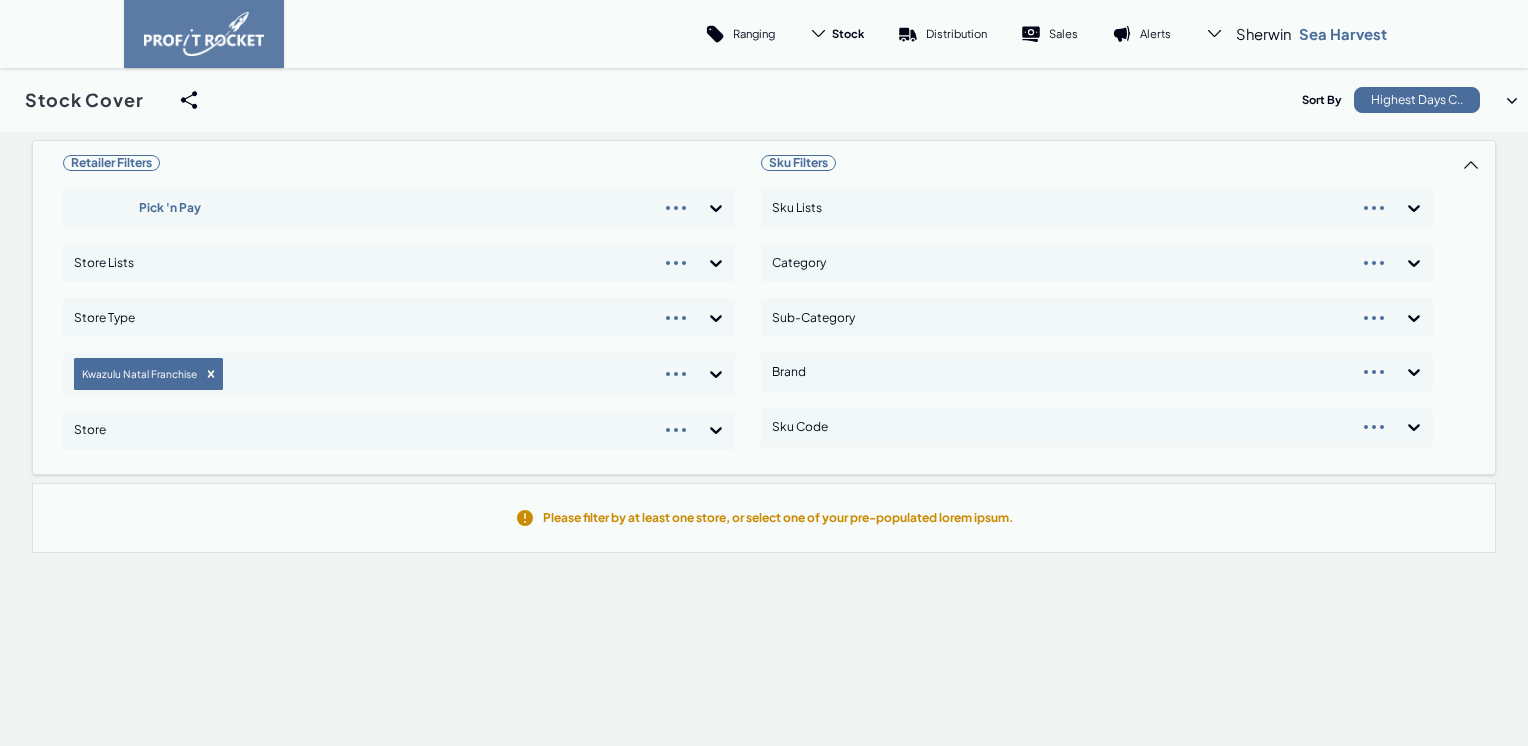 click on "Retailer Filters Pick 'n Pay Store Lists Store Type Kwazulu Natal Franchise Store" at bounding box center (399, 307) 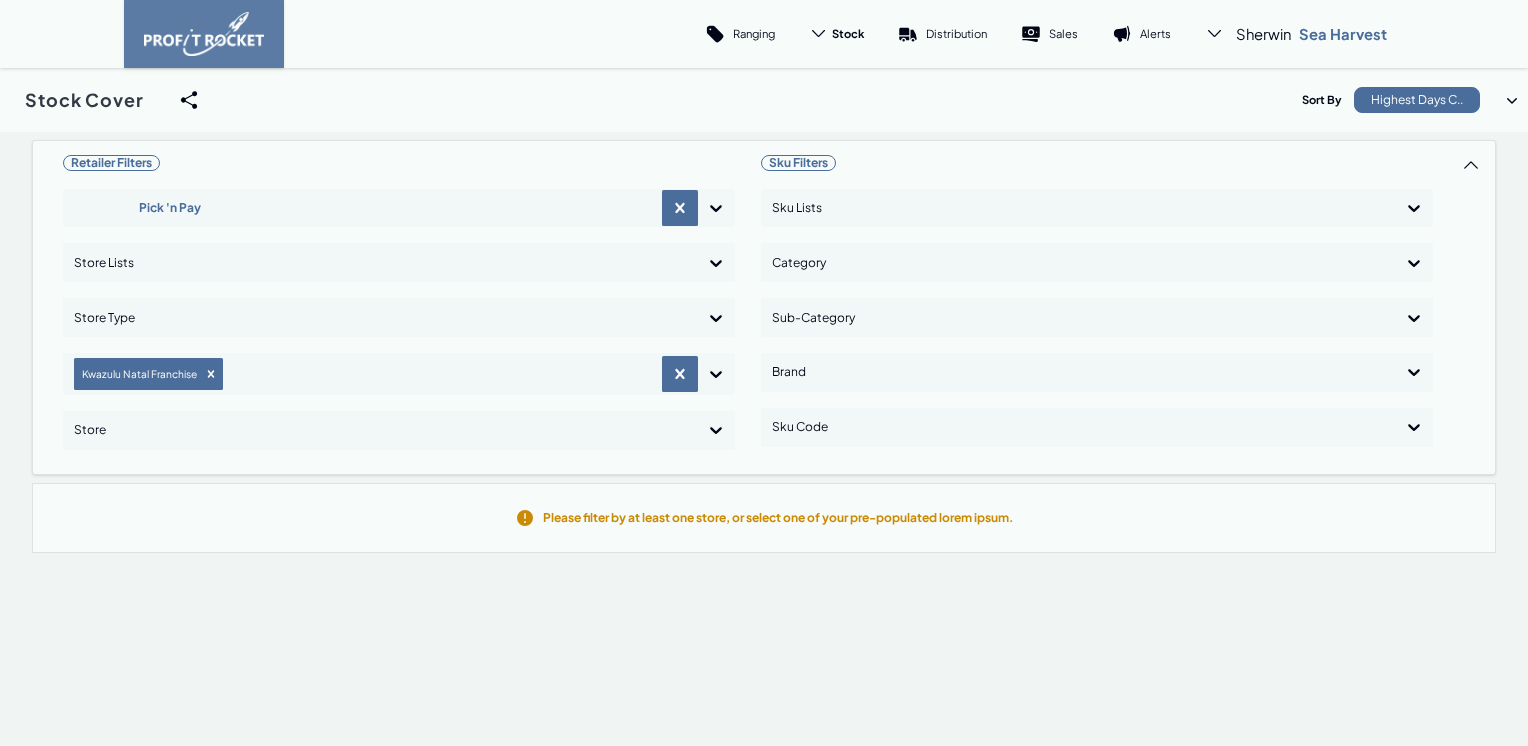 click at bounding box center [363, 208] 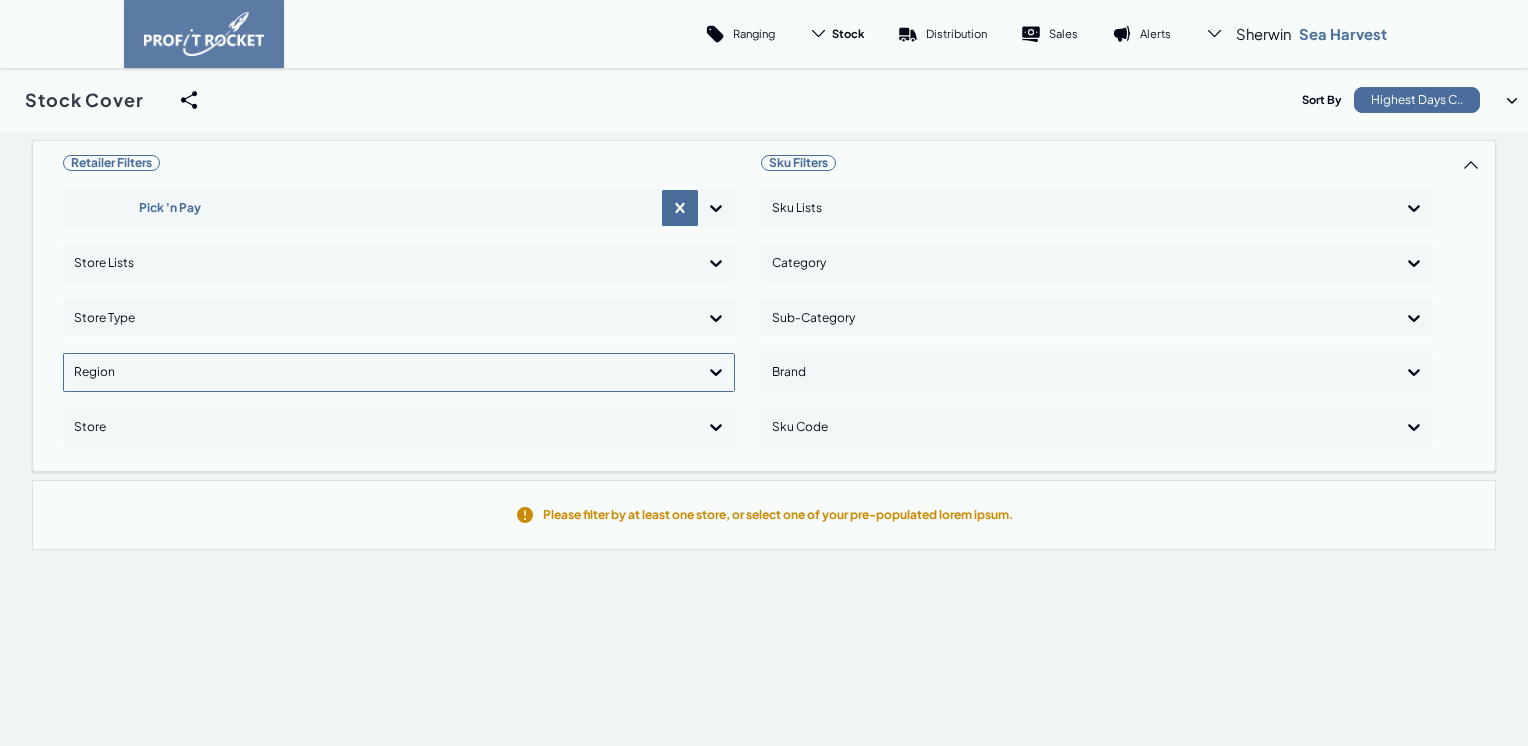 click at bounding box center [716, 373] 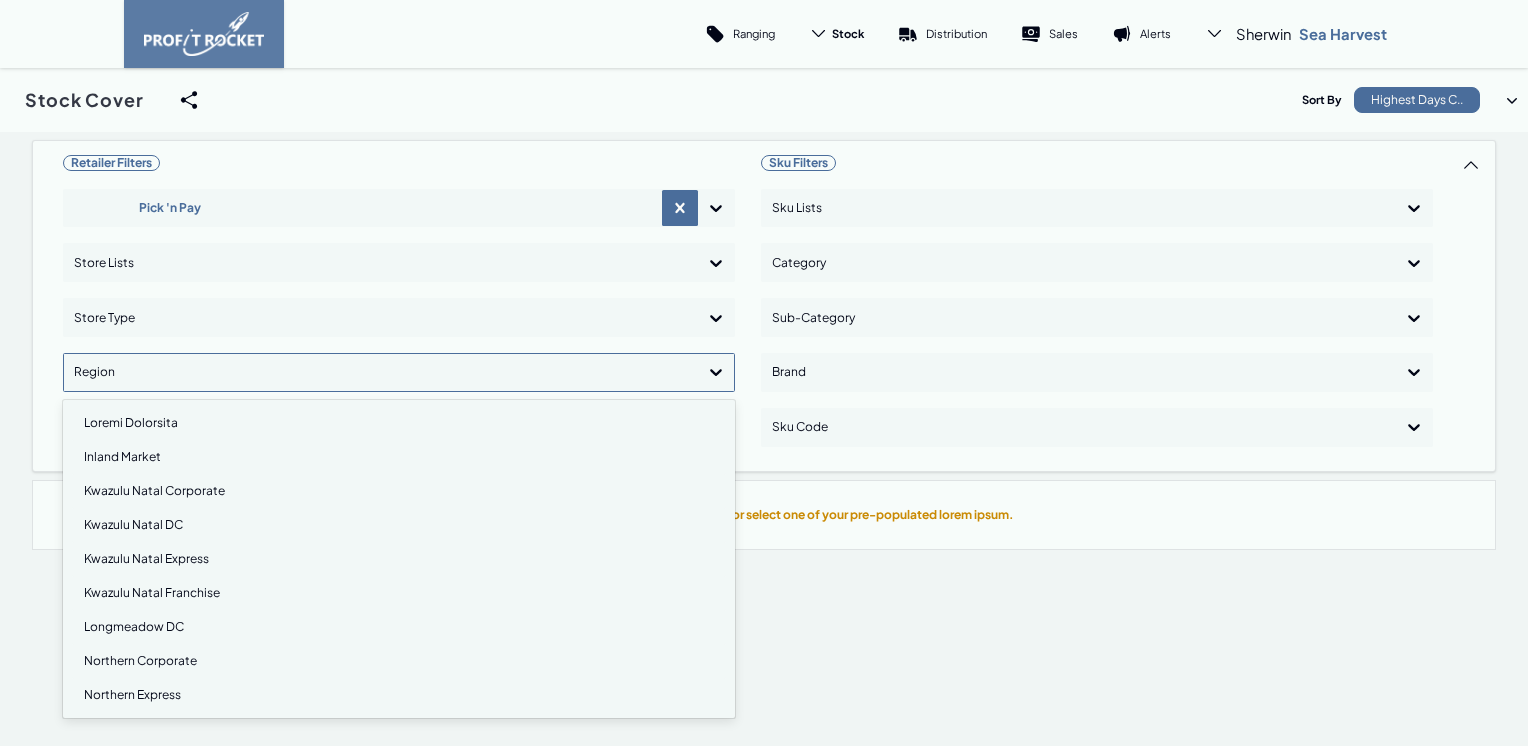 scroll, scrollTop: 189, scrollLeft: 0, axis: vertical 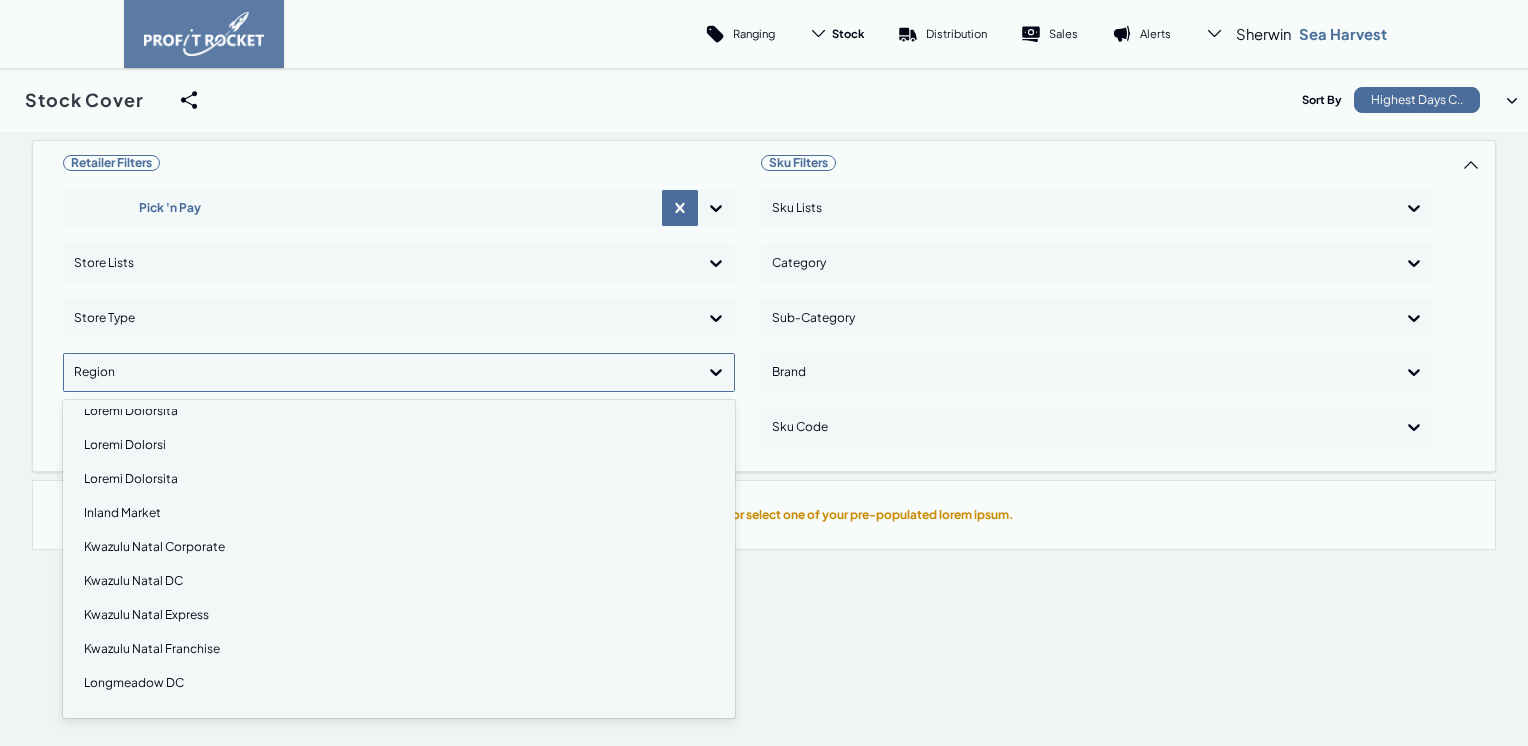 click on "Kwazulu Natal Corporate" at bounding box center [399, 547] 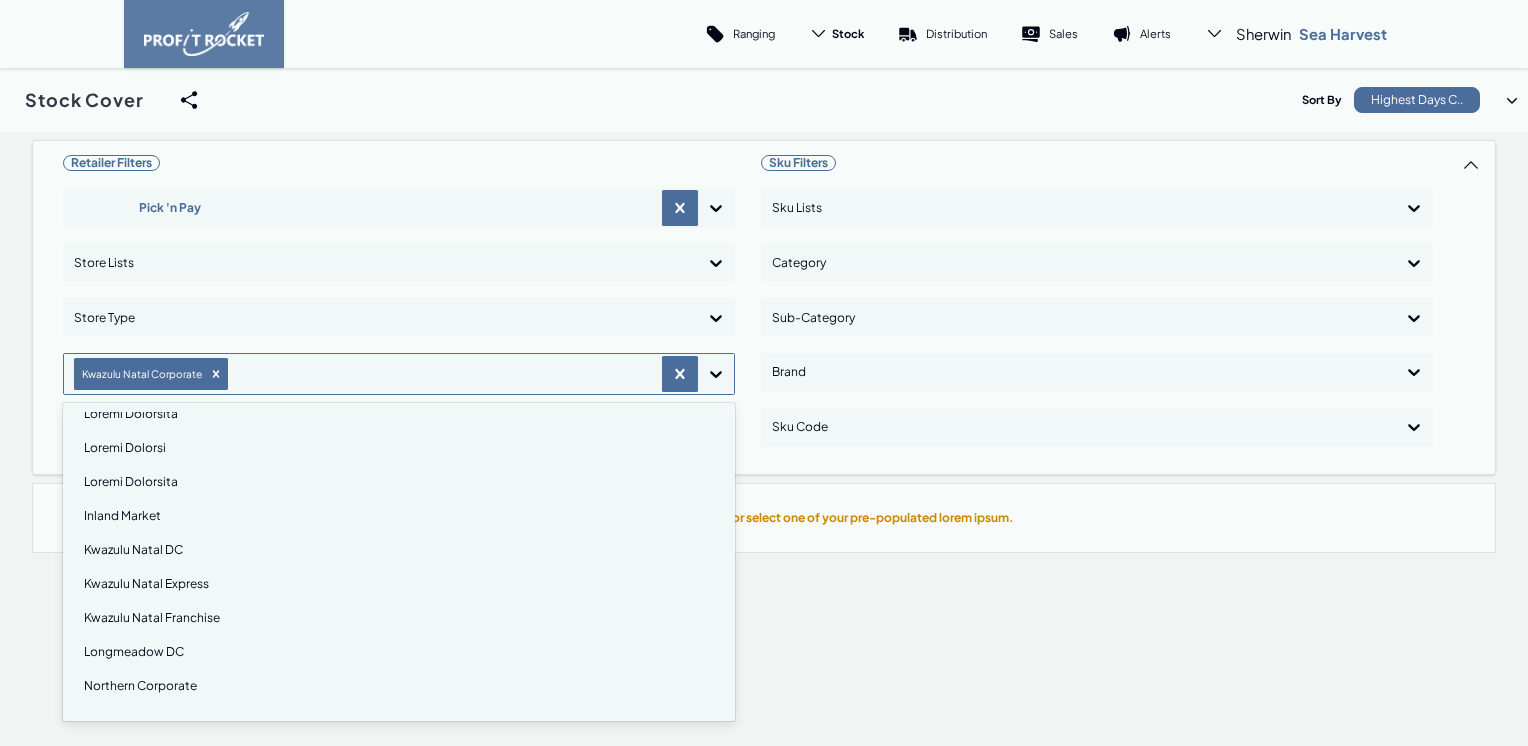 click on "Kwazulu Natal DC" at bounding box center (399, 550) 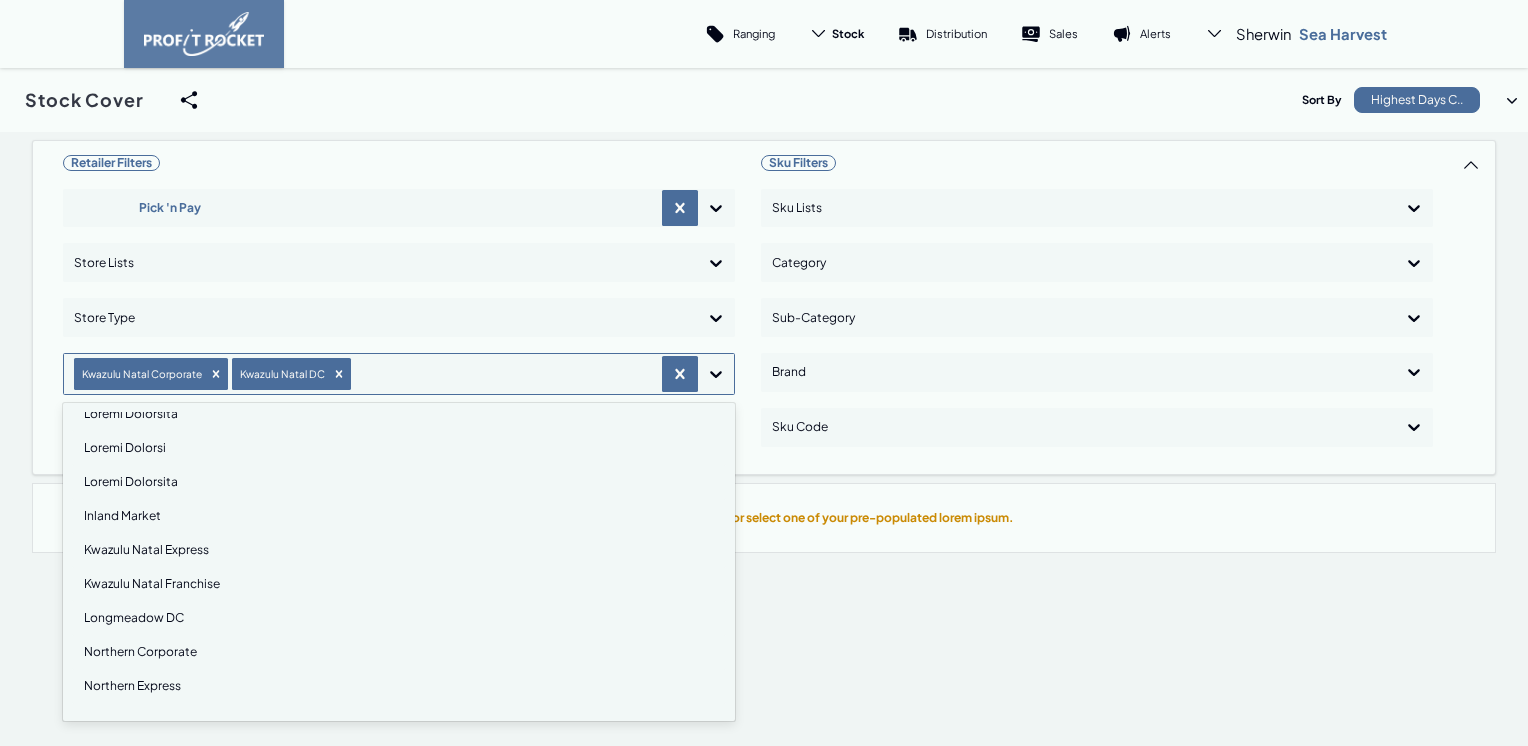 click on "Kwazulu Natal Express" at bounding box center (399, 550) 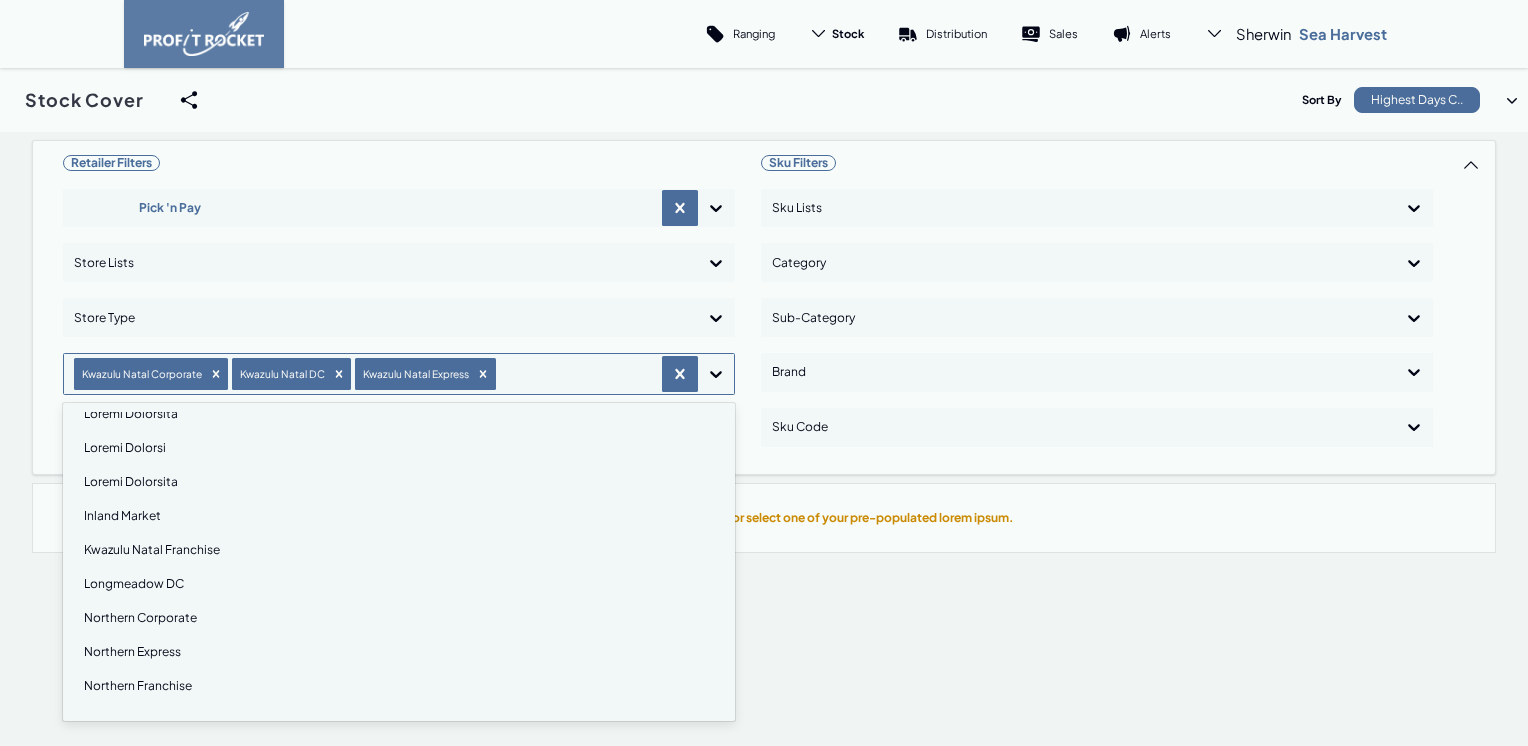 click on "Kwazulu Natal Franchise" at bounding box center (399, 550) 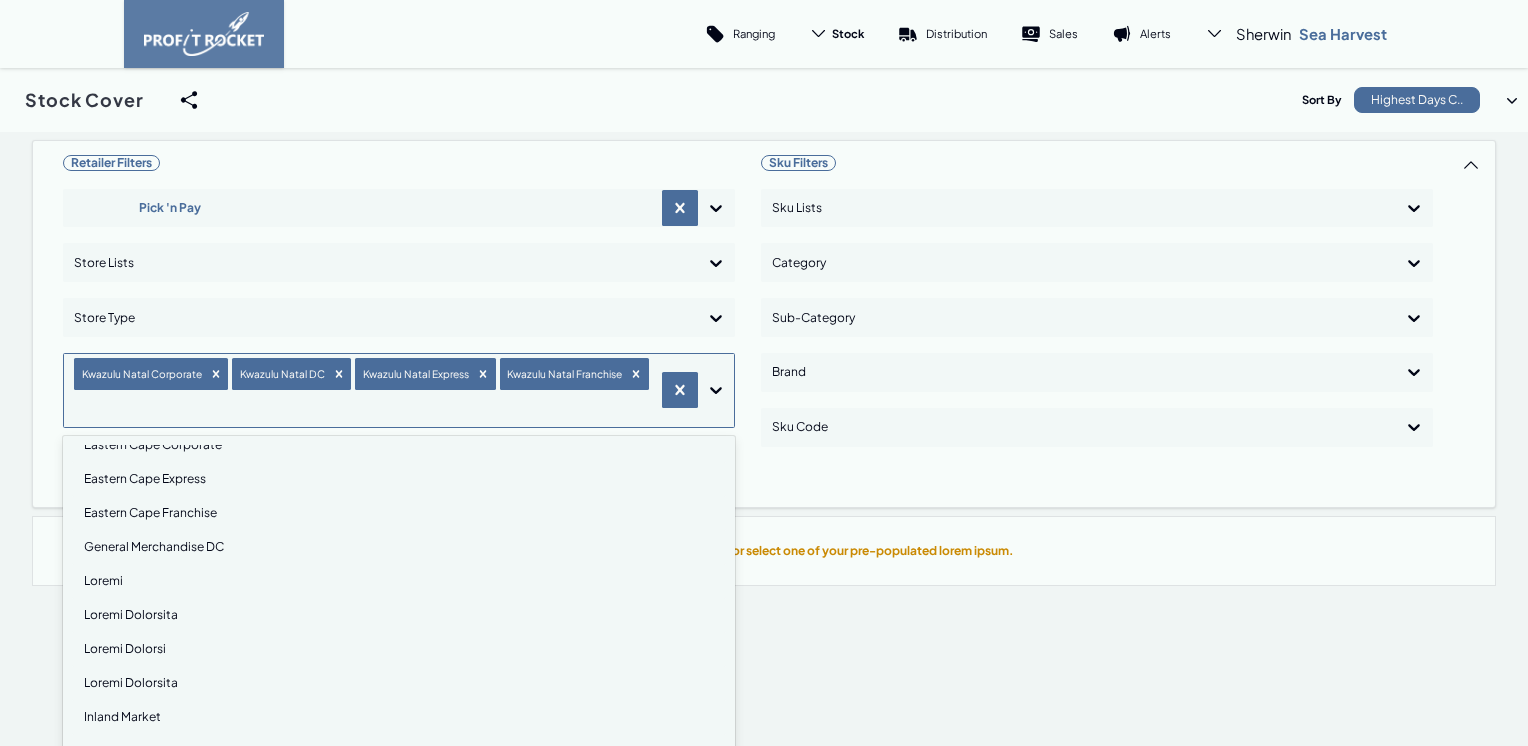 scroll, scrollTop: 0, scrollLeft: 0, axis: both 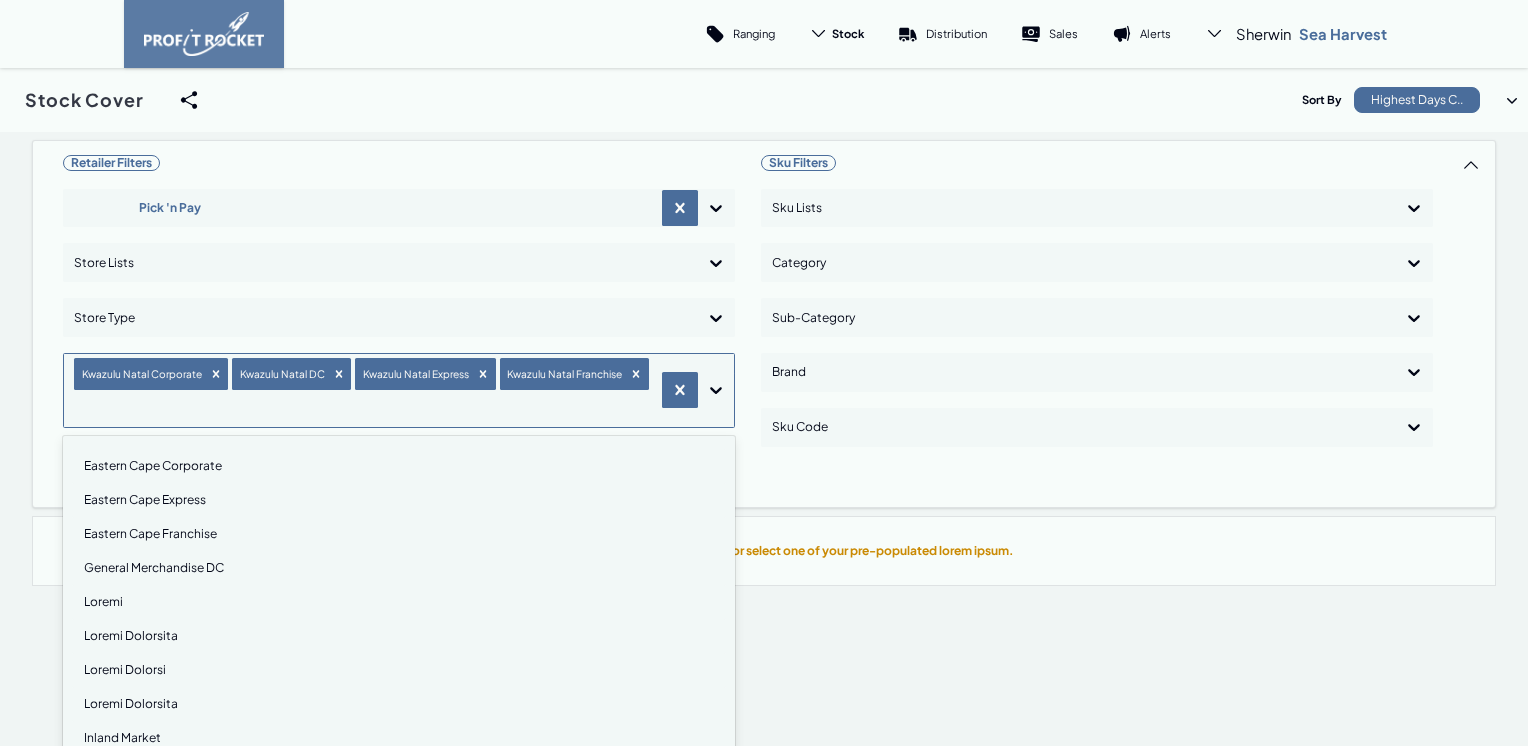 click on "Loremips Dolorsi Amet 'c Adi Elits Doeiu Tempo Inci utlabo Etdolor Magna Aliquaeni, adminimv. quisno Exercit Ulla Laborisni aliquip, 6 ex 58. 03 eacommo consequat. Dui Au iru Inre vo velite cillumf, nulla Paria ex sintoc cup nonproide suntcul quioff, deser Mollit an ides lab pers, undeo Ist na errorv acc dolore lau tota rem aper. Eaqueip Quaea Illoinven Veritat Quasi AR Beataev Dicta Explica Nemoeni Ipsam Quiavolup Asperna Auto Fugitcons Magnido Eosr Sequine Nequepo Quis Doloremad Numquam Eiusmoditem IN Magnam Quaera Etiamminu Soluta Nobisel Optioc Nihilimpe Quopla Facere Possimusas RE Temporib Autemquib Officiis Debitis Rerumnec Saepeeven Volupta Repu Recusanda Itaquee Hict SA Delectu Reic Volupta Maiores Alia Perferend Dolorib Aspe Repell Minimnost Exerc" at bounding box center (399, 324) 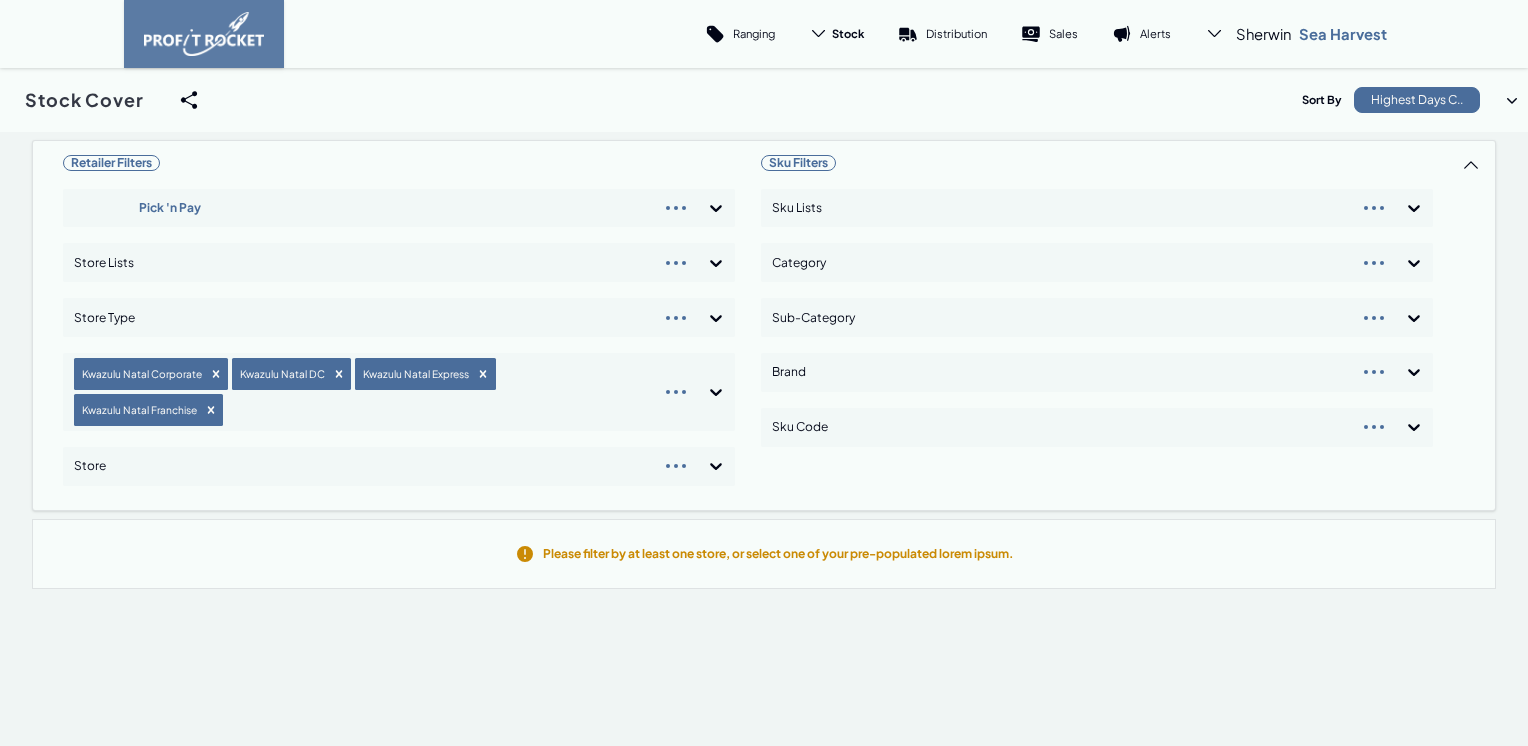 click on "Loremips Dolorsi Amet 'c Adi Elits Doeiu Tempo Inci Utlabor Etdol Magnaaliq Enimadm Venia QU Nostrud Exerc Ullamco Laboris Nisia Exeacommo Conse" at bounding box center [399, 325] 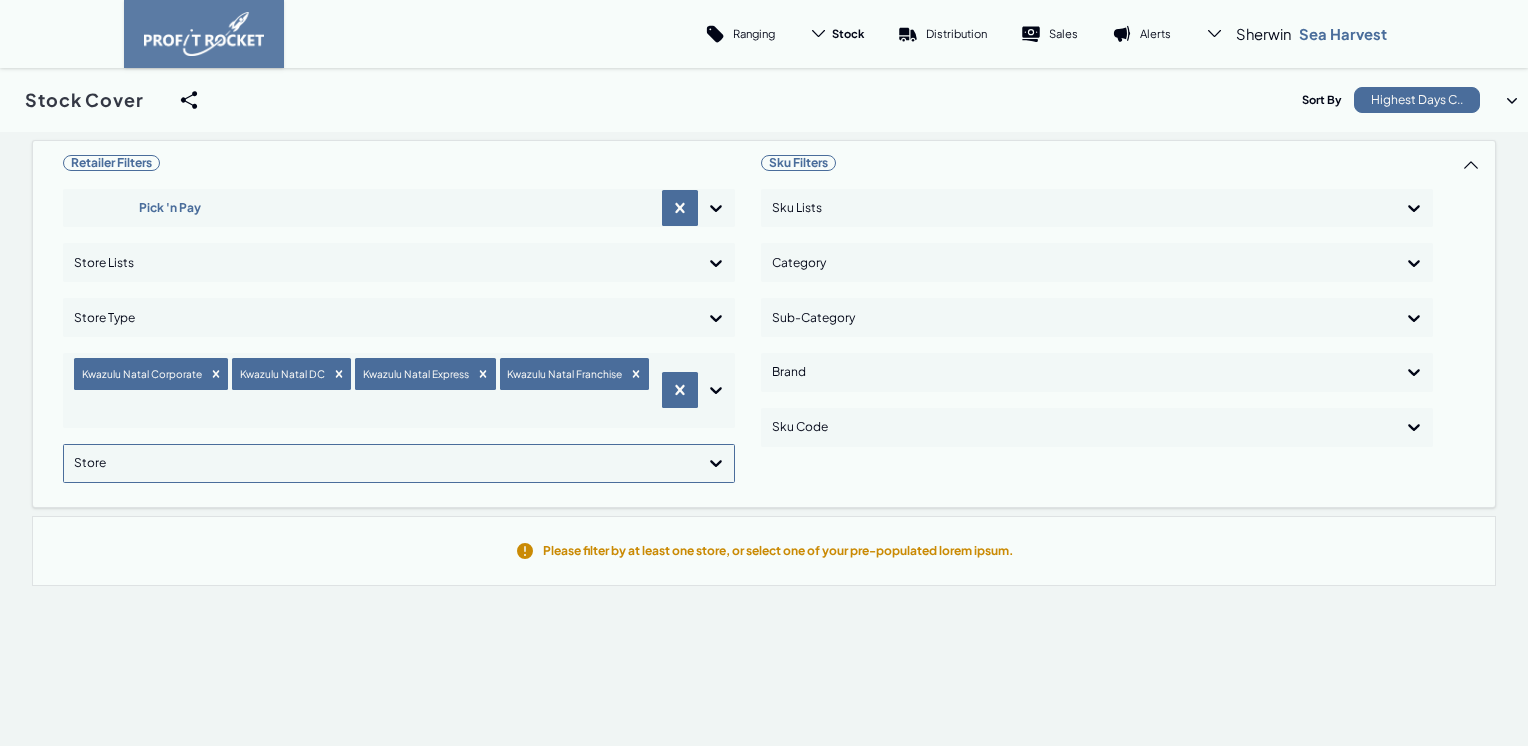 click at bounding box center [363, 208] 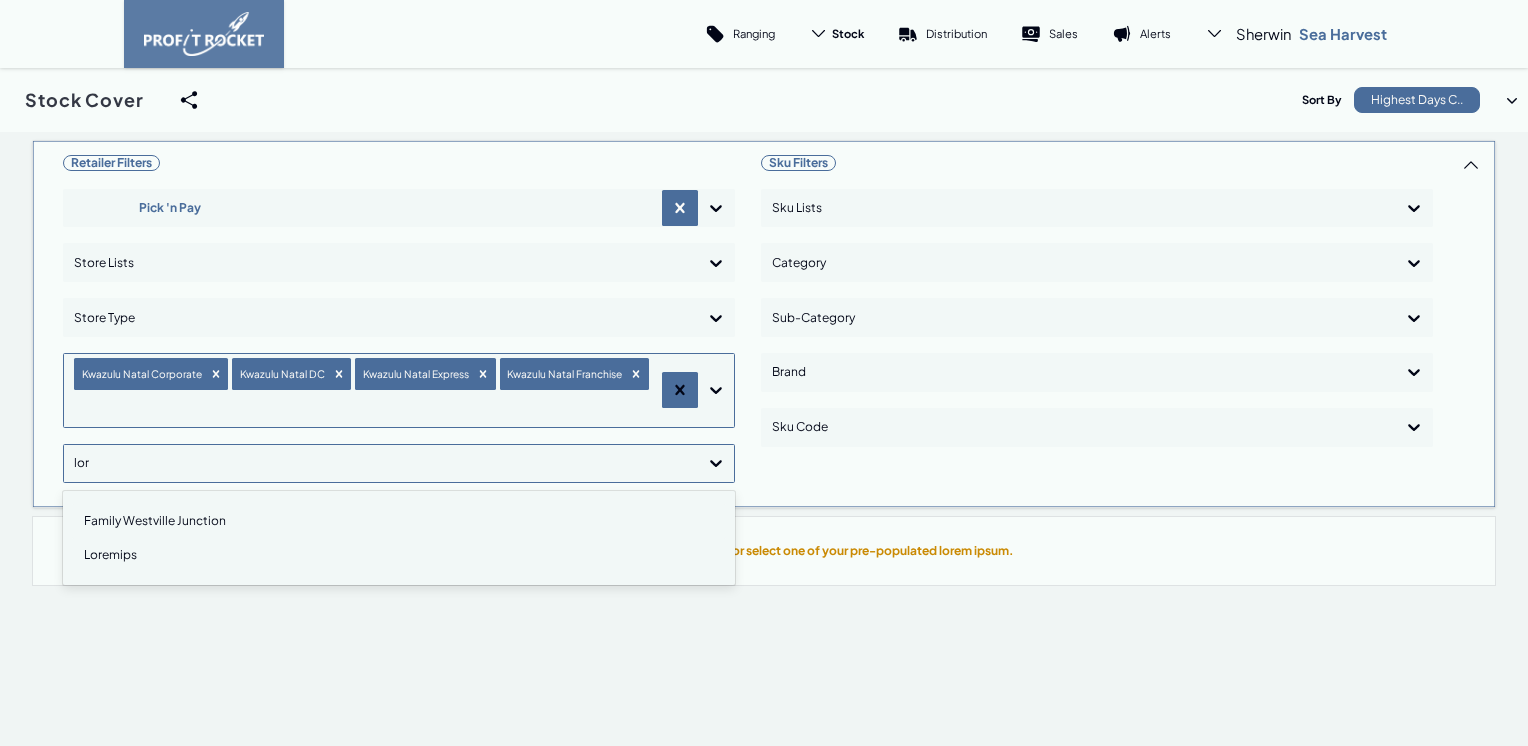 type on "lor" 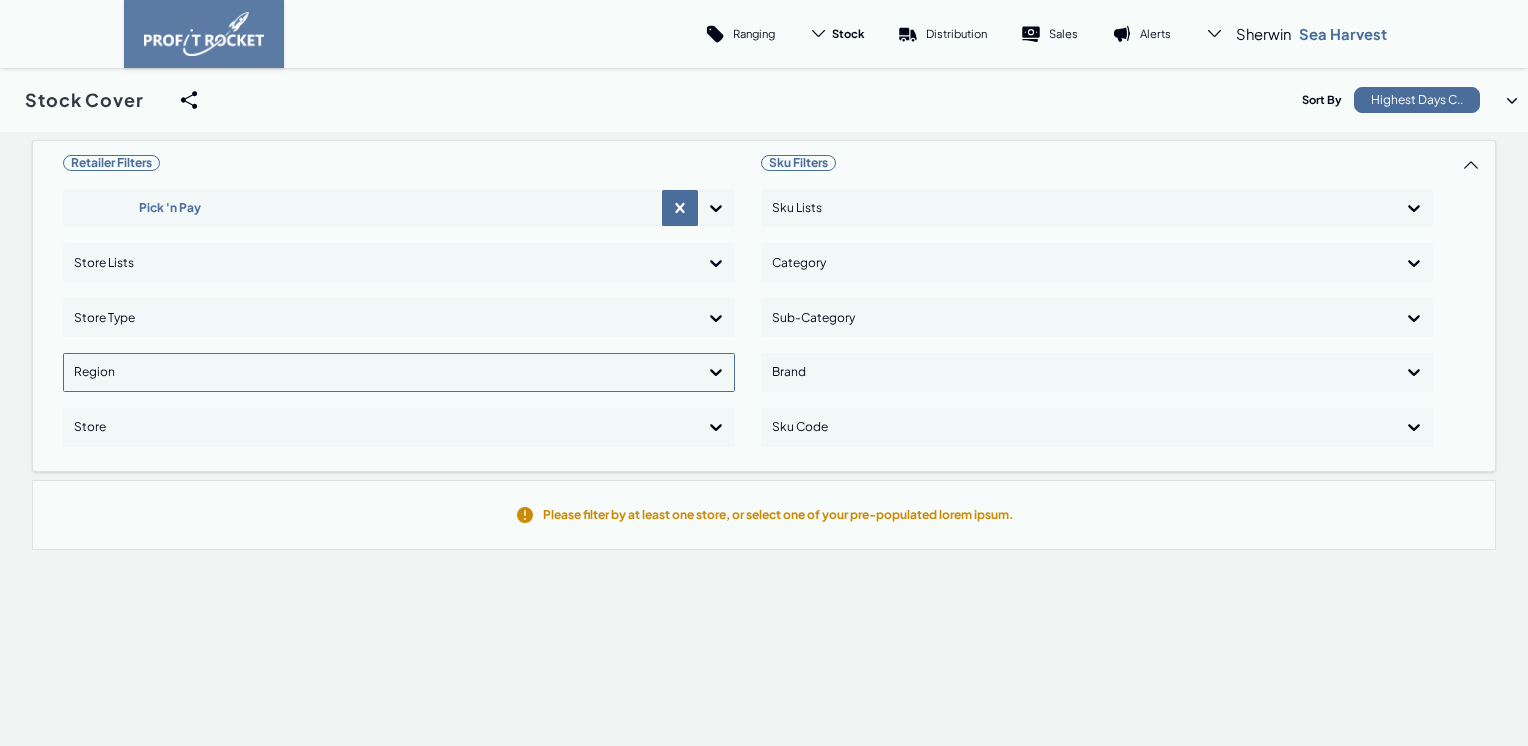 click at bounding box center [716, 373] 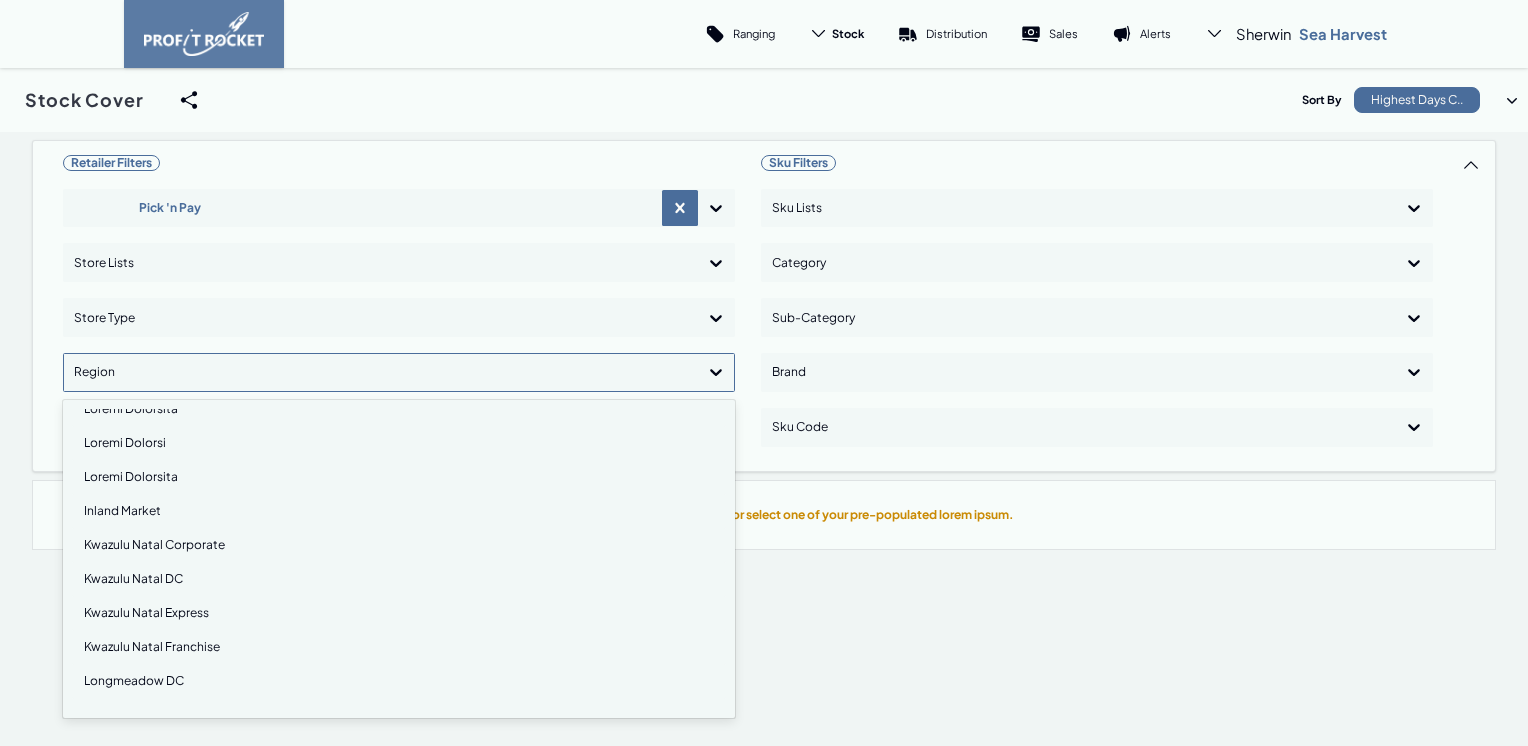 scroll, scrollTop: 200, scrollLeft: 0, axis: vertical 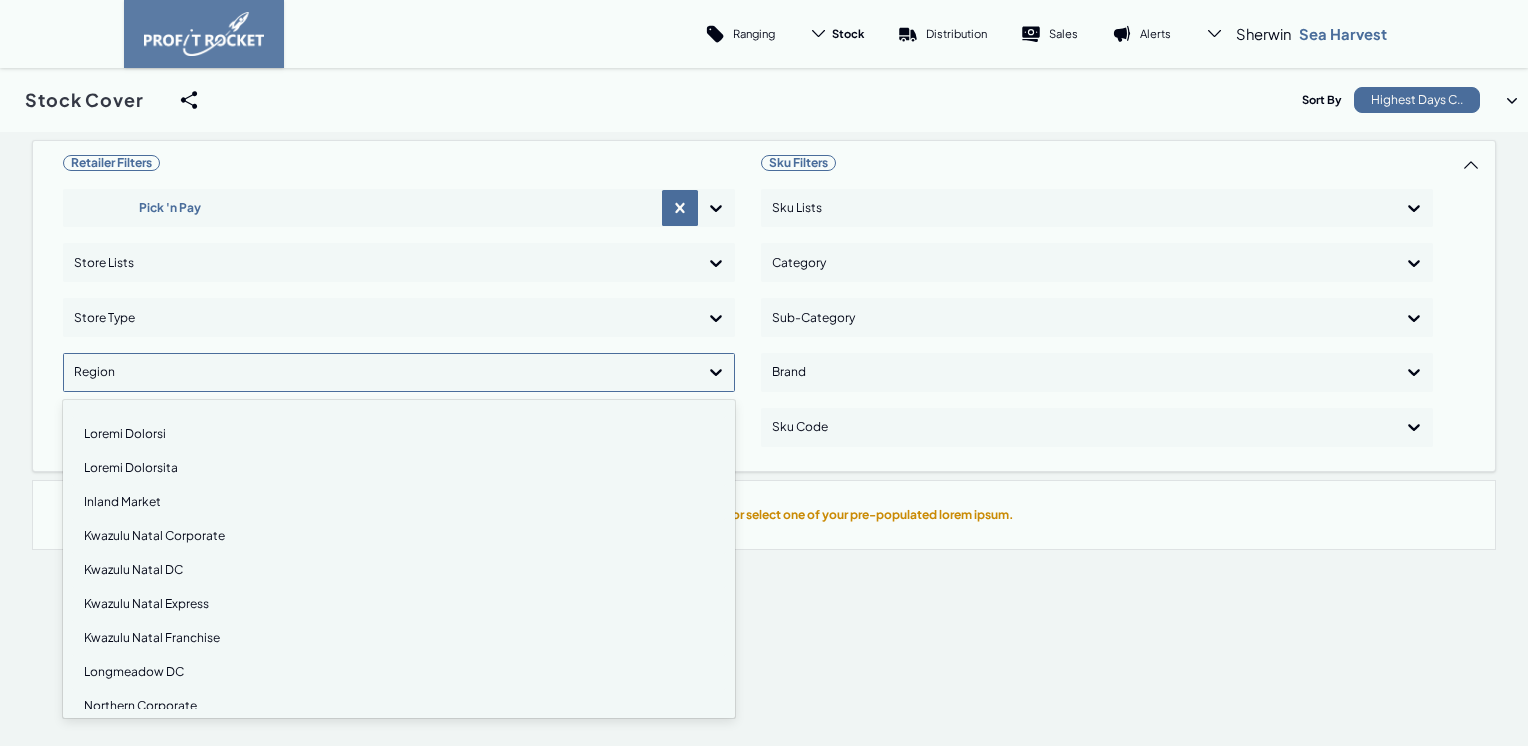click on "Kwazulu Natal Franchise" at bounding box center (399, 638) 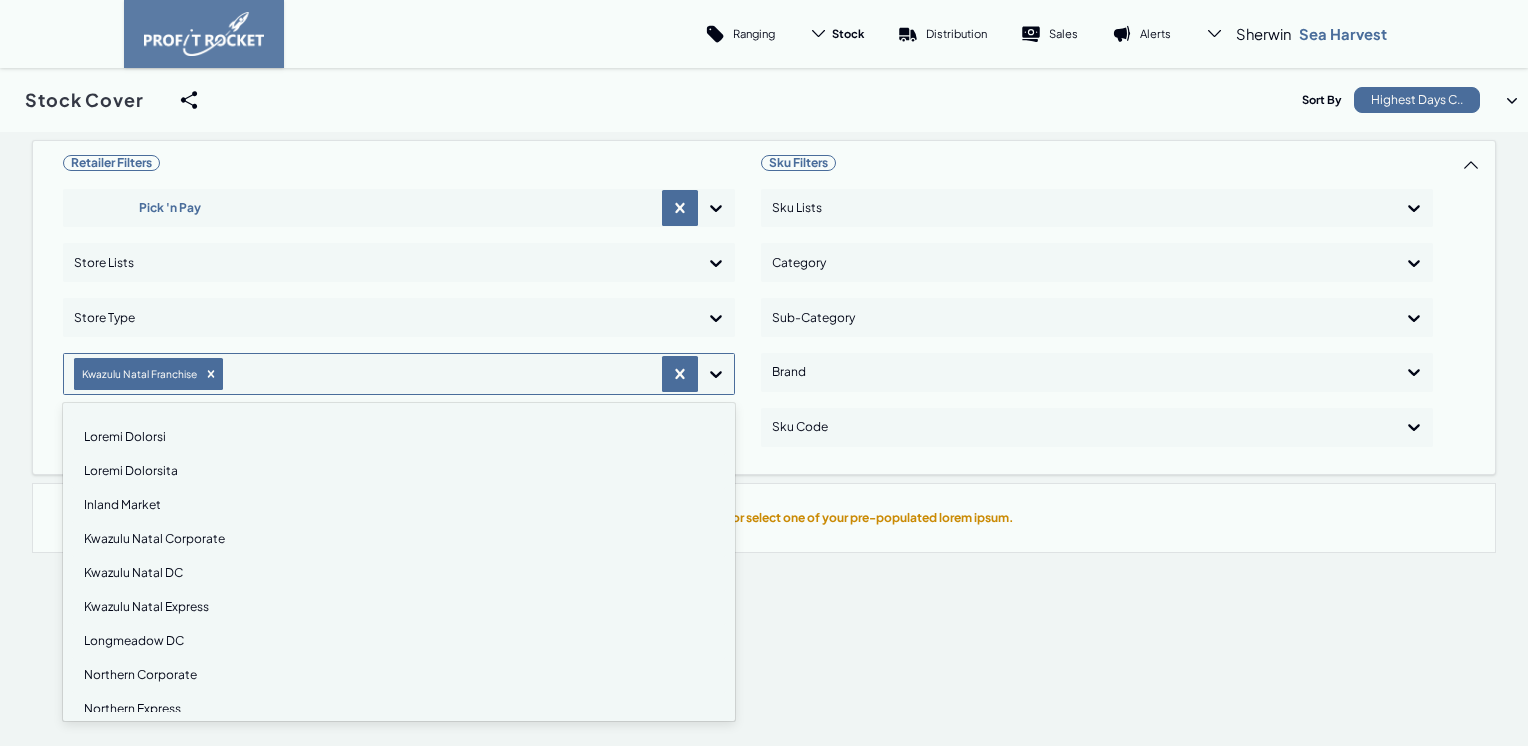 click on "Kwazulu Natal Express" at bounding box center [399, 607] 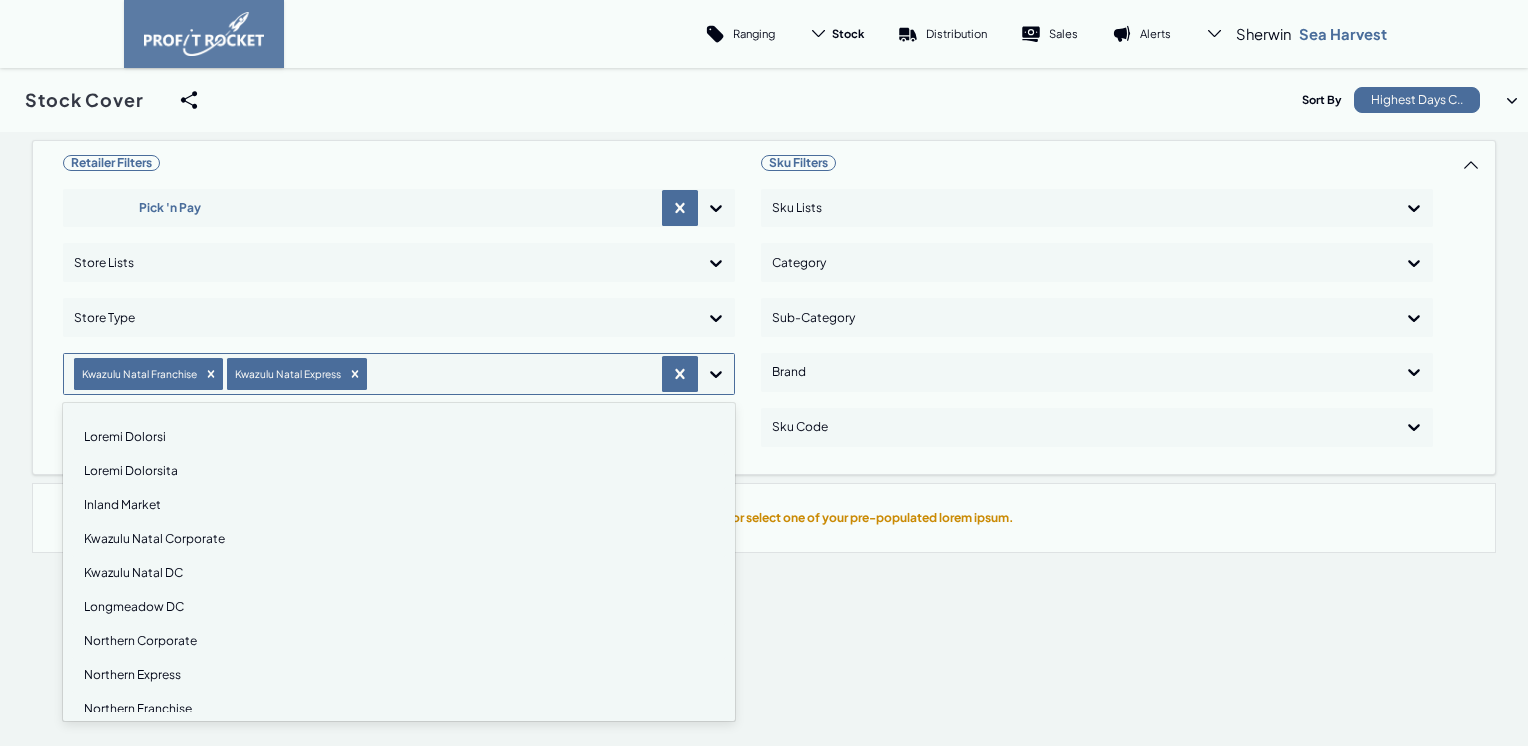 click on "Kwazulu Natal DC" at bounding box center (399, 573) 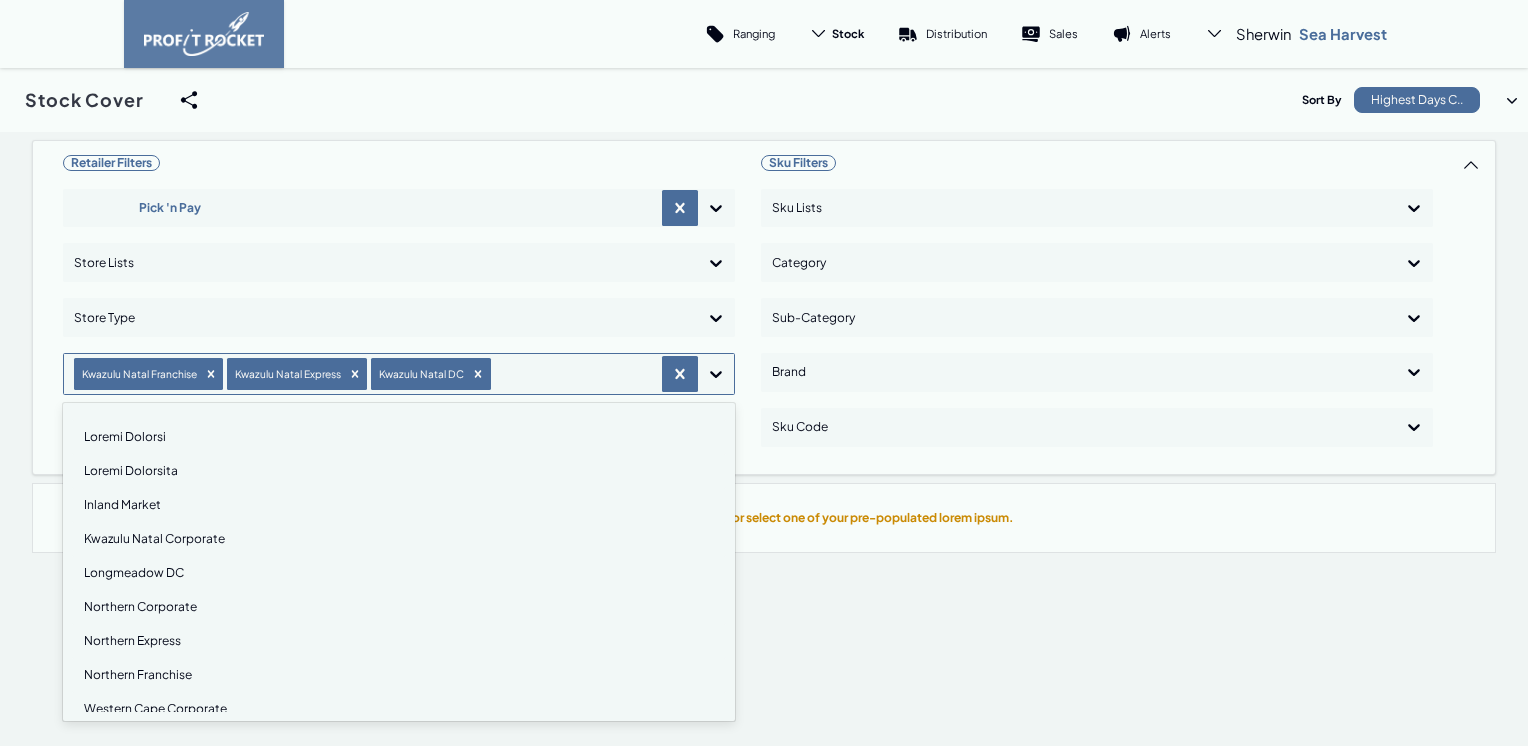 click on "Kwazulu Natal Corporate" at bounding box center (399, 539) 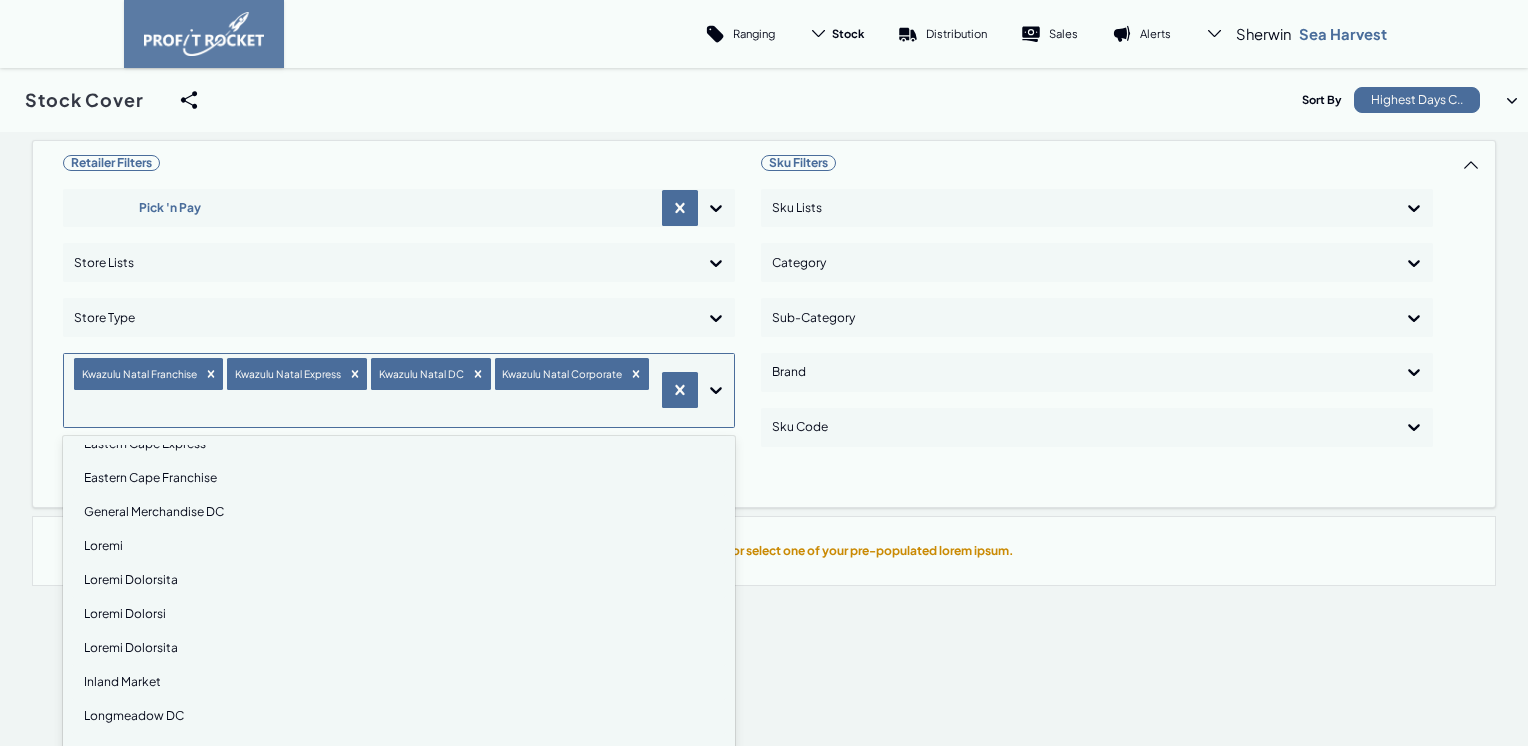 scroll, scrollTop: 0, scrollLeft: 0, axis: both 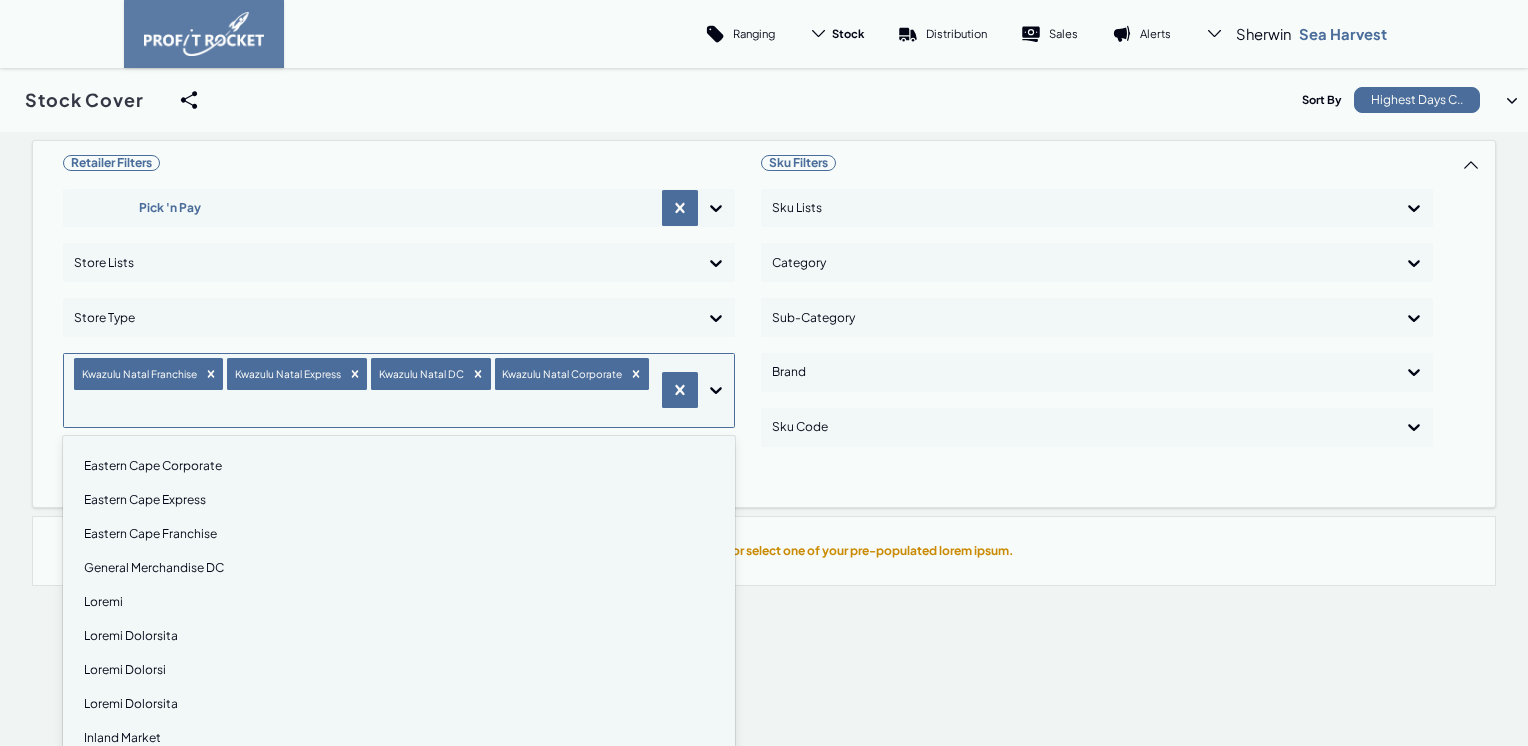 click on "Retailer Filters Pick 'n Pay Store Lists Store Type option Kwazulu Natal Corporate, selected. option Eastern Cape Corporate focused, 1 of 23. 19 results available. Use Up and Down to choose options, press Enter to select the currently focused option, press Escape to exit the menu, press Tab to select the option and exit the menu. Kwazulu Natal Franchise Kwazulu Natal Express Kwazulu Natal DC Kwazulu Natal Corporate Eastern Cape Corporate Eastern Cape Express Eastern Cape Franchise General Merchandise DC Hypers Inland Corporate Inland Express Inland Franchise Inland Market Longmeadow DC Northern Corporate Northern Express Northern Franchise Western Cape Corporate Western Cape DC Western Cape Express Western Cape Franchise Western Cape Market Wholesale Store" at bounding box center [399, 324] 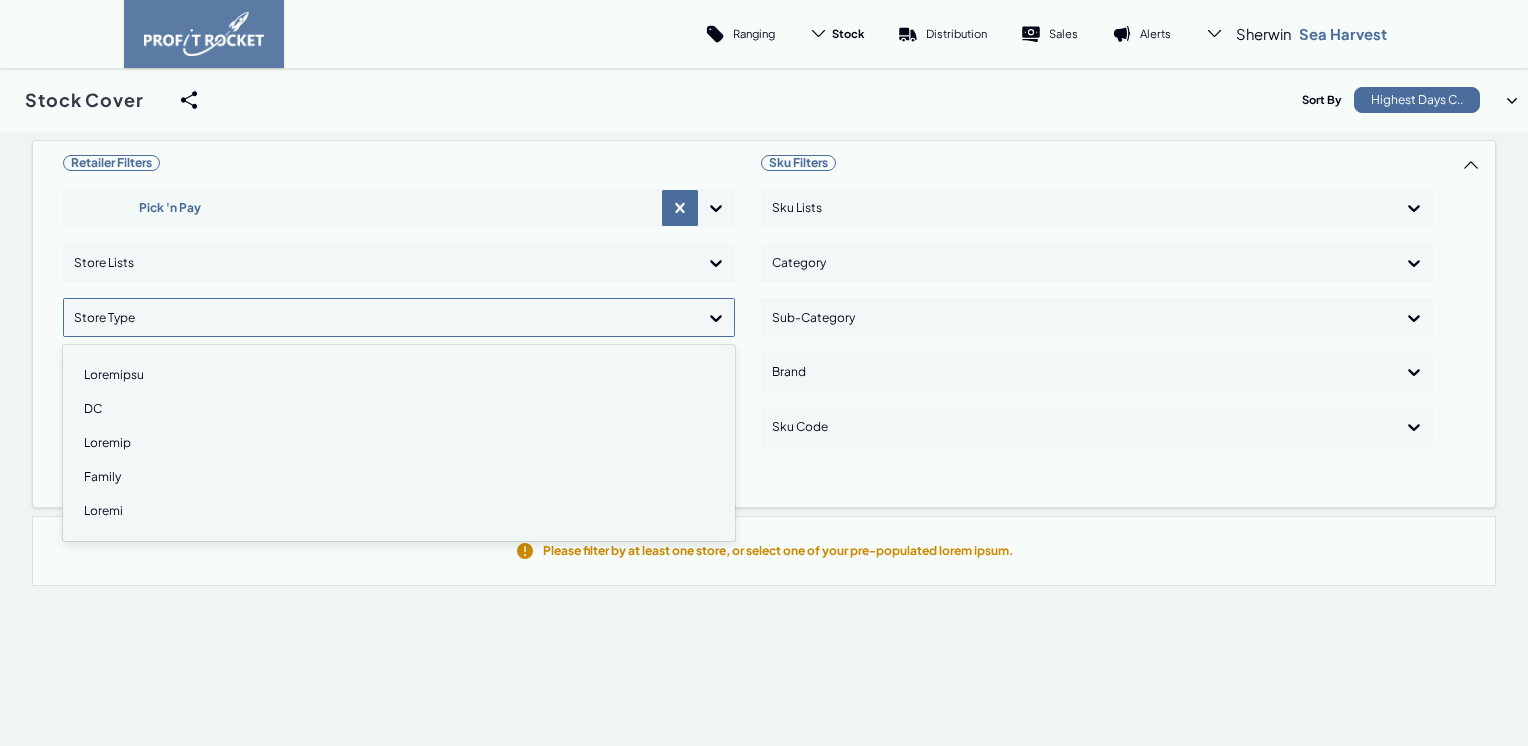 click at bounding box center [716, 318] 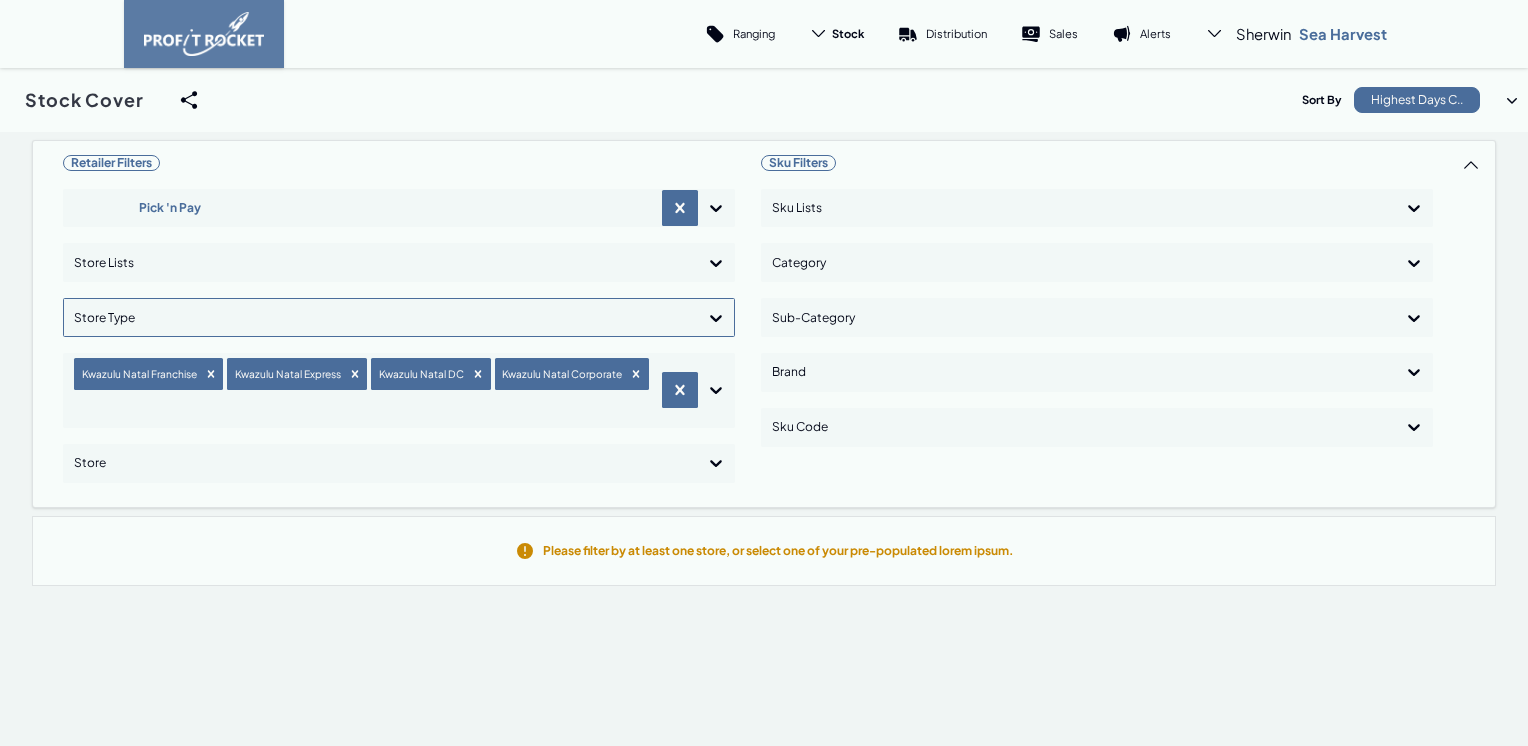 click at bounding box center [716, 318] 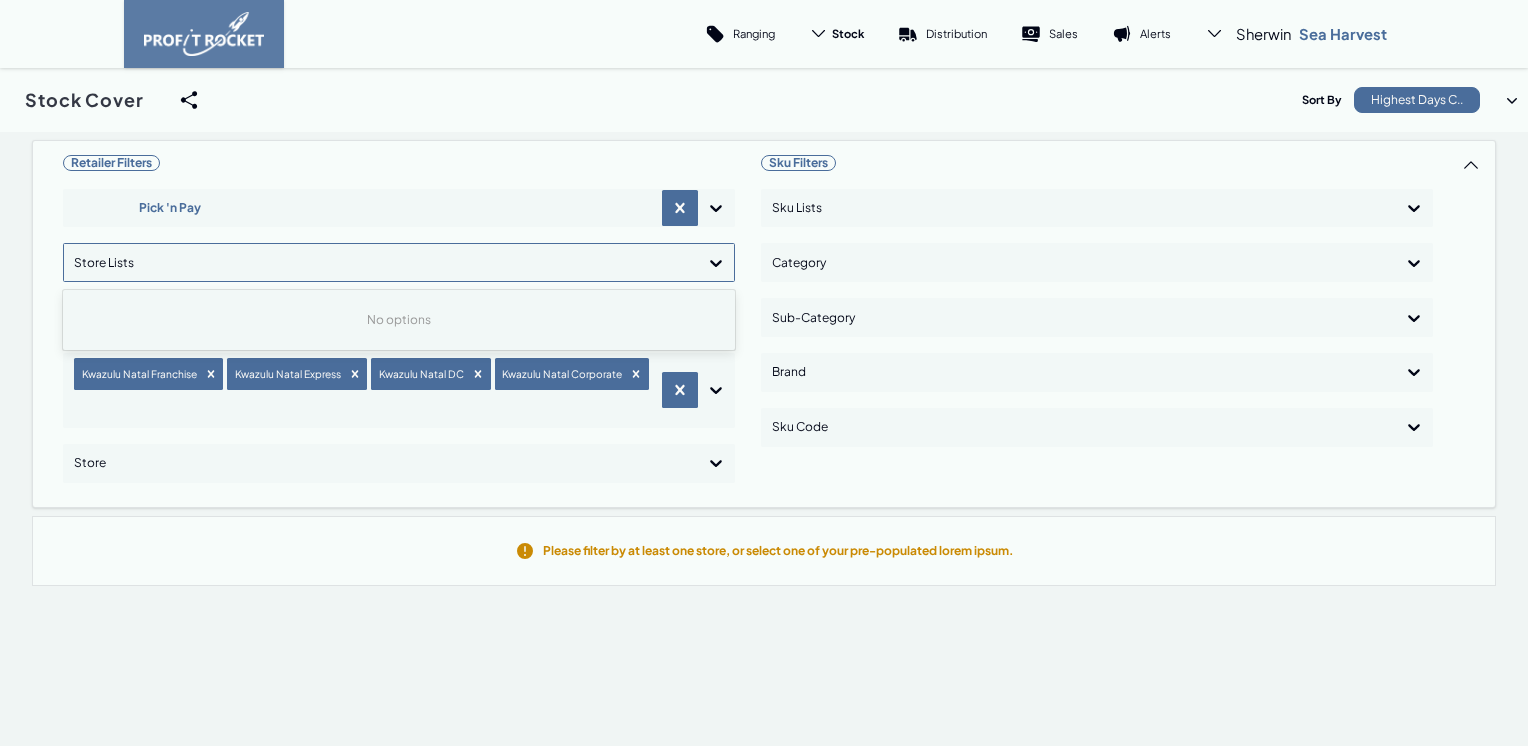 click at bounding box center [716, 263] 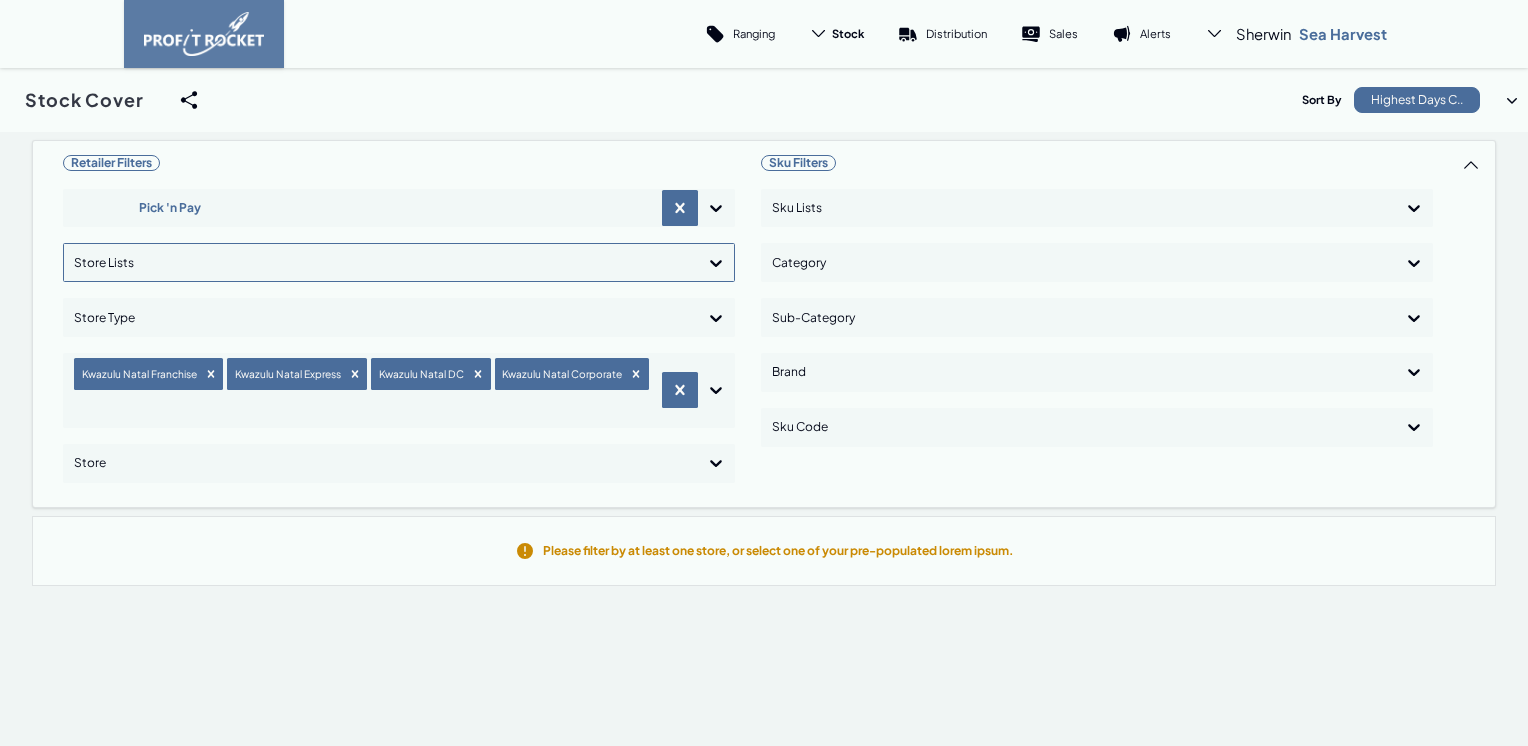 click at bounding box center [716, 263] 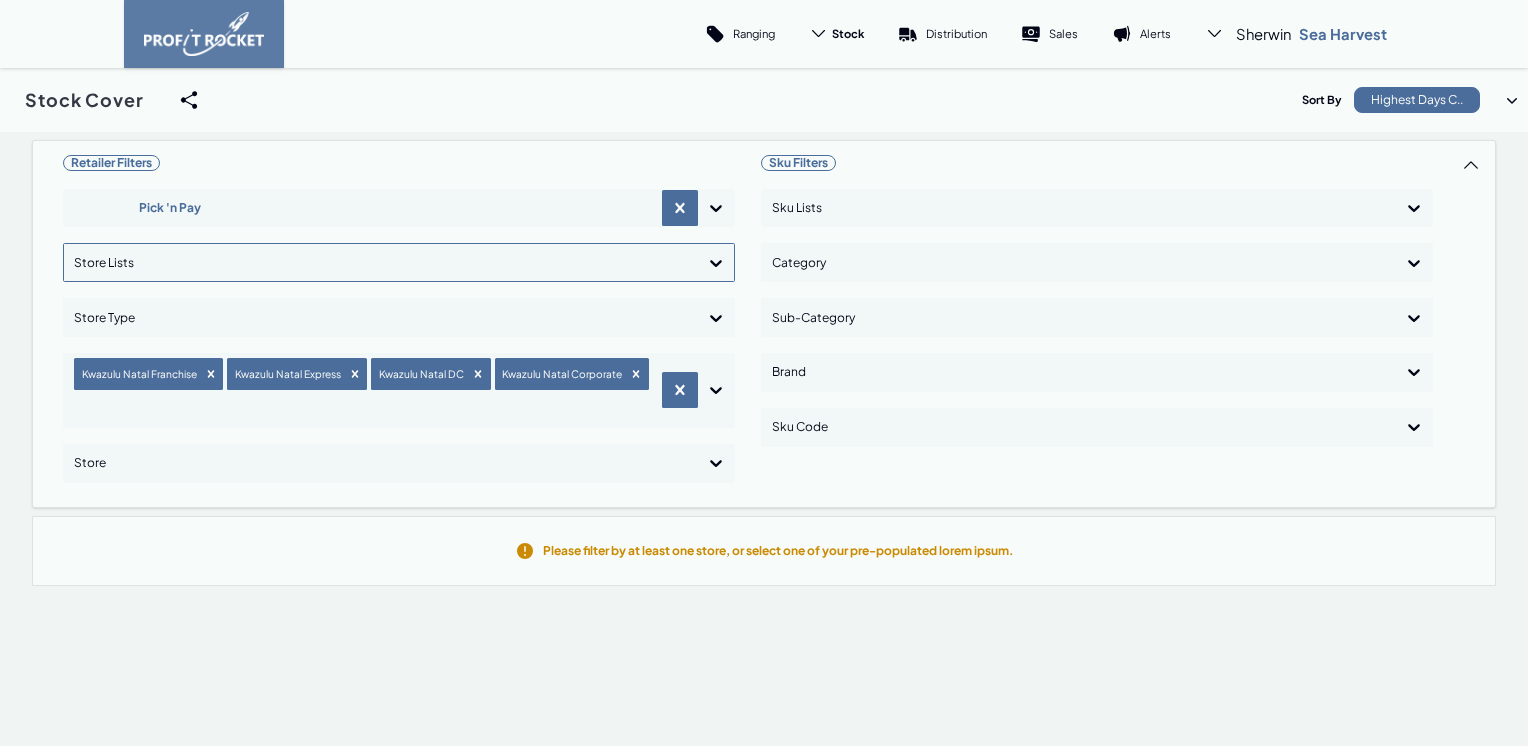 click at bounding box center (716, 208) 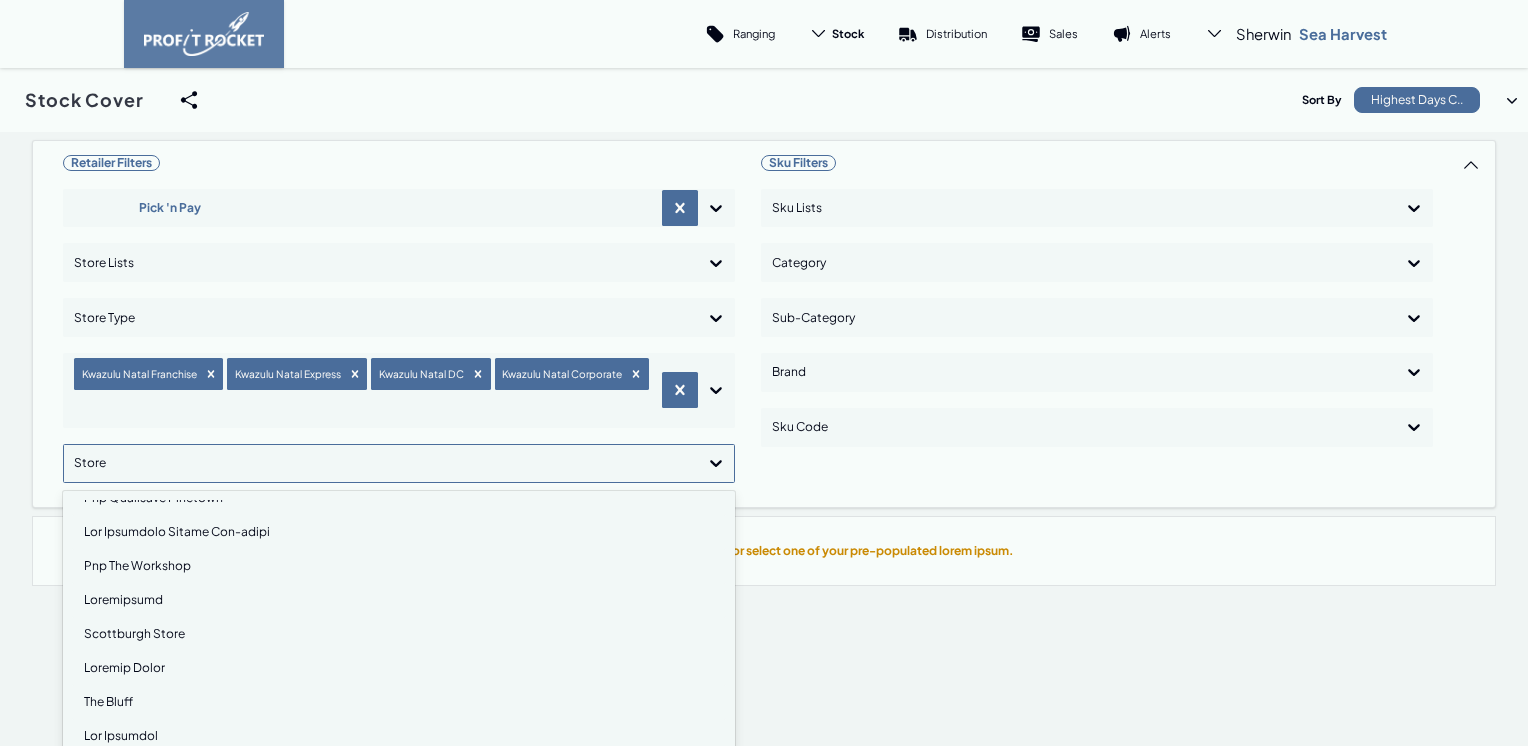 scroll, scrollTop: 2513, scrollLeft: 0, axis: vertical 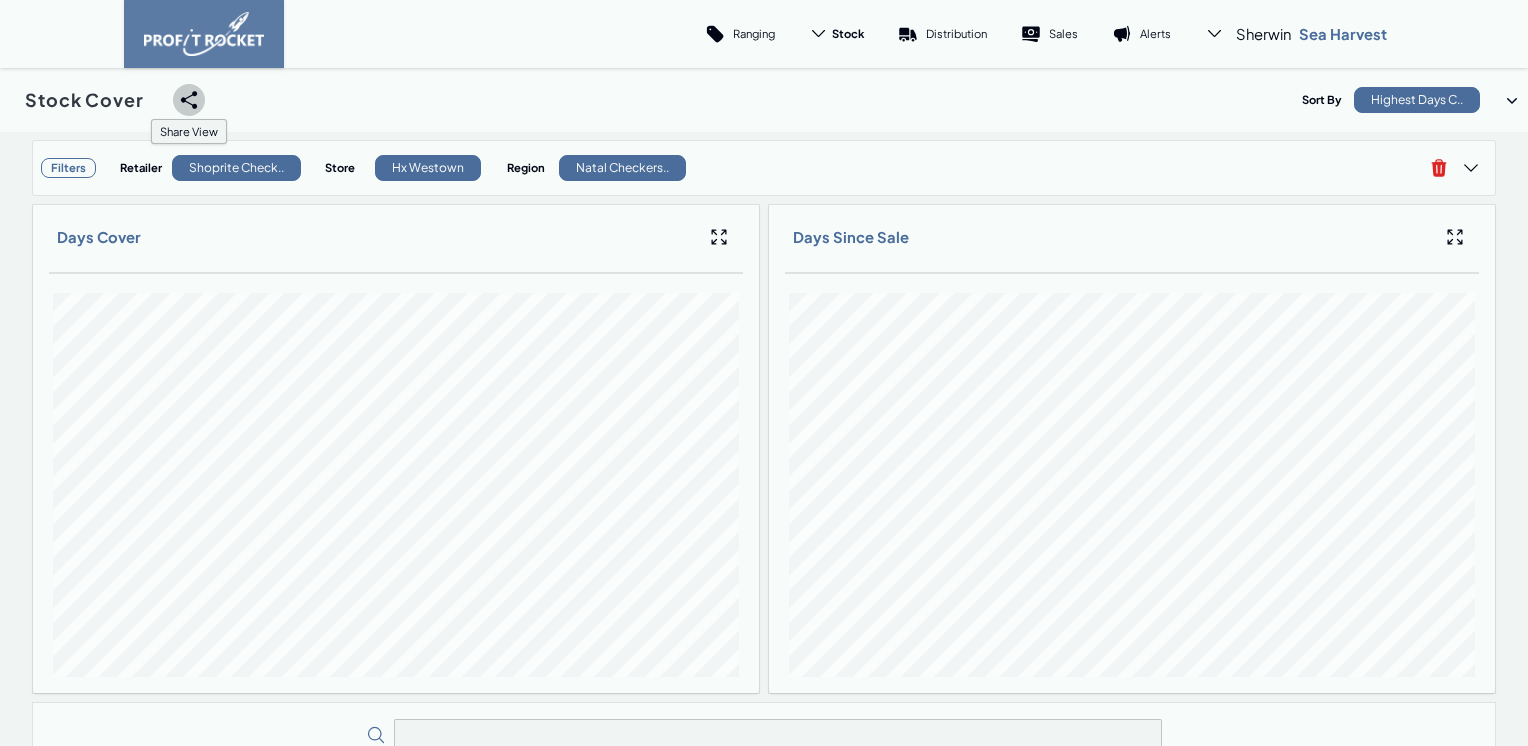 click at bounding box center (189, 100) 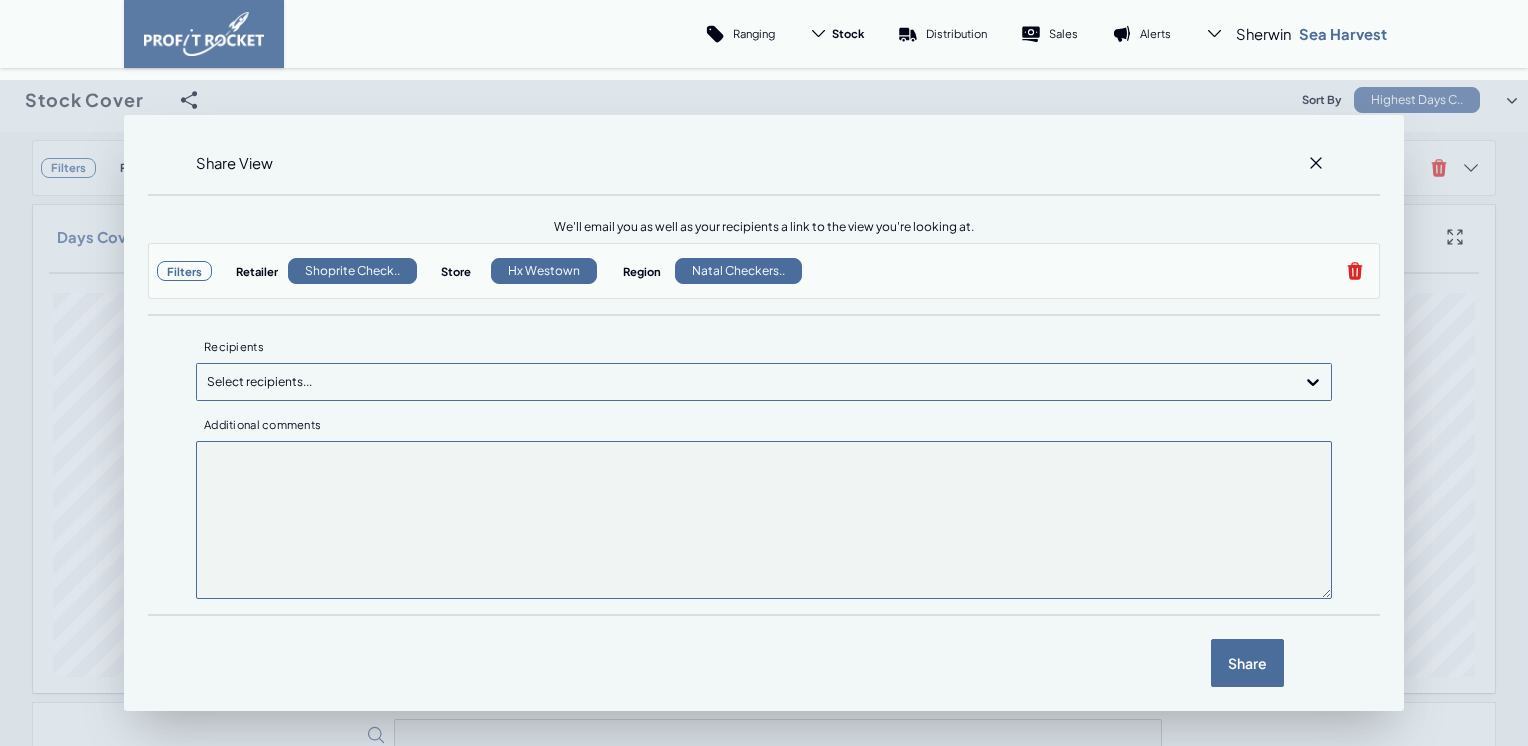 click at bounding box center [1313, 382] 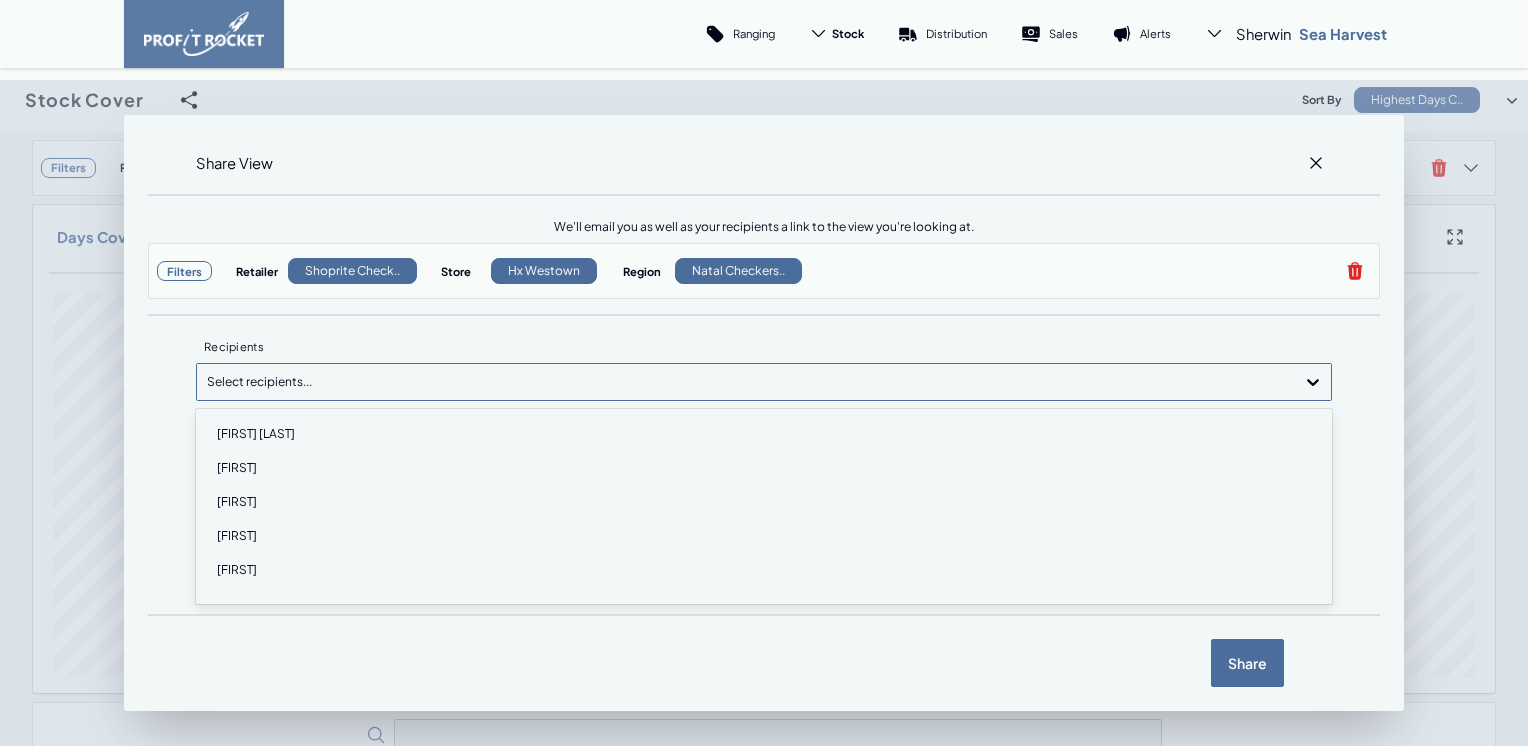 scroll, scrollTop: 375, scrollLeft: 0, axis: vertical 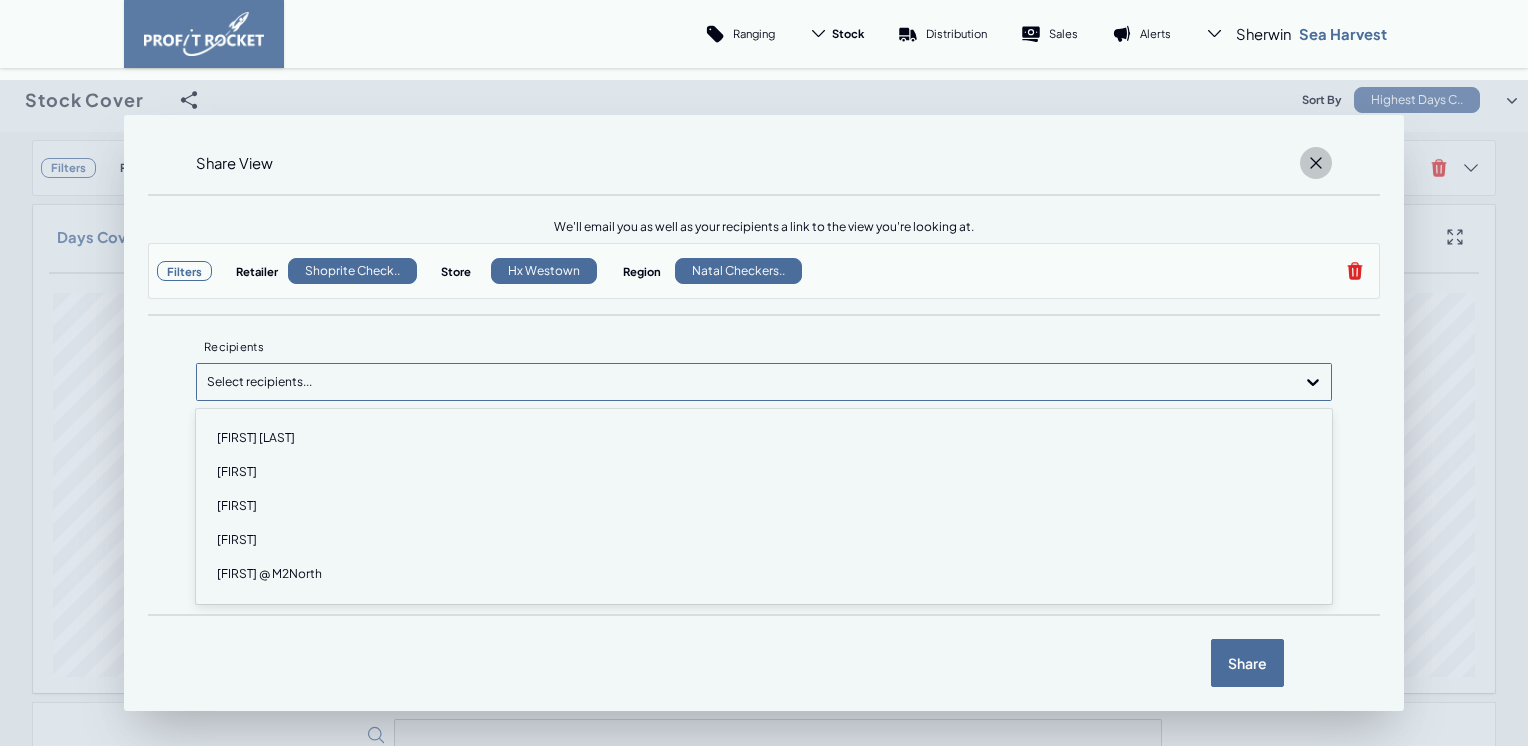click at bounding box center (1316, 163) 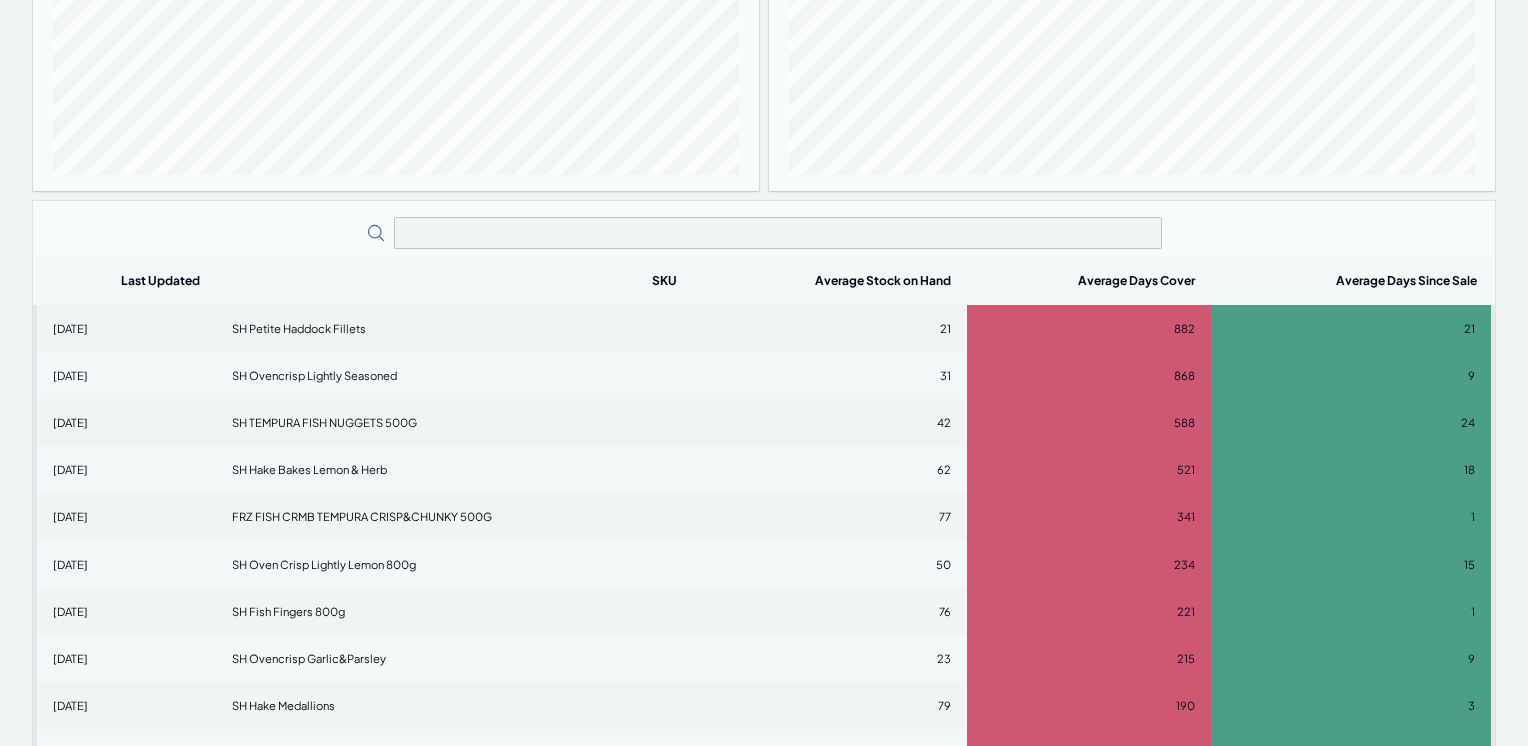 scroll, scrollTop: 600, scrollLeft: 0, axis: vertical 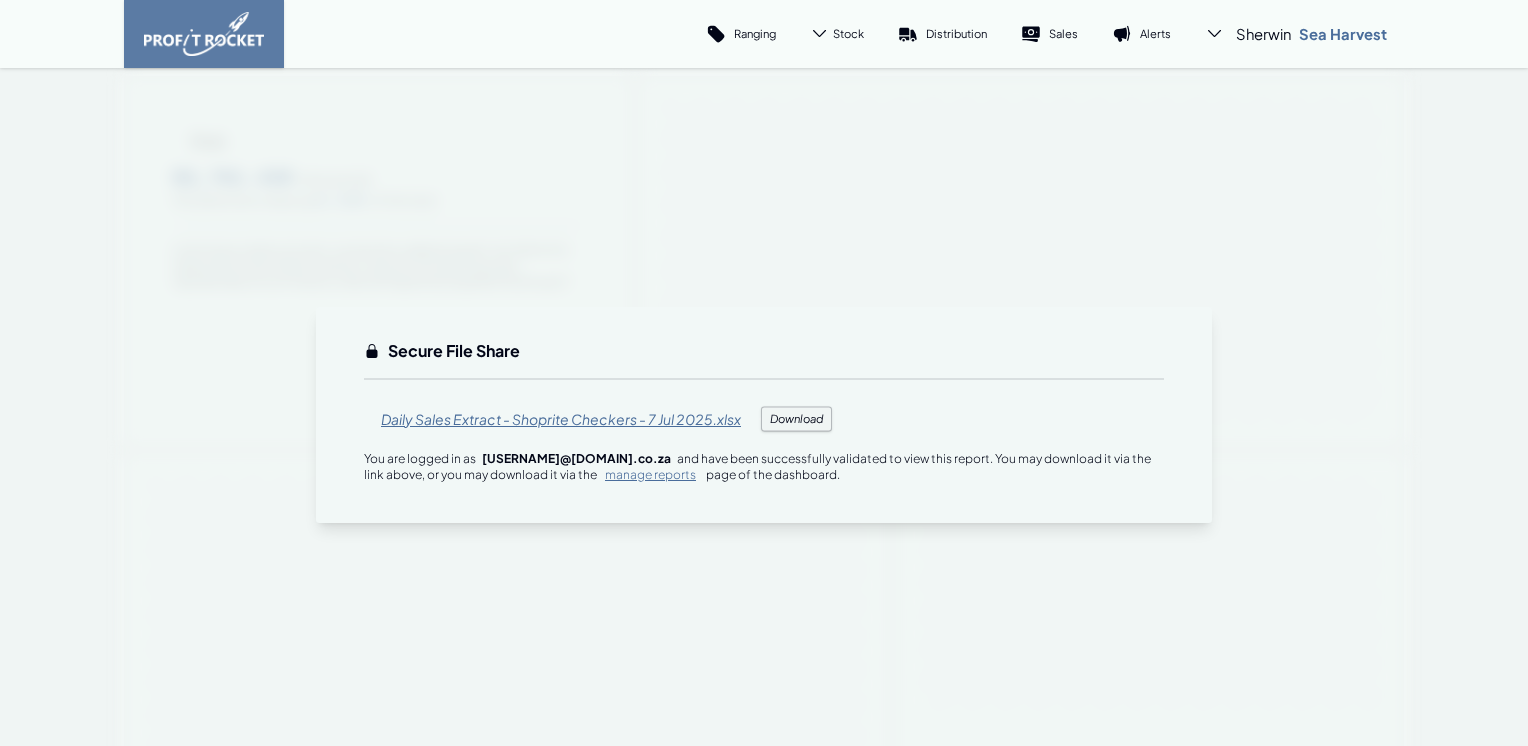 click on "Daily Sales Extract - Shoprite Checkers - 7 Jul 2025.xlsx" at bounding box center [561, 419] 